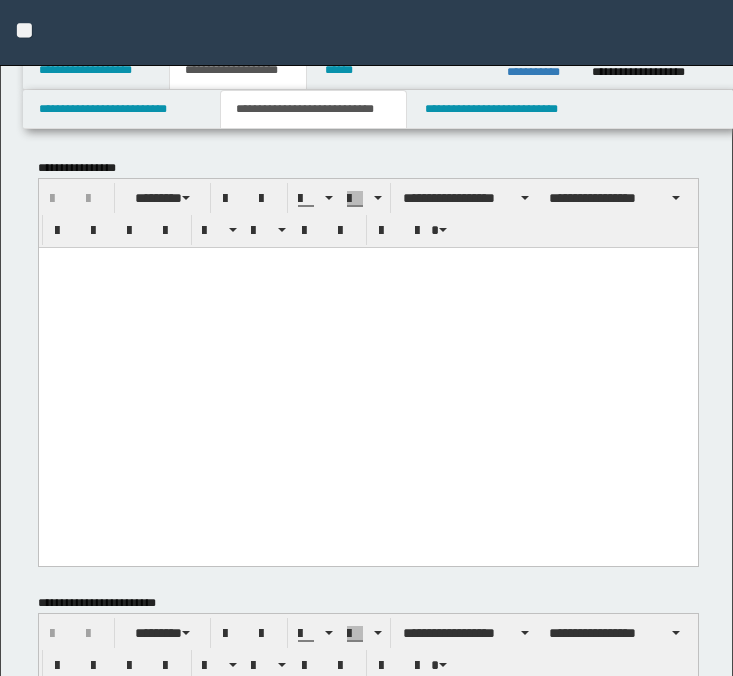 scroll, scrollTop: 0, scrollLeft: 0, axis: both 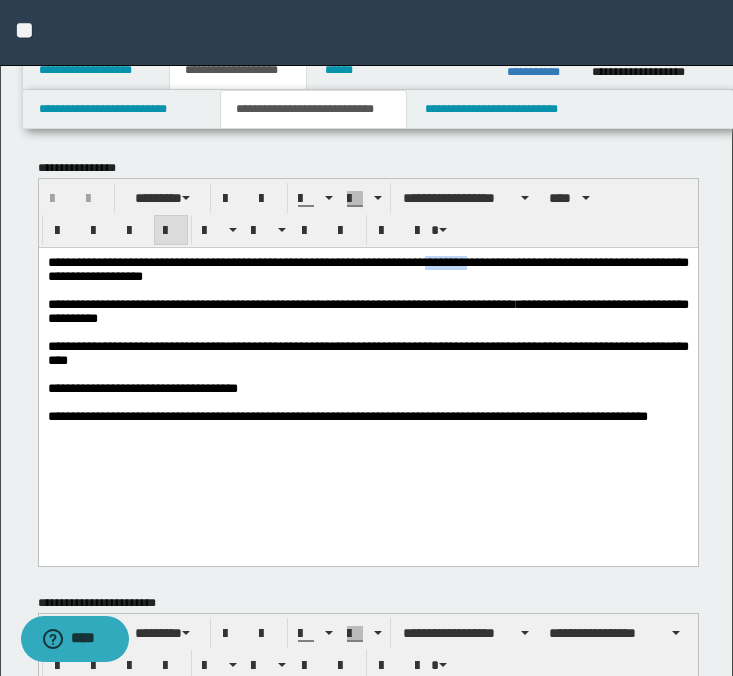 drag, startPoint x: 520, startPoint y: 263, endPoint x: 461, endPoint y: 260, distance: 59.07622 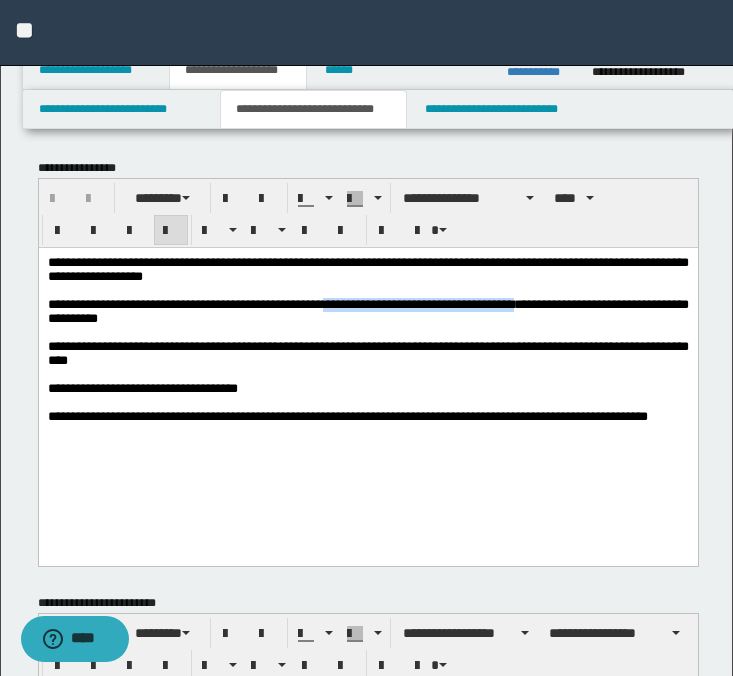 drag, startPoint x: 597, startPoint y: 312, endPoint x: 379, endPoint y: 309, distance: 218.02065 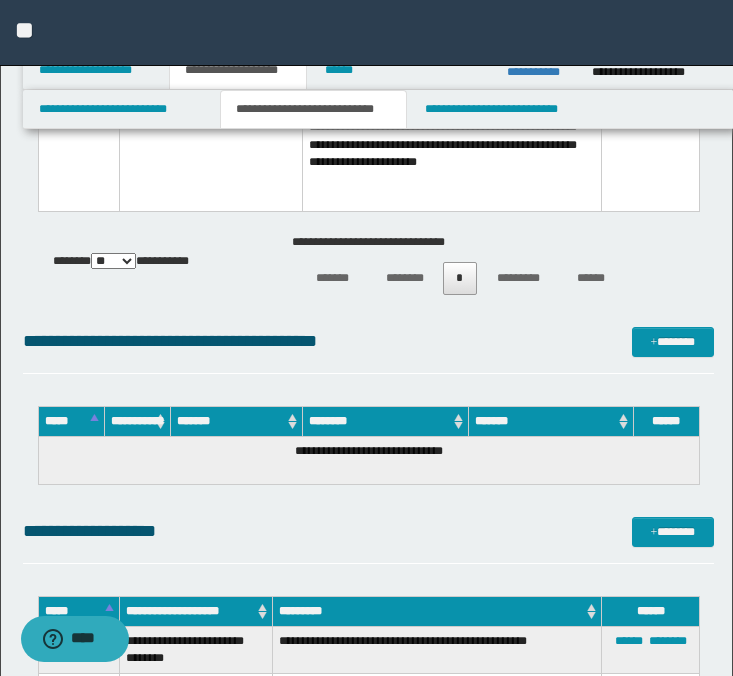scroll, scrollTop: 1850, scrollLeft: 0, axis: vertical 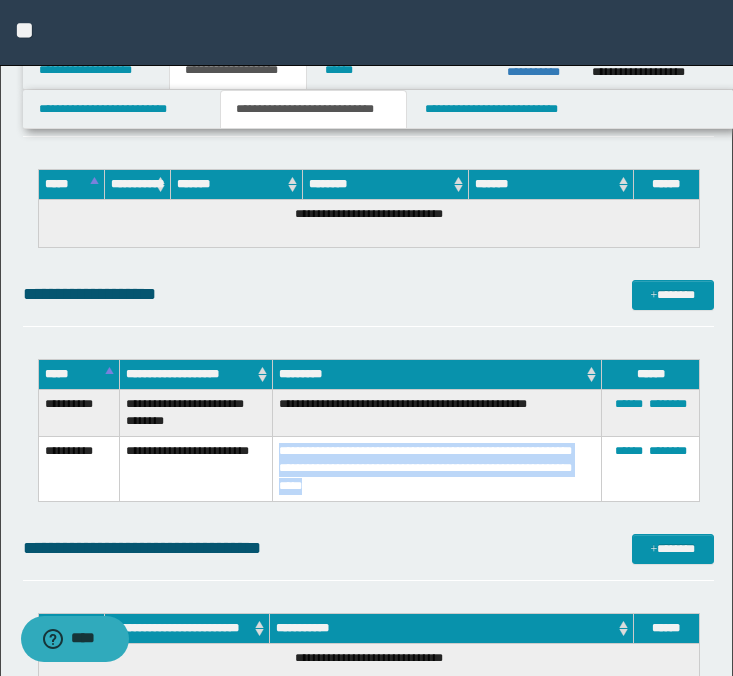 drag, startPoint x: 430, startPoint y: 486, endPoint x: 285, endPoint y: 439, distance: 152.42703 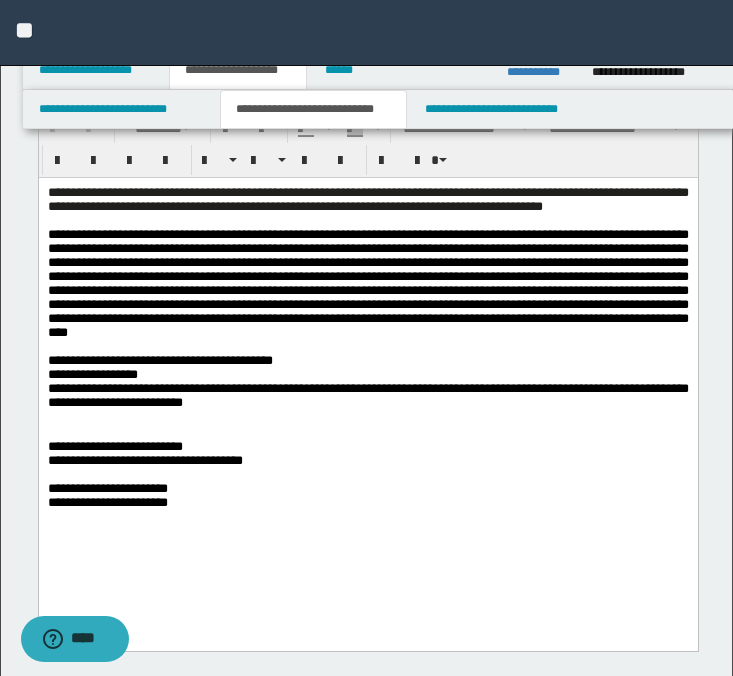 scroll, scrollTop: 493, scrollLeft: 0, axis: vertical 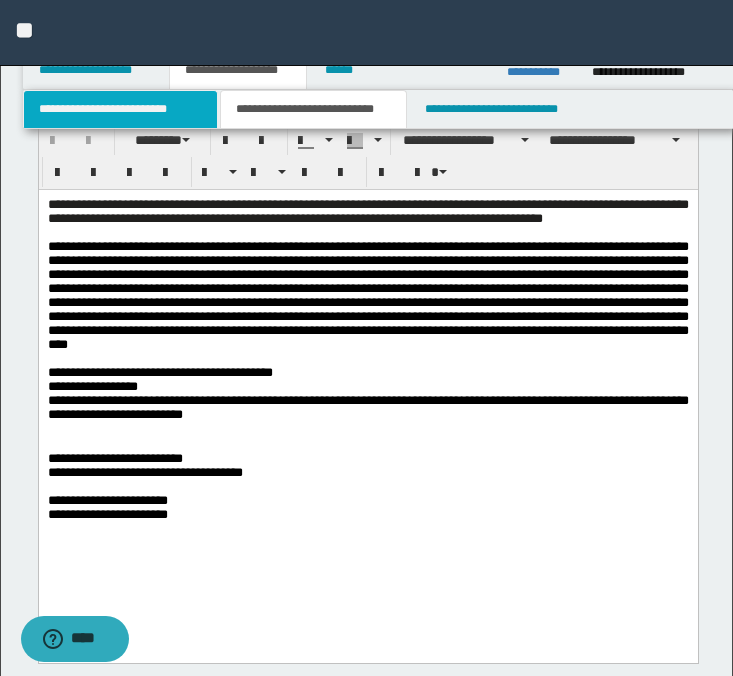 click on "**********" at bounding box center [120, 109] 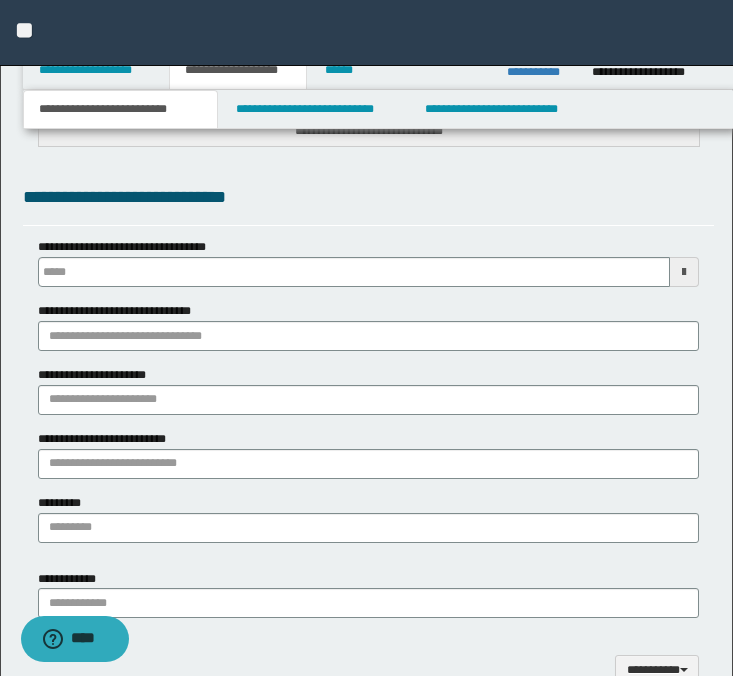 scroll, scrollTop: 913, scrollLeft: 0, axis: vertical 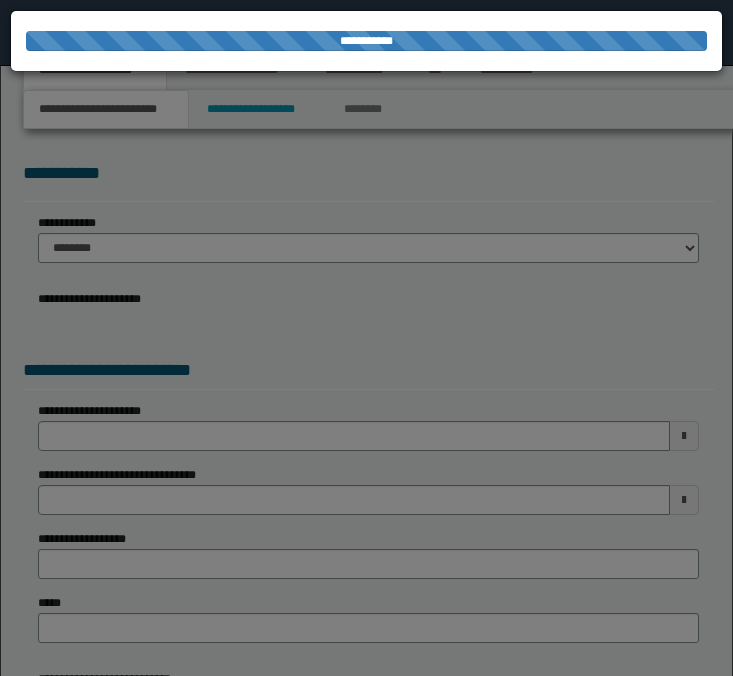 select on "*" 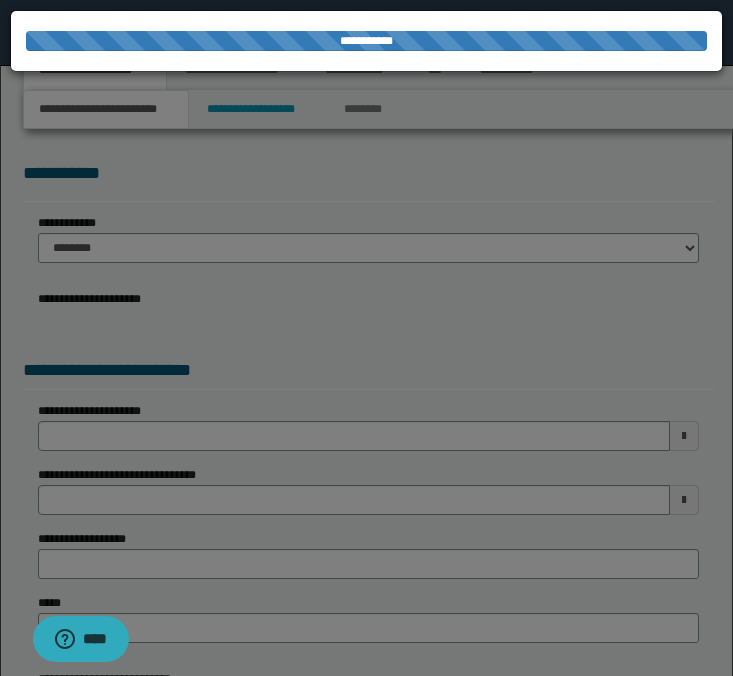 scroll, scrollTop: 0, scrollLeft: 0, axis: both 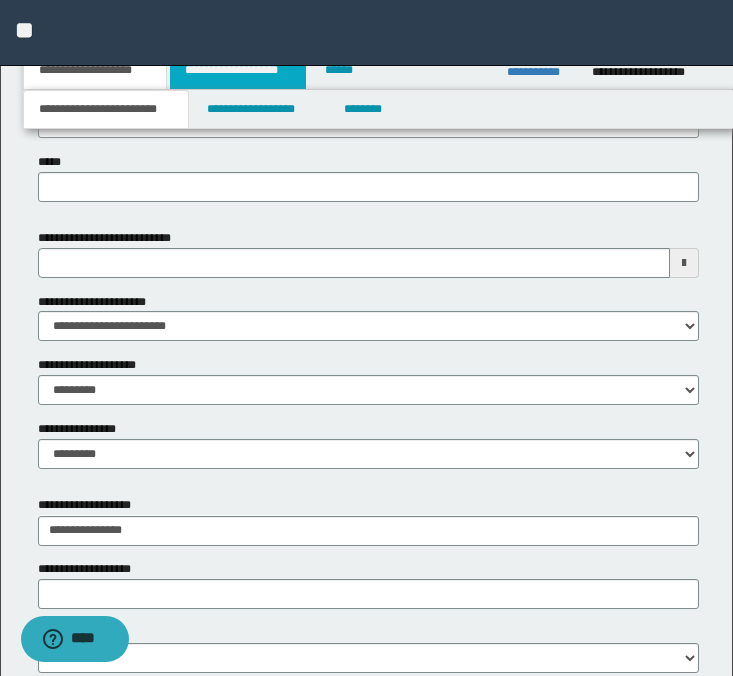 click on "**********" at bounding box center (238, 70) 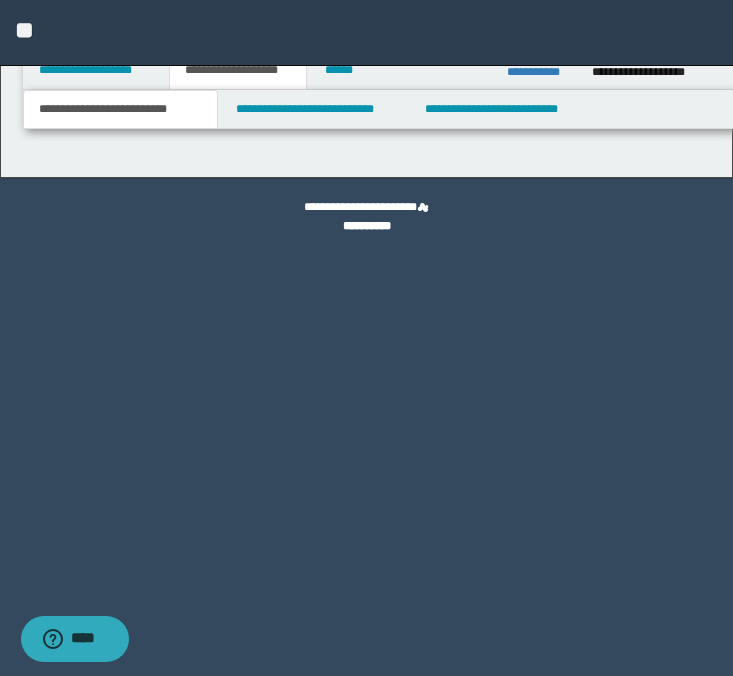 scroll, scrollTop: 0, scrollLeft: 0, axis: both 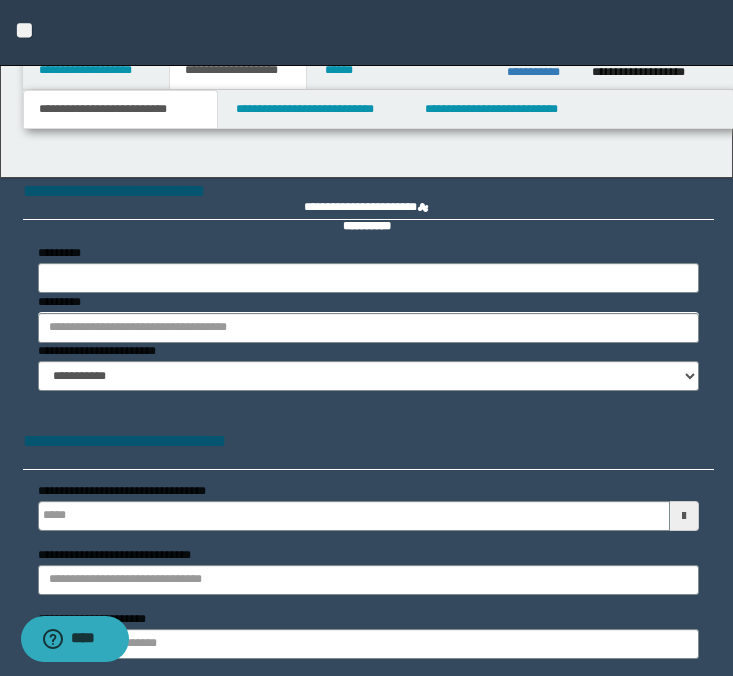 type 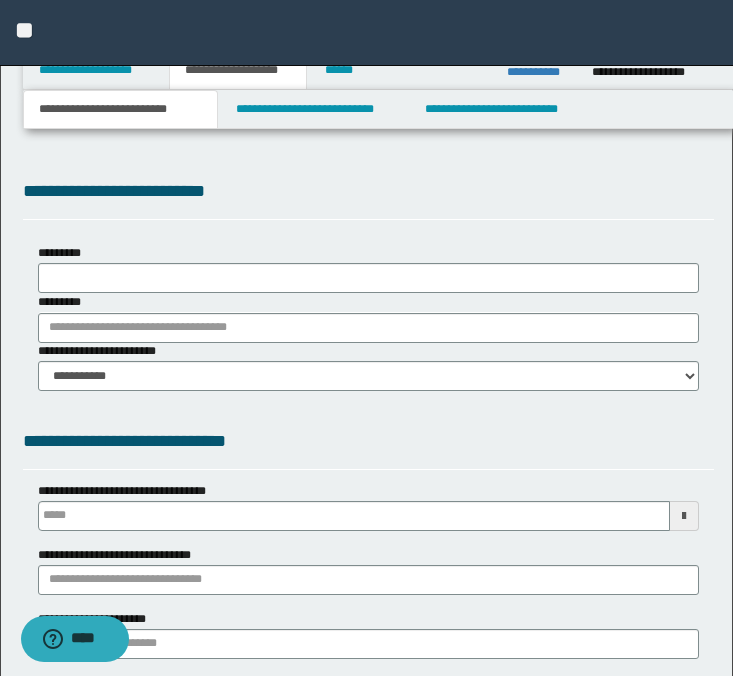 scroll, scrollTop: 0, scrollLeft: 0, axis: both 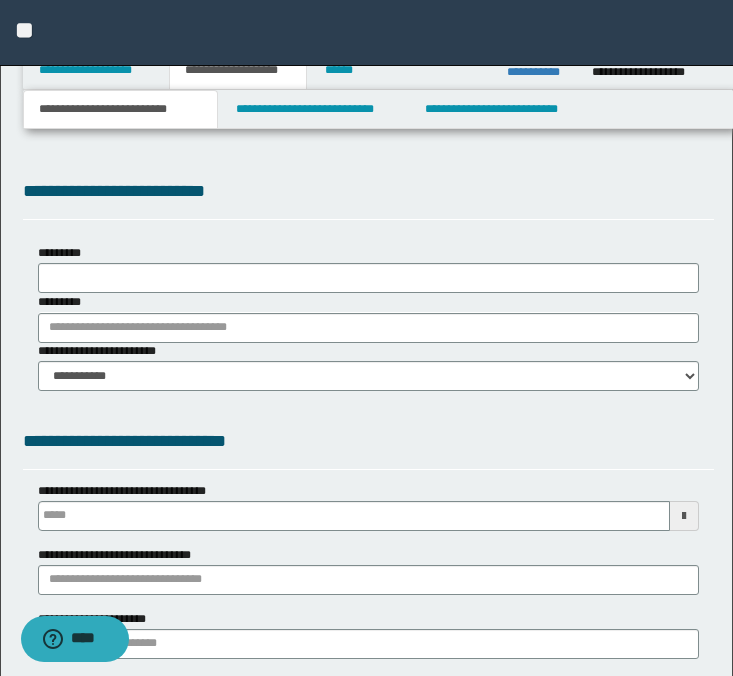 select on "*" 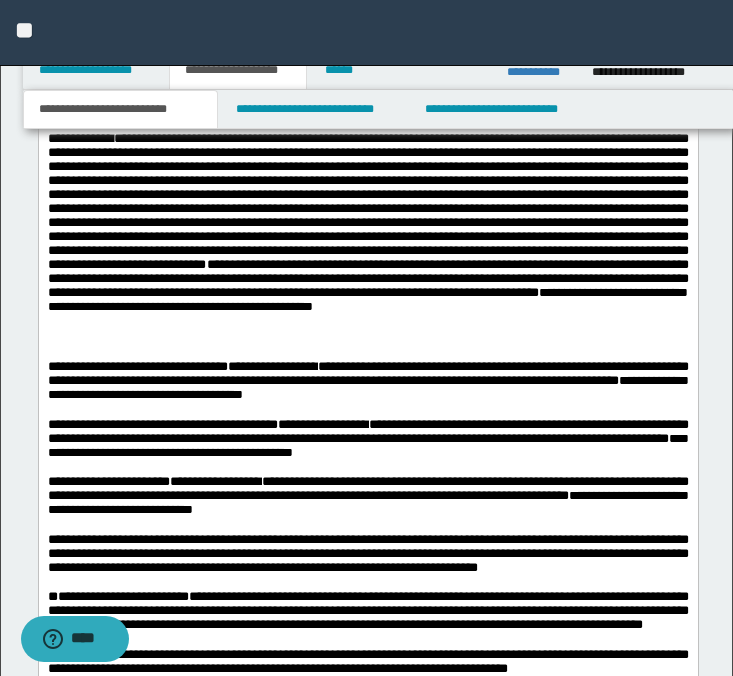 scroll, scrollTop: 1887, scrollLeft: 0, axis: vertical 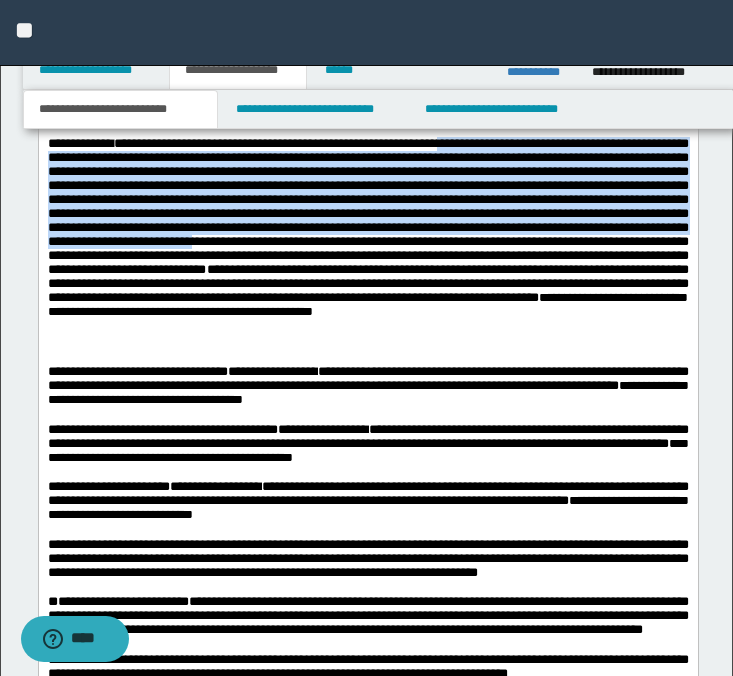 drag, startPoint x: 496, startPoint y: 158, endPoint x: 486, endPoint y: 256, distance: 98.50888 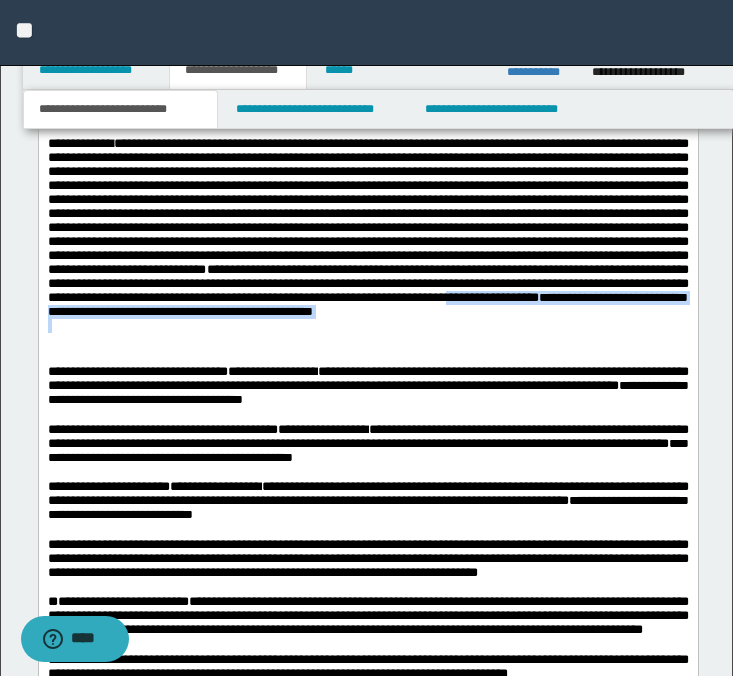 drag, startPoint x: 278, startPoint y: 340, endPoint x: 324, endPoint y: 364, distance: 51.884487 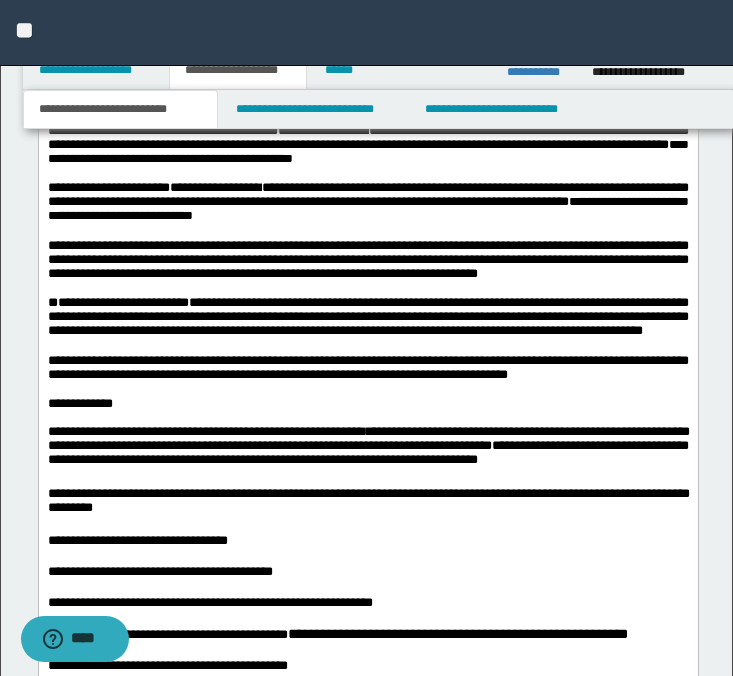 scroll, scrollTop: 2192, scrollLeft: 0, axis: vertical 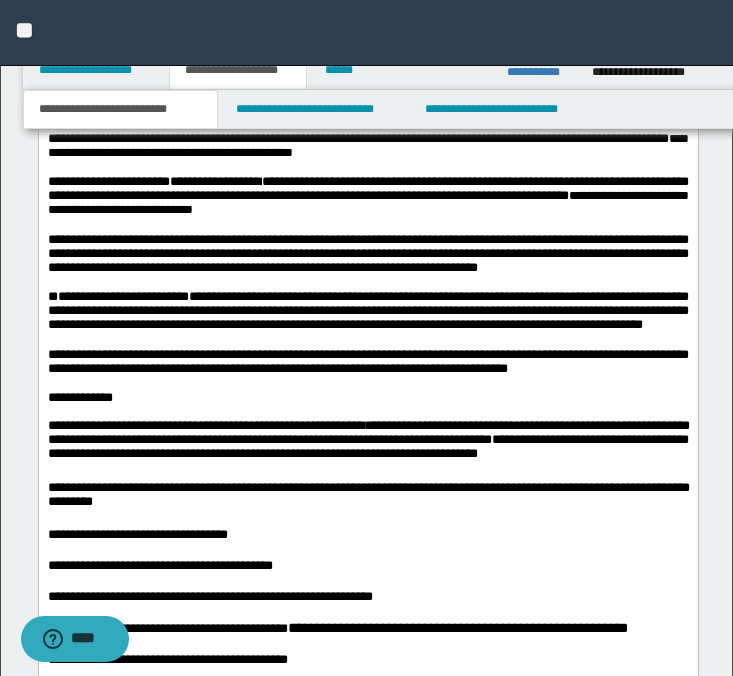 click on "**********" at bounding box center (367, 253) 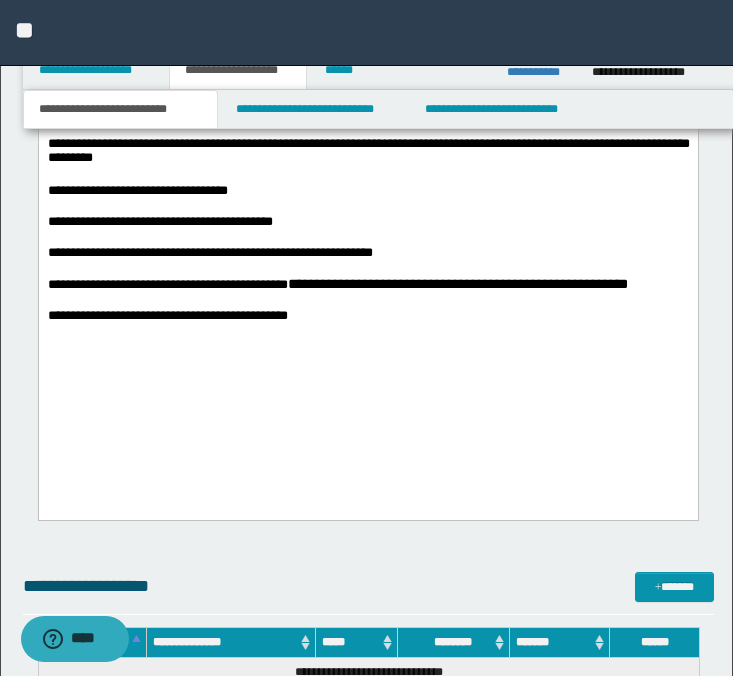 scroll, scrollTop: 2519, scrollLeft: 0, axis: vertical 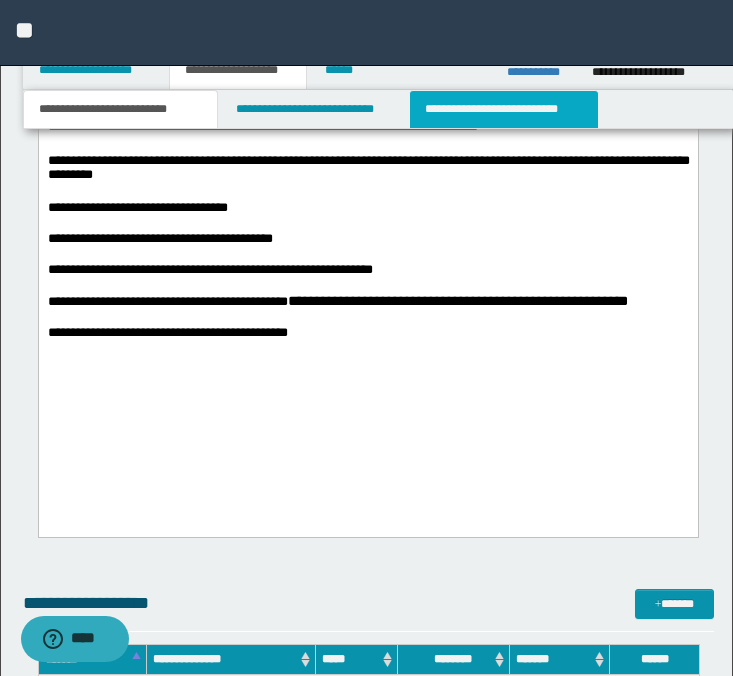 click on "**********" at bounding box center [504, 109] 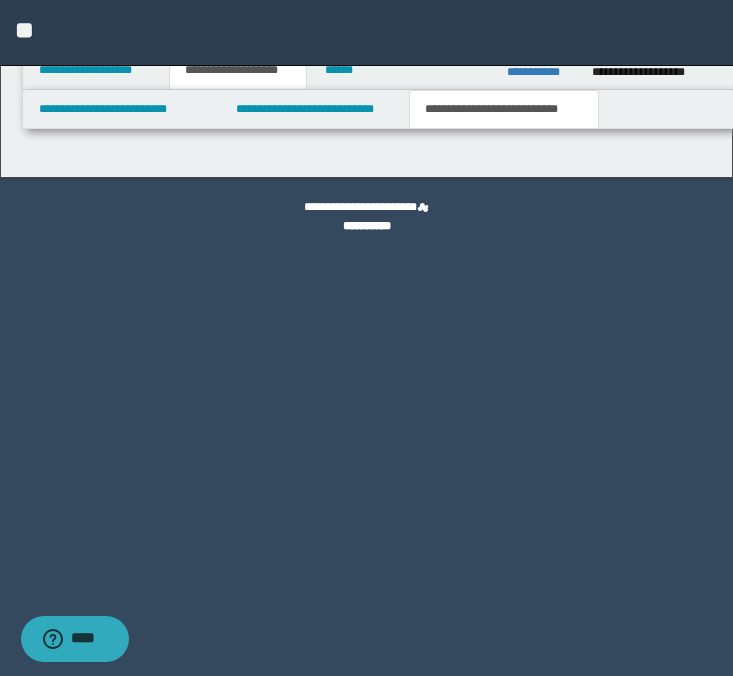 scroll, scrollTop: 0, scrollLeft: 0, axis: both 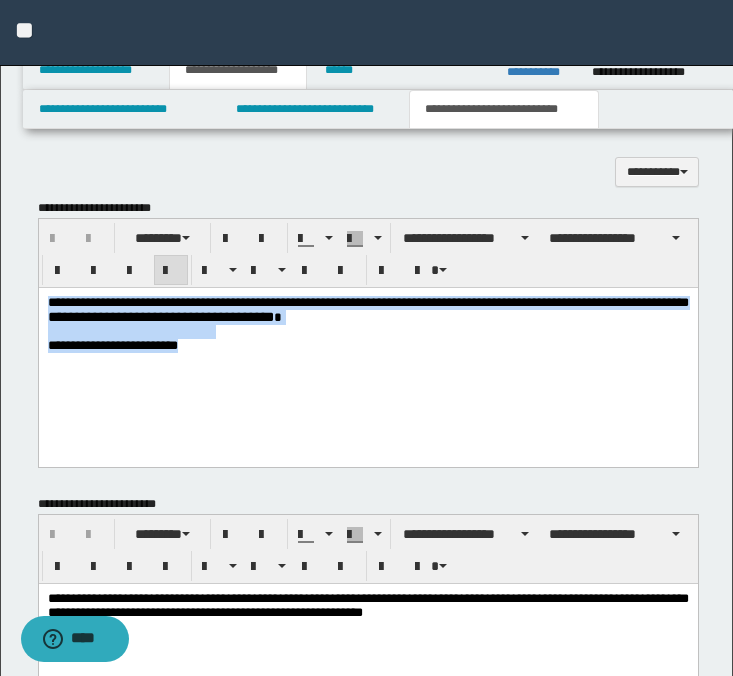 drag, startPoint x: 210, startPoint y: 362, endPoint x: 33, endPoint y: 309, distance: 184.76471 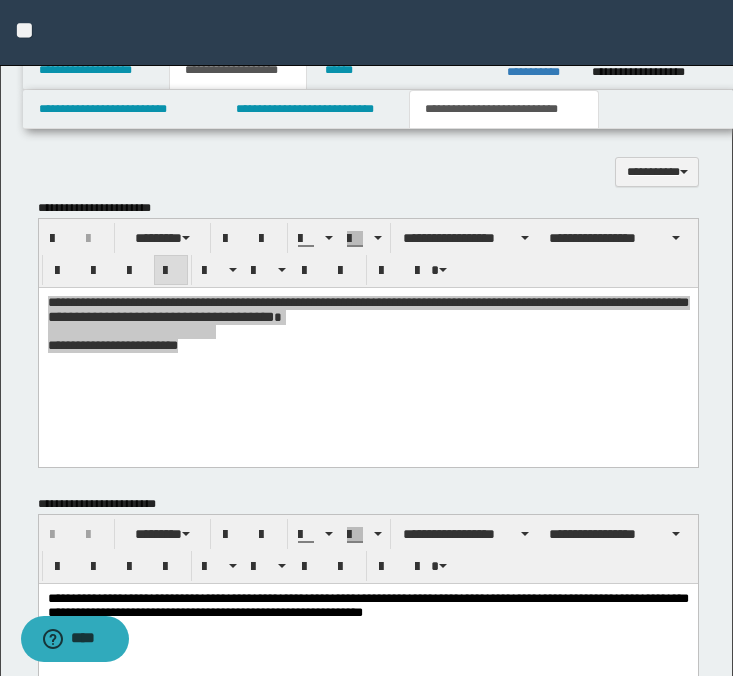 click on "**********" at bounding box center [368, 333] 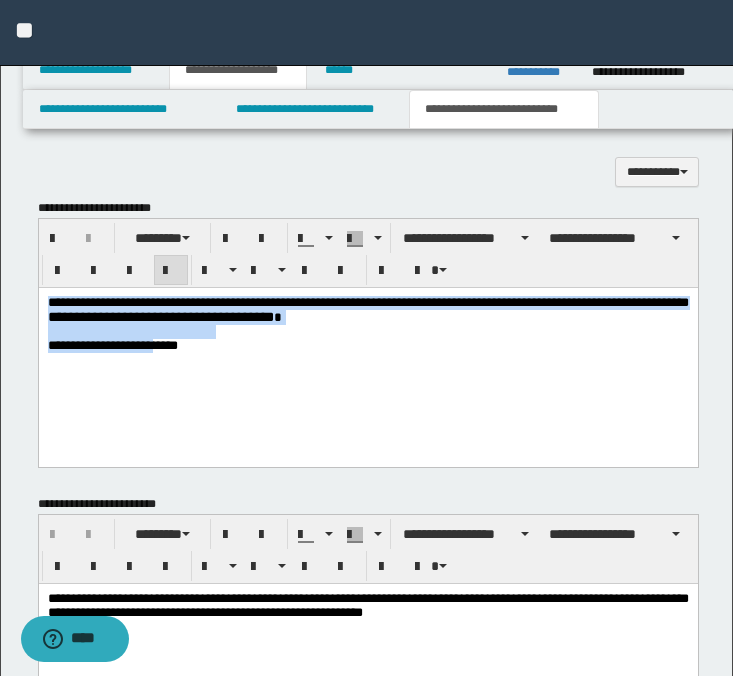 click on "**********" at bounding box center (112, 345) 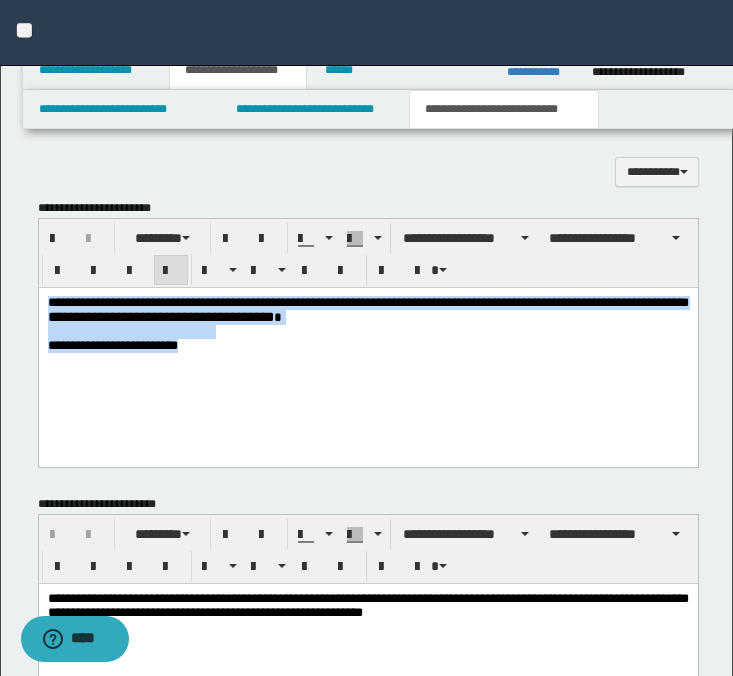 drag, startPoint x: 224, startPoint y: 366, endPoint x: -5, endPoint y: 296, distance: 239.45981 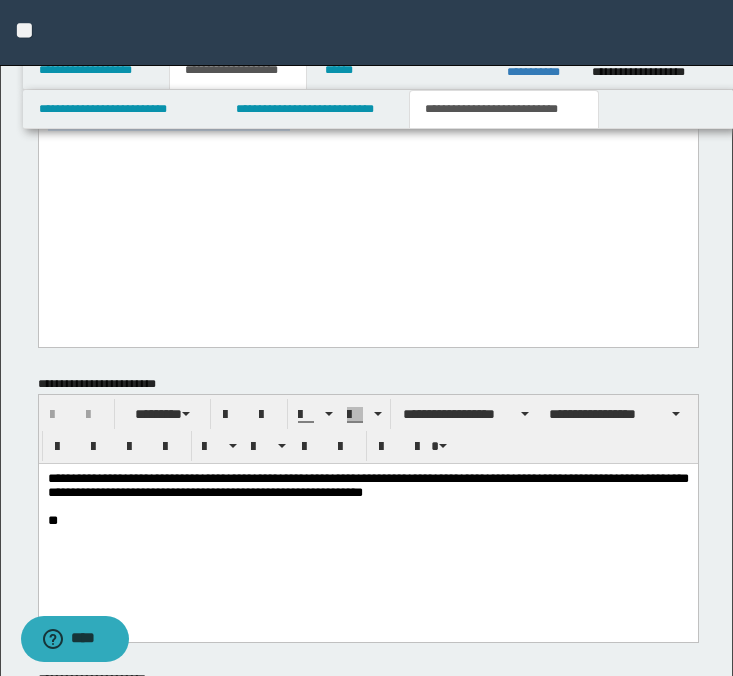 drag, startPoint x: 51, startPoint y: -582, endPoint x: 476, endPoint y: 339, distance: 1014.3303 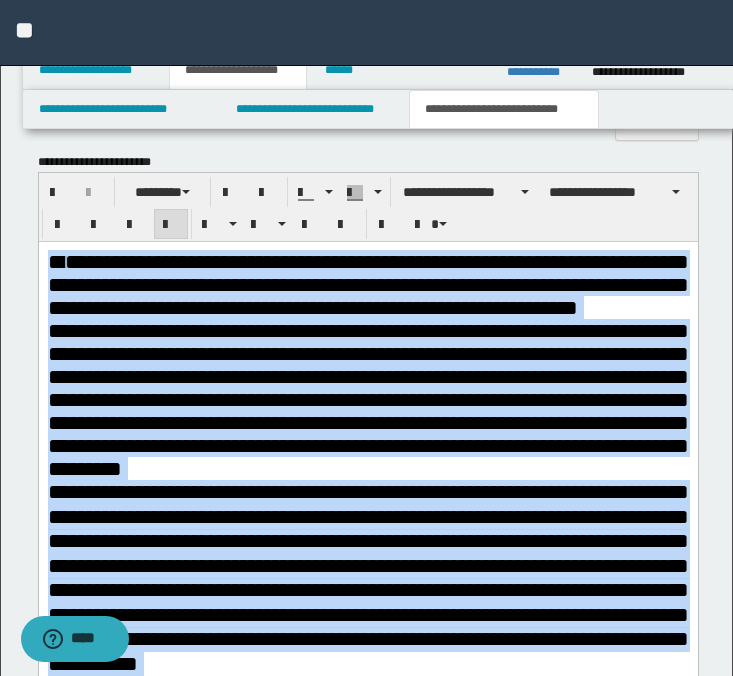 scroll, scrollTop: 766, scrollLeft: 0, axis: vertical 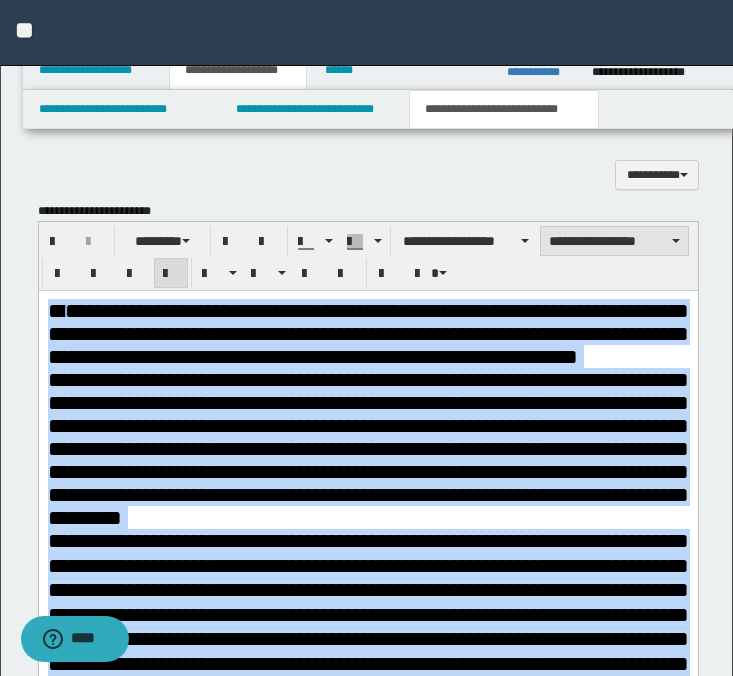 click on "**********" at bounding box center (614, 241) 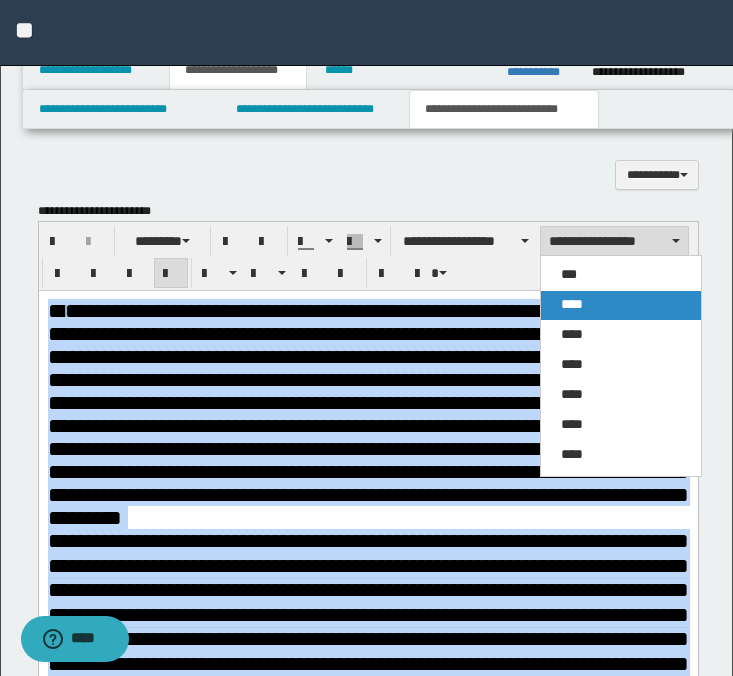 drag, startPoint x: 606, startPoint y: 307, endPoint x: 567, endPoint y: 15, distance: 294.59293 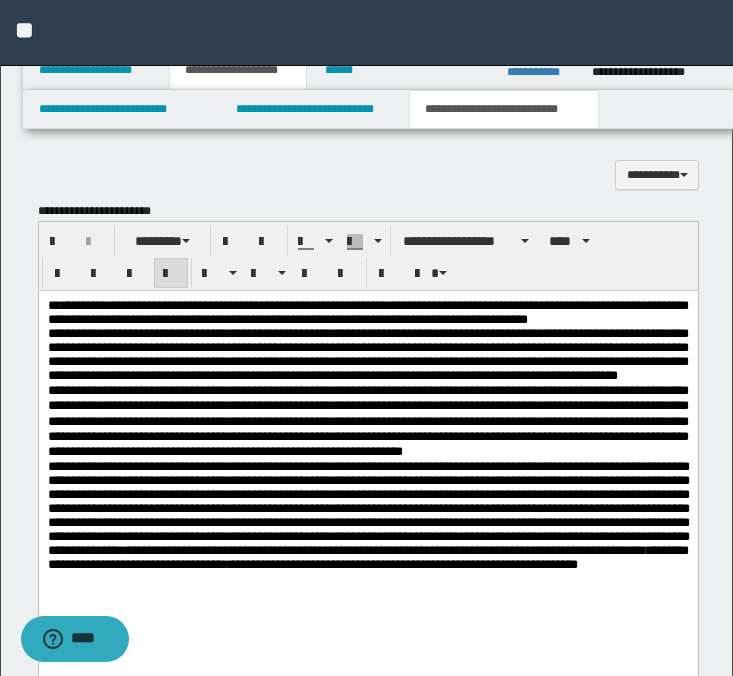 click on "**********" at bounding box center (367, 312) 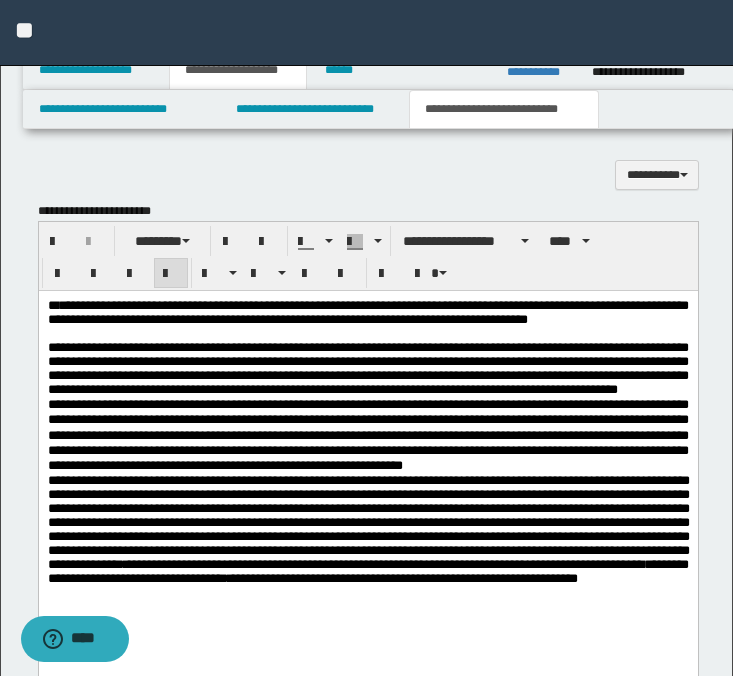 click on "**********" at bounding box center [367, 369] 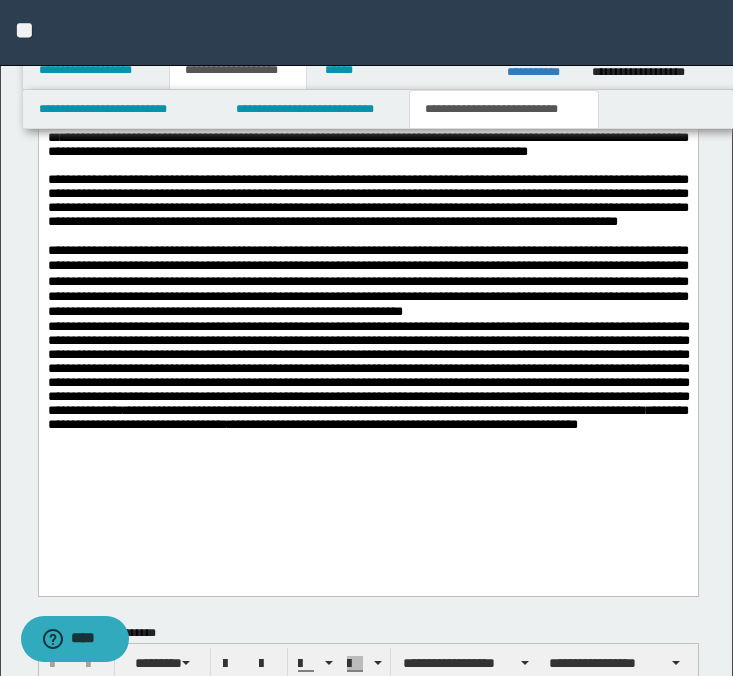 scroll, scrollTop: 949, scrollLeft: 0, axis: vertical 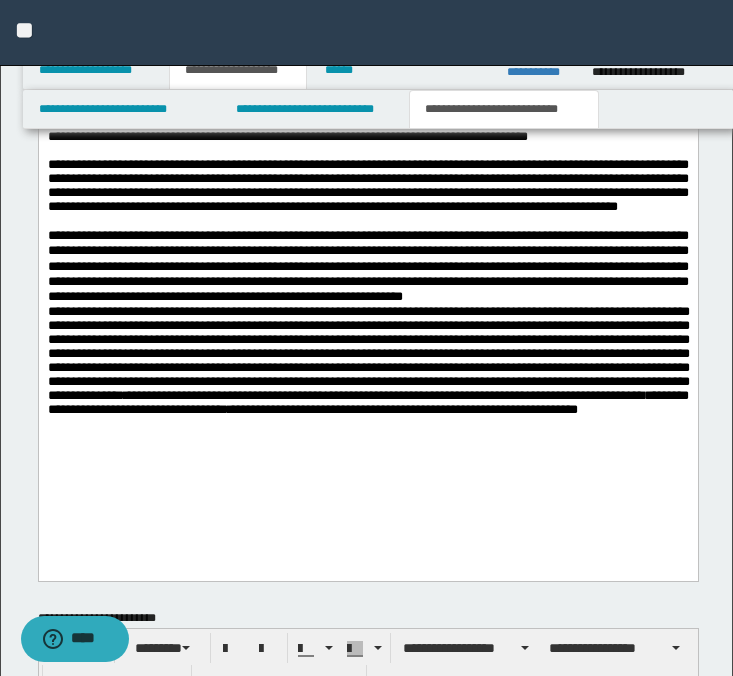 click on "**********" at bounding box center (367, 266) 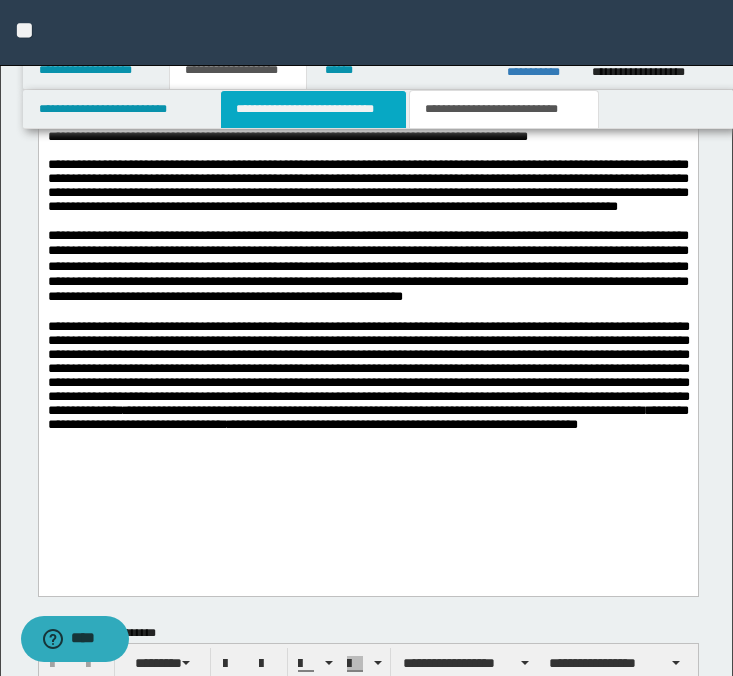 click on "**********" at bounding box center (314, 109) 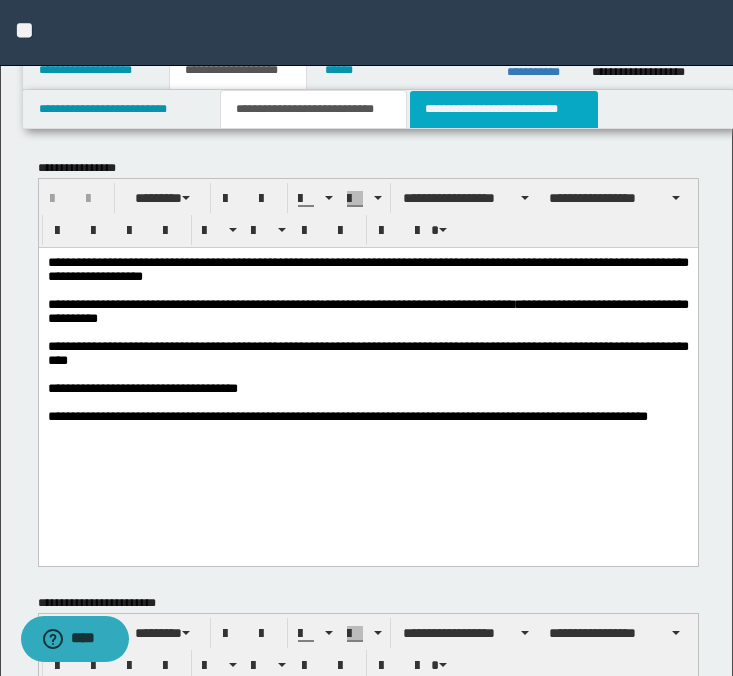 scroll, scrollTop: 0, scrollLeft: 0, axis: both 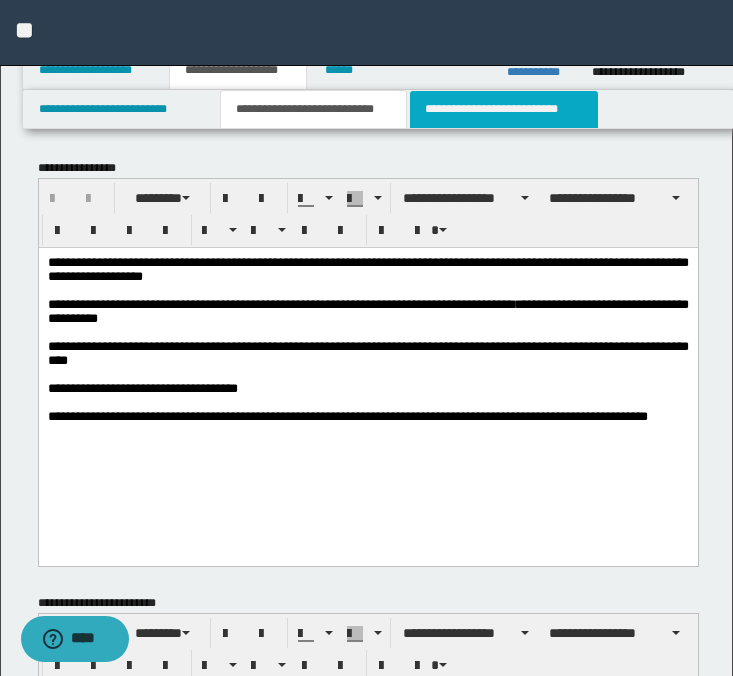 click on "**********" at bounding box center (504, 109) 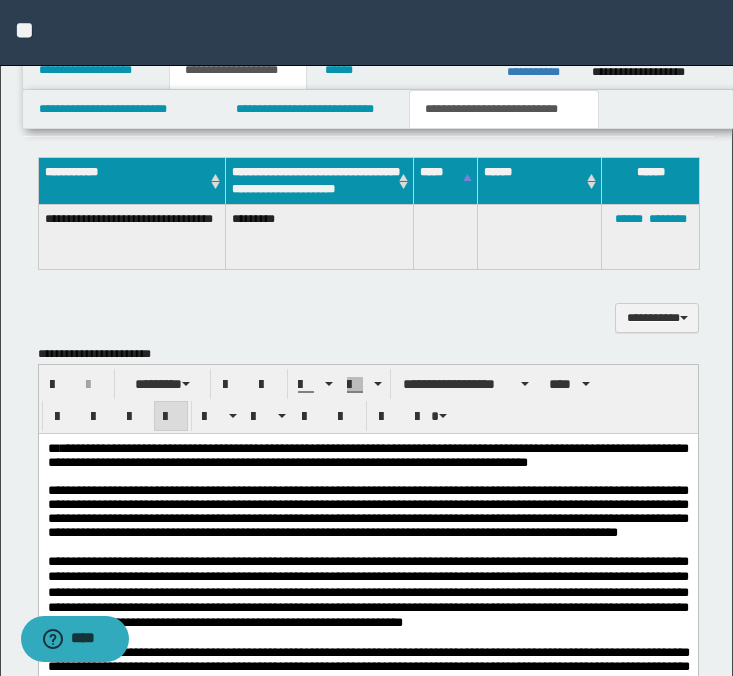 scroll, scrollTop: 630, scrollLeft: 0, axis: vertical 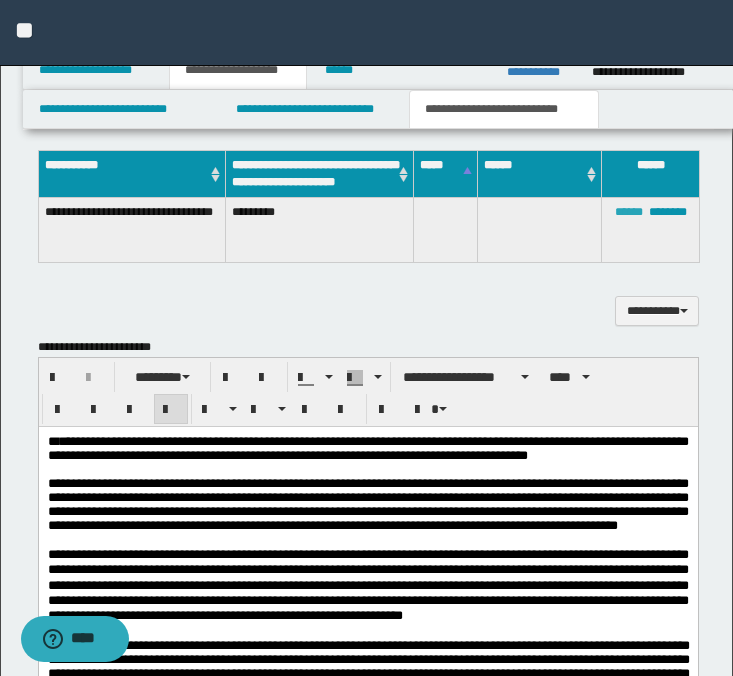 click on "******" at bounding box center (629, 212) 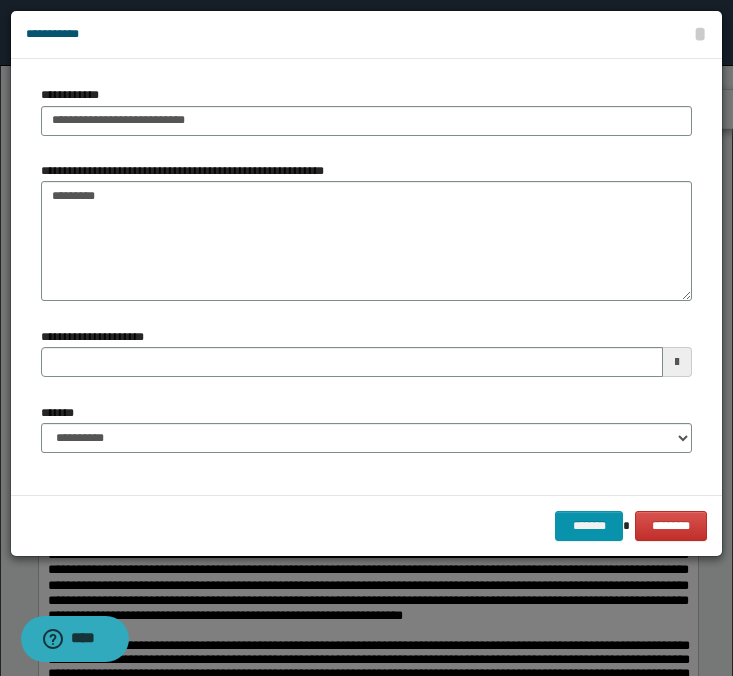 type 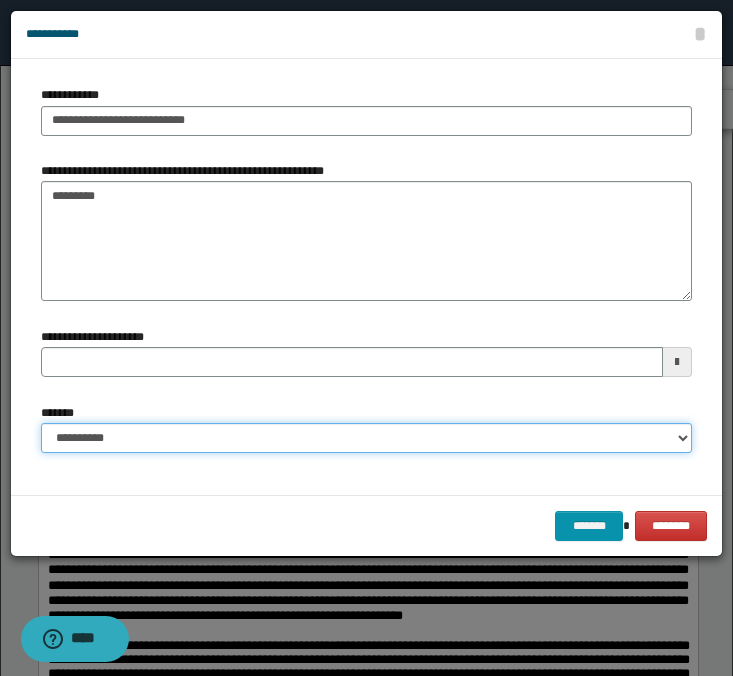 click on "**********" at bounding box center [366, 438] 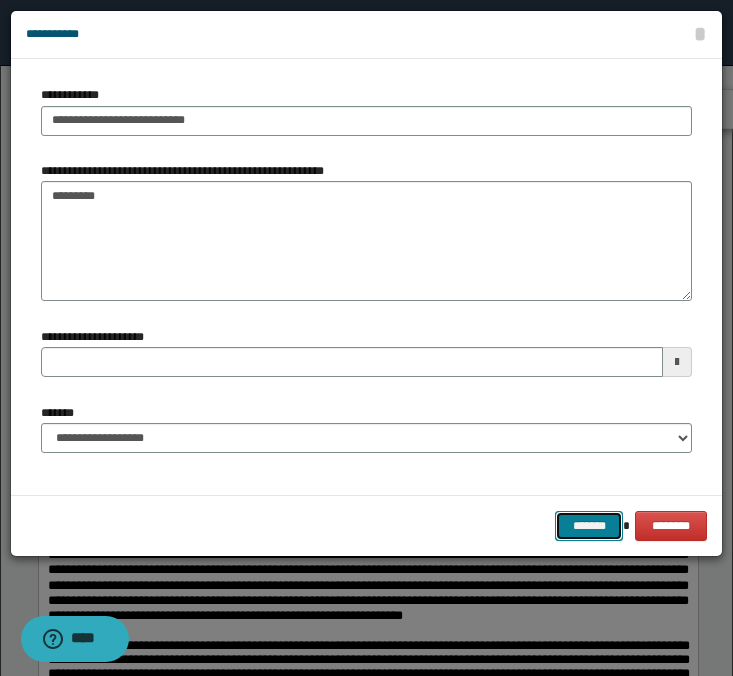 click on "*******" at bounding box center [589, 526] 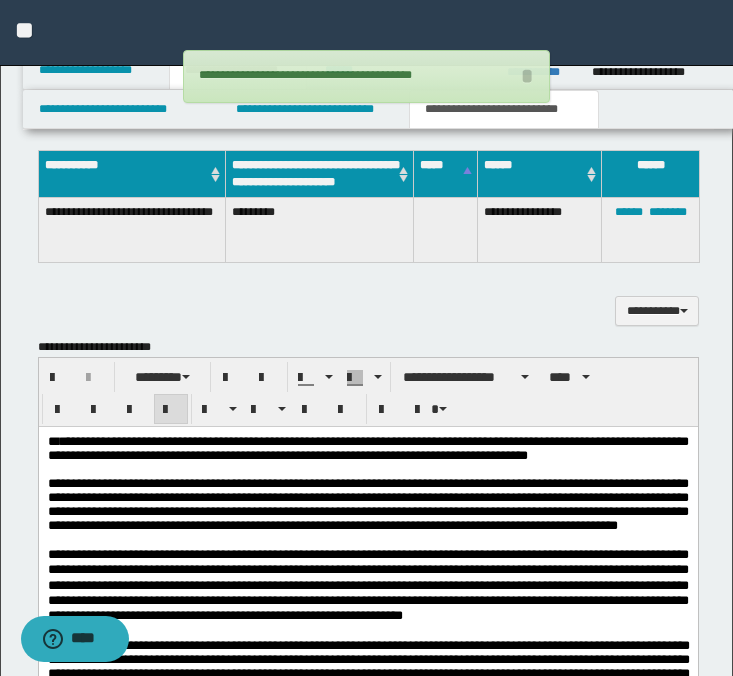 scroll, scrollTop: 913, scrollLeft: 0, axis: vertical 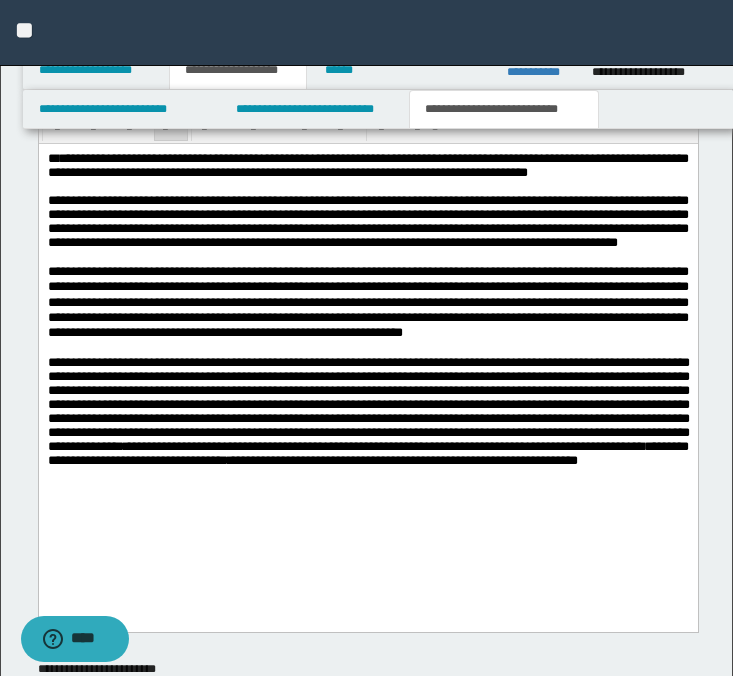 click on "**********" at bounding box center (368, 404) 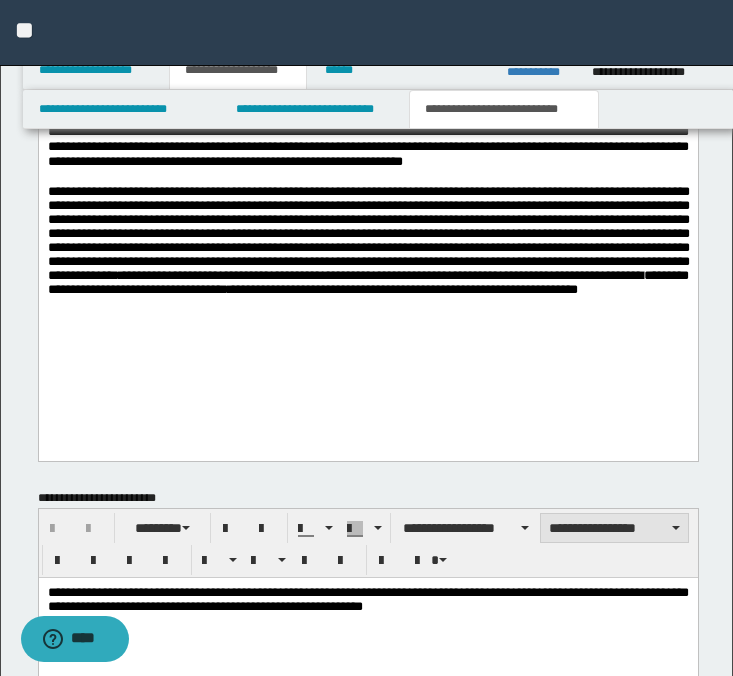 scroll, scrollTop: 1187, scrollLeft: 0, axis: vertical 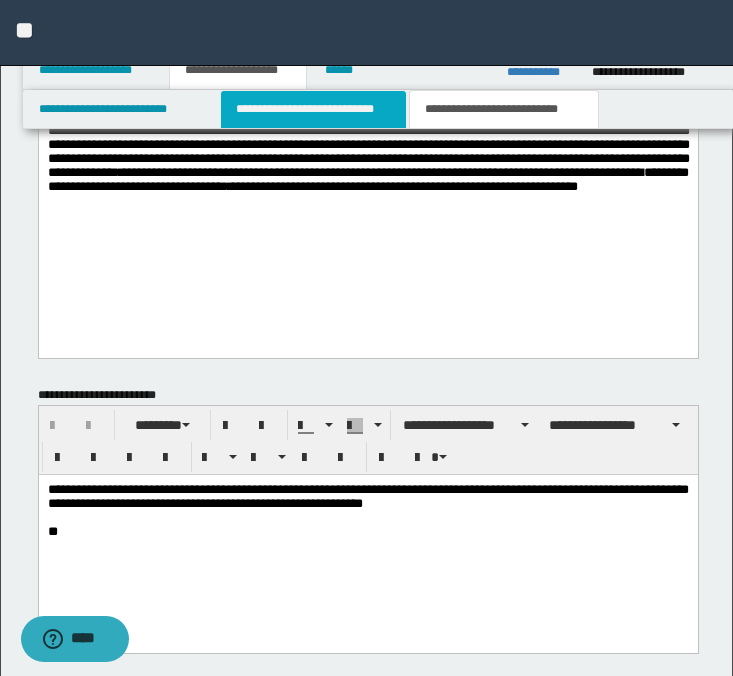 click on "**********" at bounding box center (314, 109) 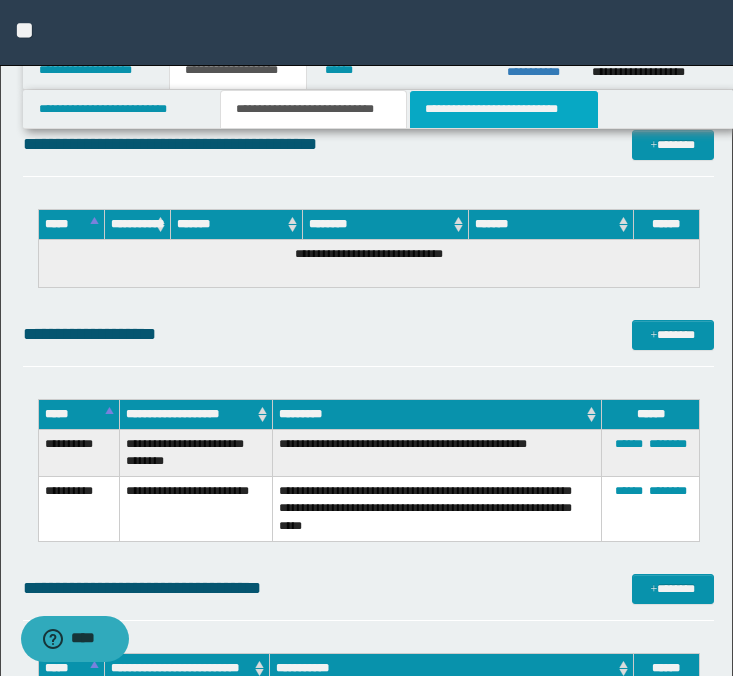 click on "**********" at bounding box center [504, 109] 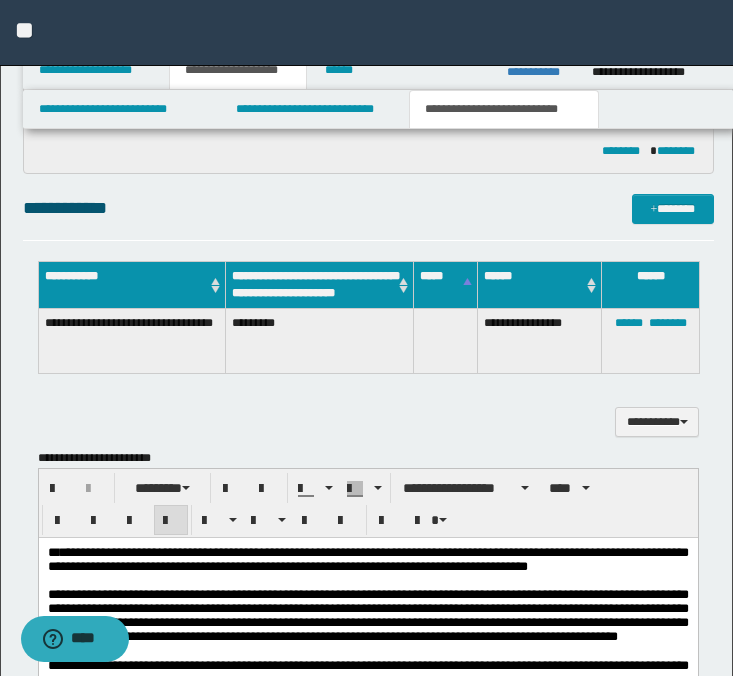 scroll, scrollTop: 516, scrollLeft: 0, axis: vertical 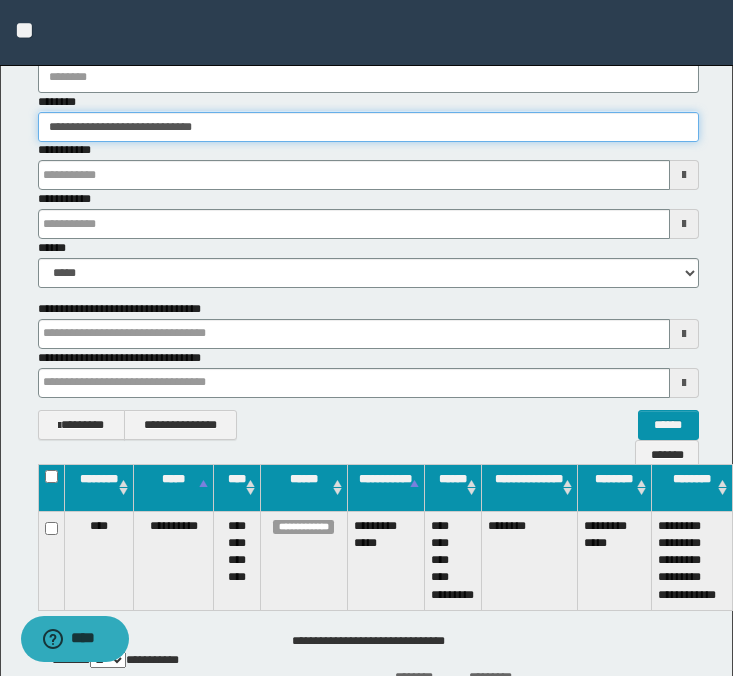 drag, startPoint x: 287, startPoint y: 131, endPoint x: -4, endPoint y: 131, distance: 291 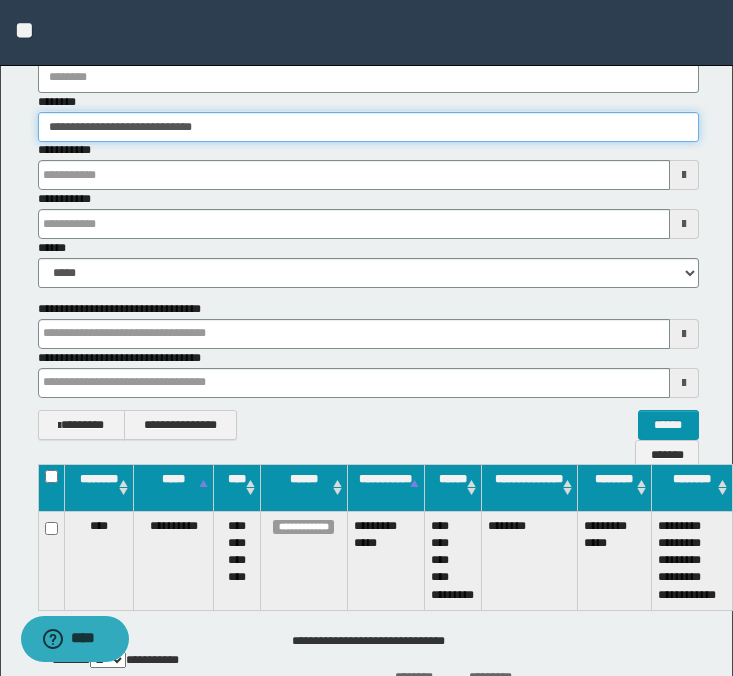 click on "**********" at bounding box center [366, 201] 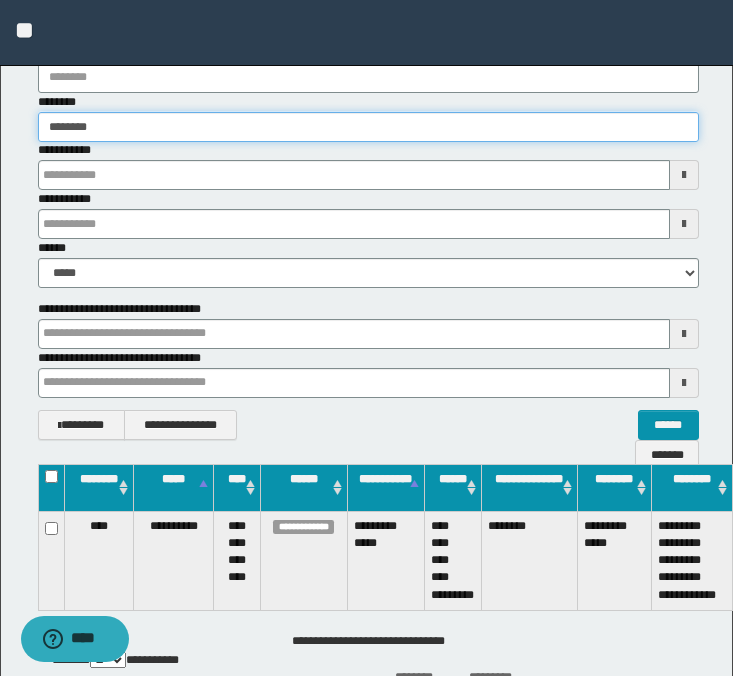 type on "********" 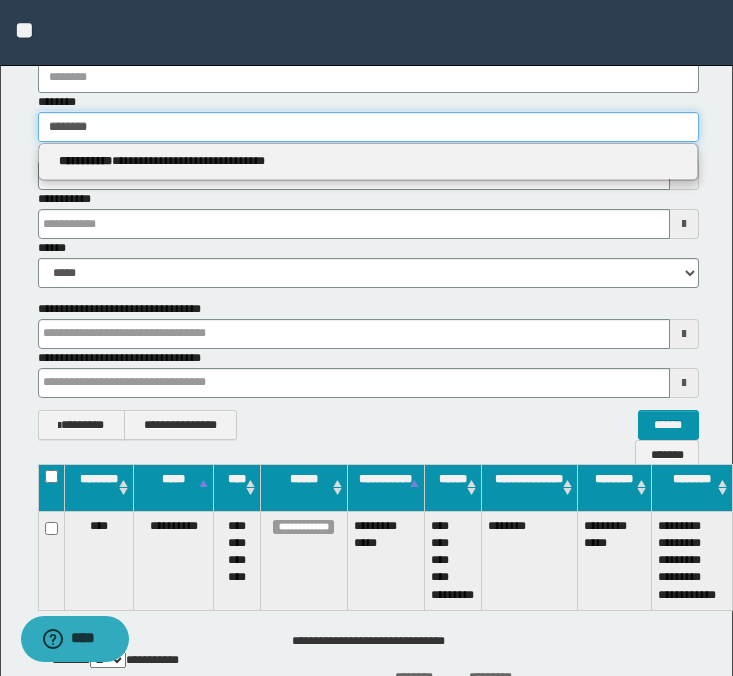 type on "********" 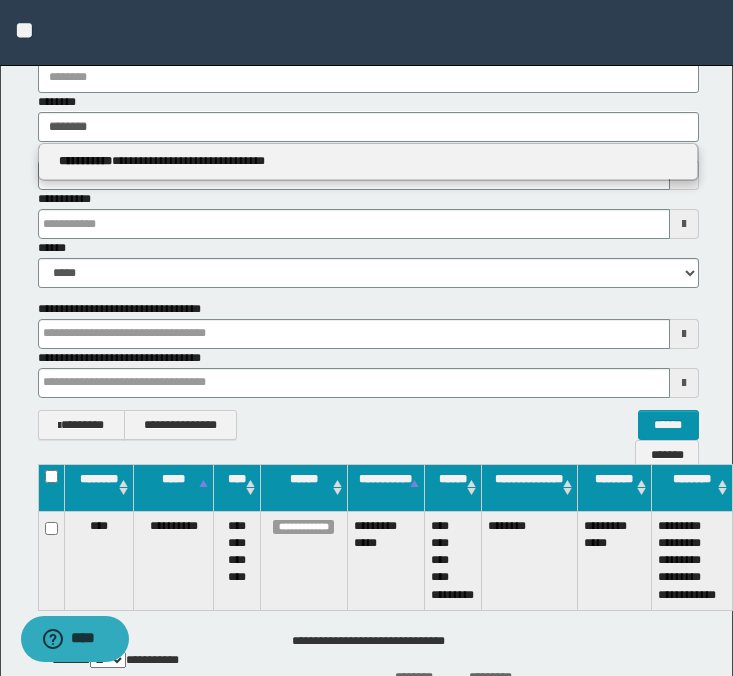 click on "**********" at bounding box center [368, 161] 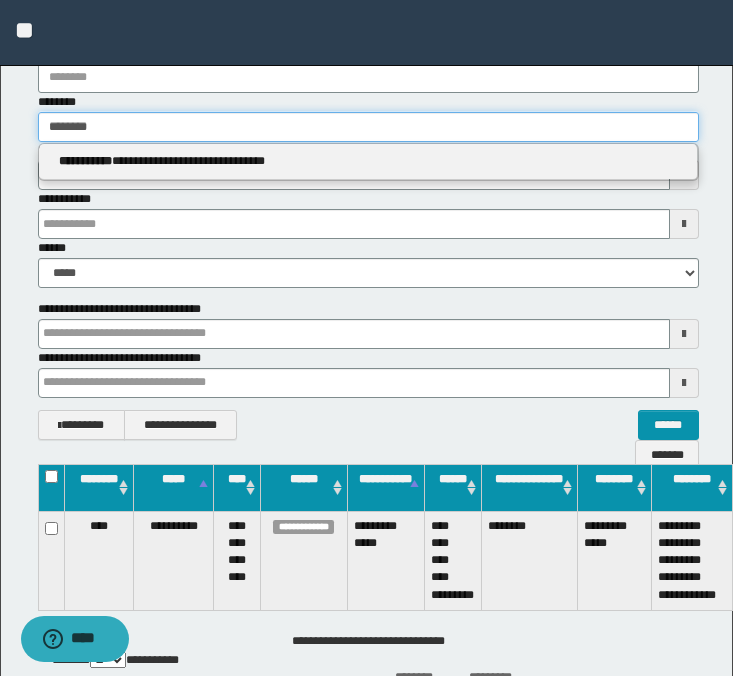 type 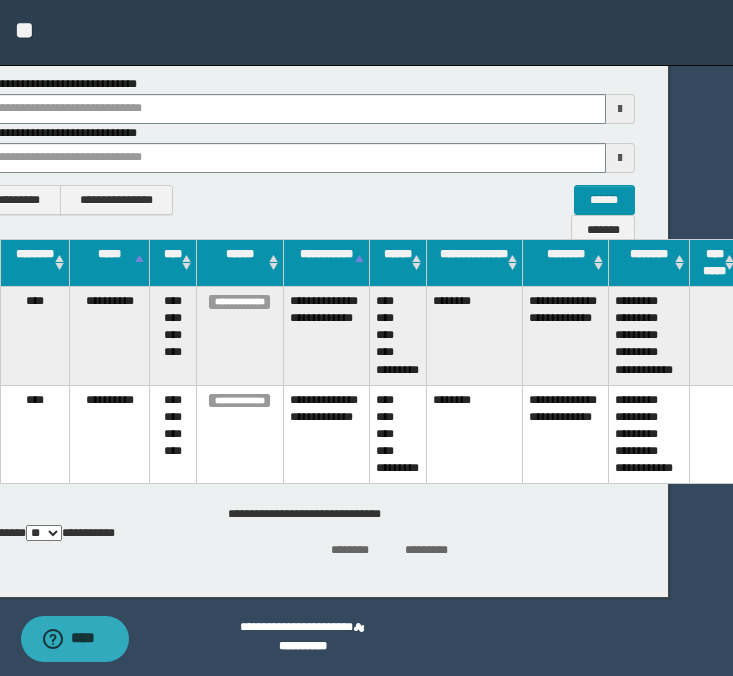 scroll, scrollTop: 362, scrollLeft: 130, axis: both 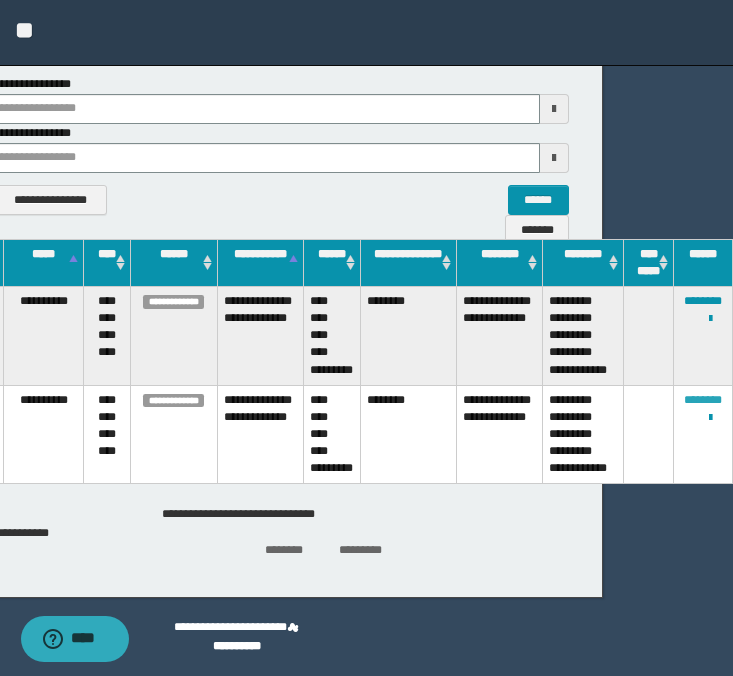 click on "********" at bounding box center (703, 400) 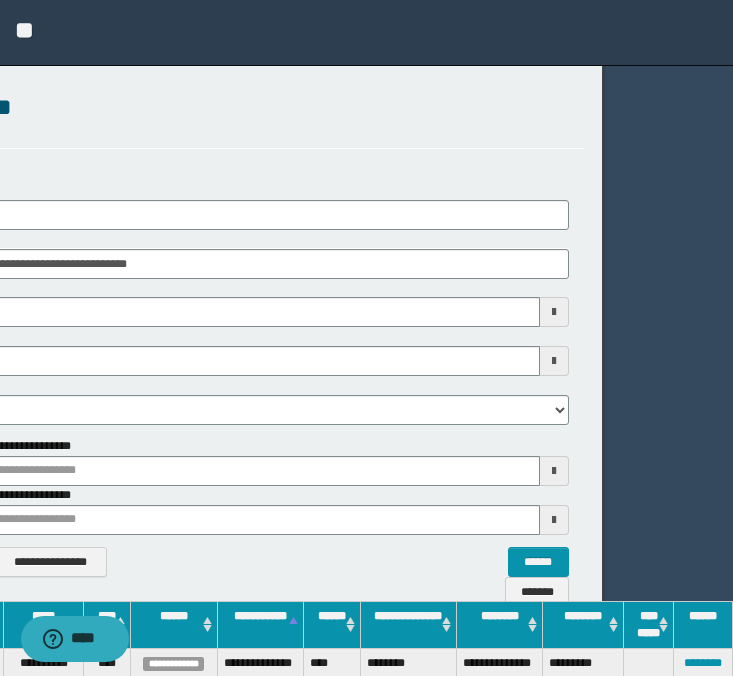 scroll, scrollTop: 0, scrollLeft: 0, axis: both 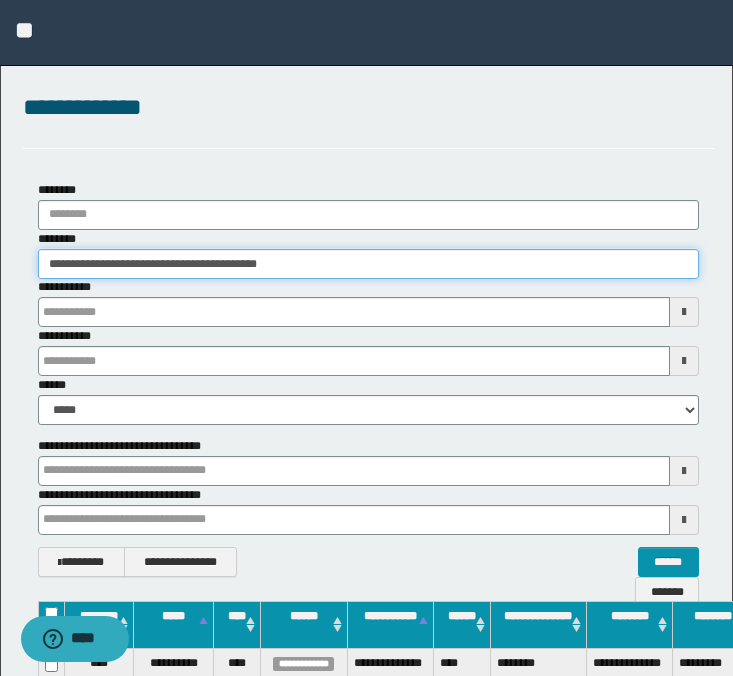drag, startPoint x: 374, startPoint y: 267, endPoint x: 6, endPoint y: 252, distance: 368.30557 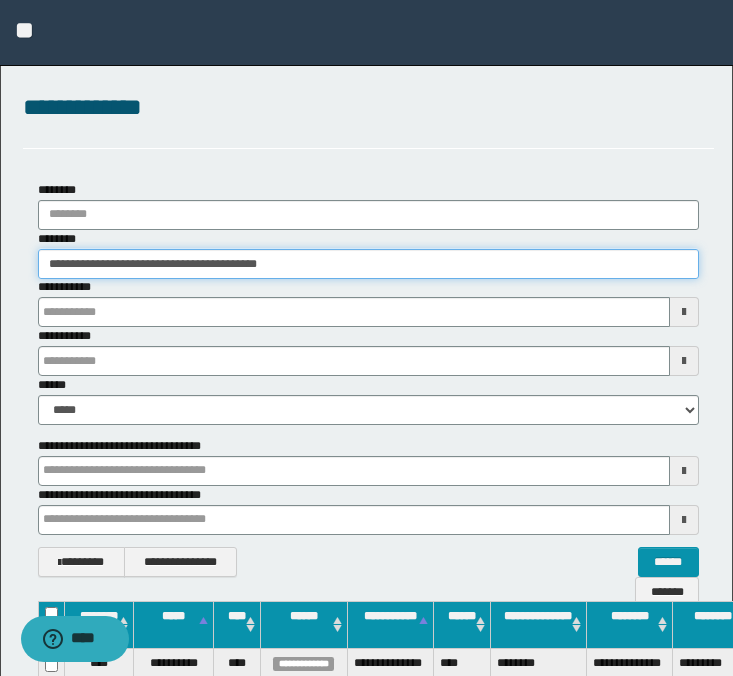 click on "**********" at bounding box center (366, 505) 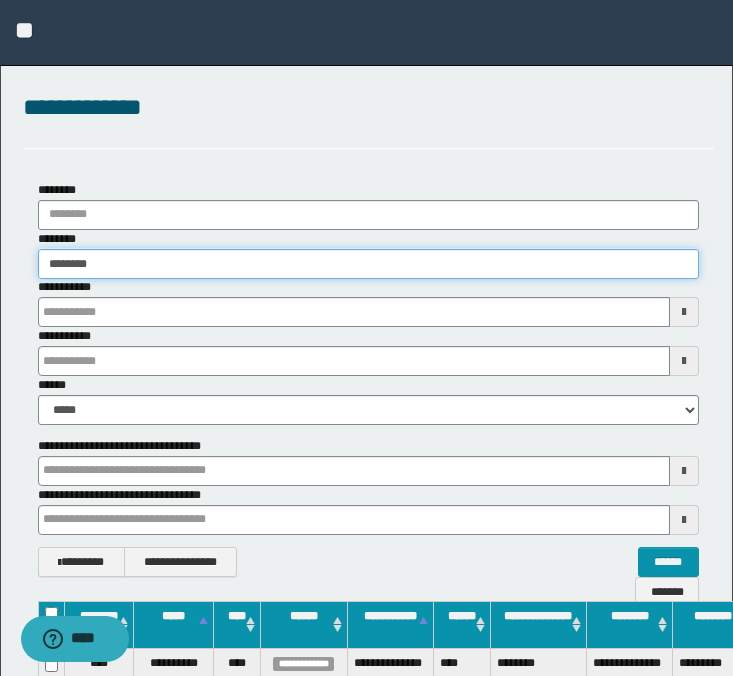 type on "********" 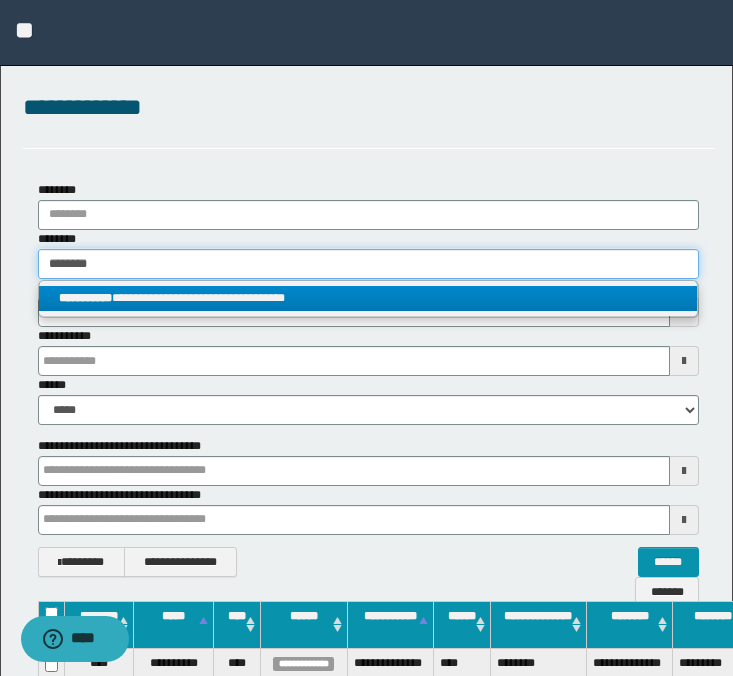 type on "********" 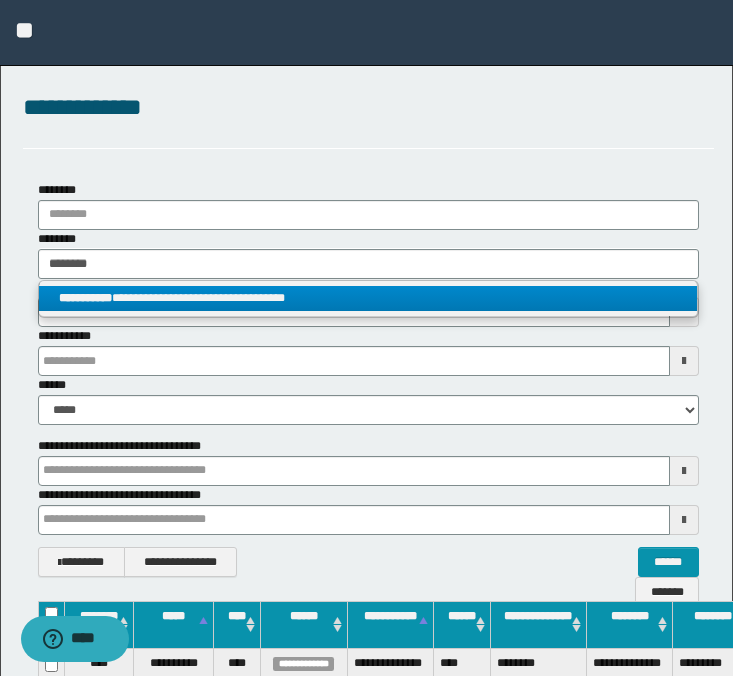 click on "**********" at bounding box center (368, 298) 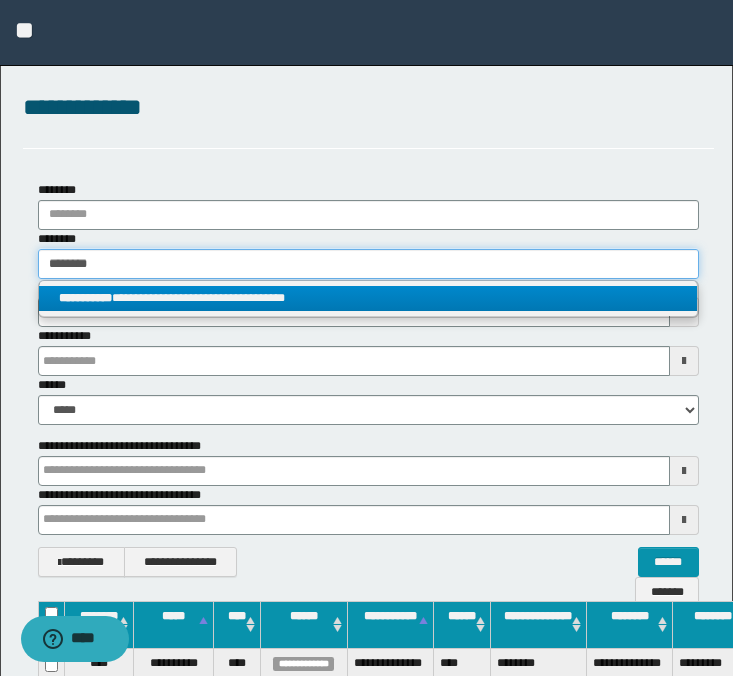 type 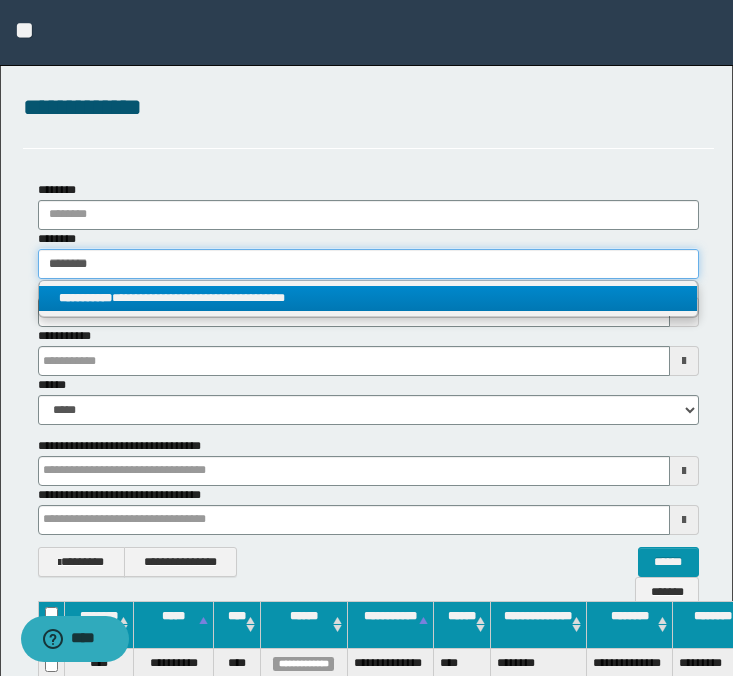 type on "**********" 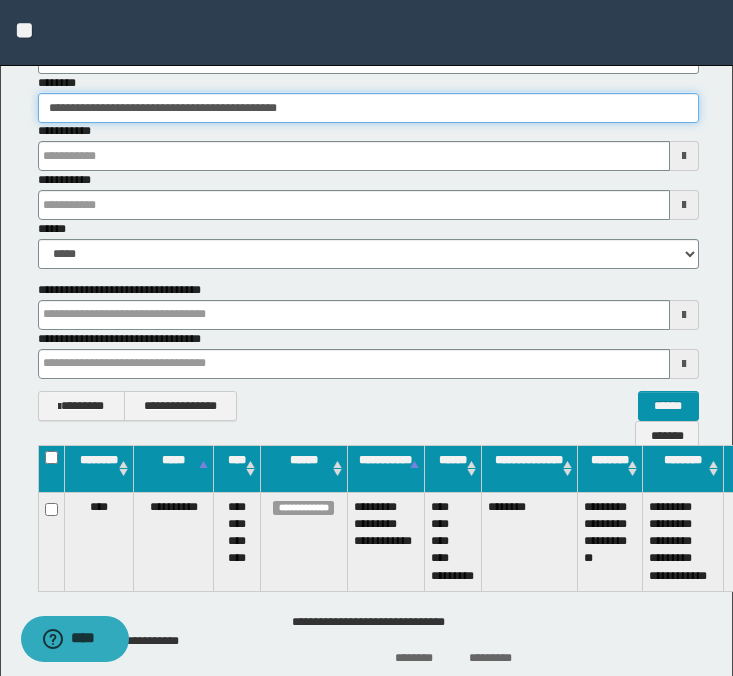 scroll, scrollTop: 156, scrollLeft: 99, axis: both 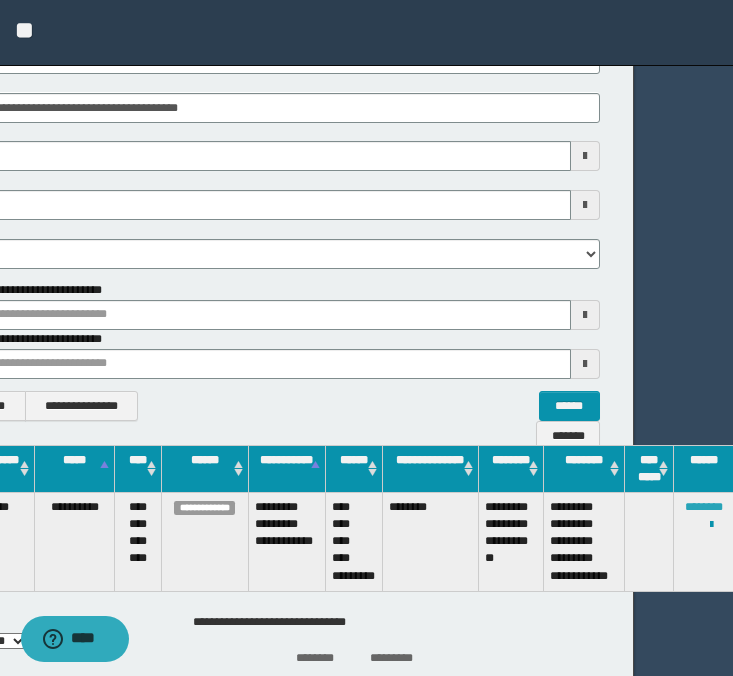 click on "********" at bounding box center (704, 507) 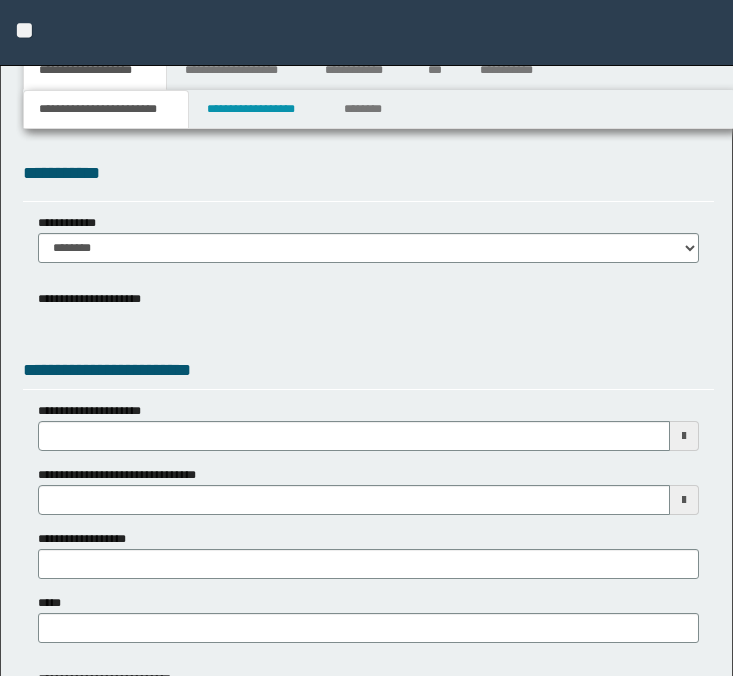 scroll, scrollTop: 0, scrollLeft: 0, axis: both 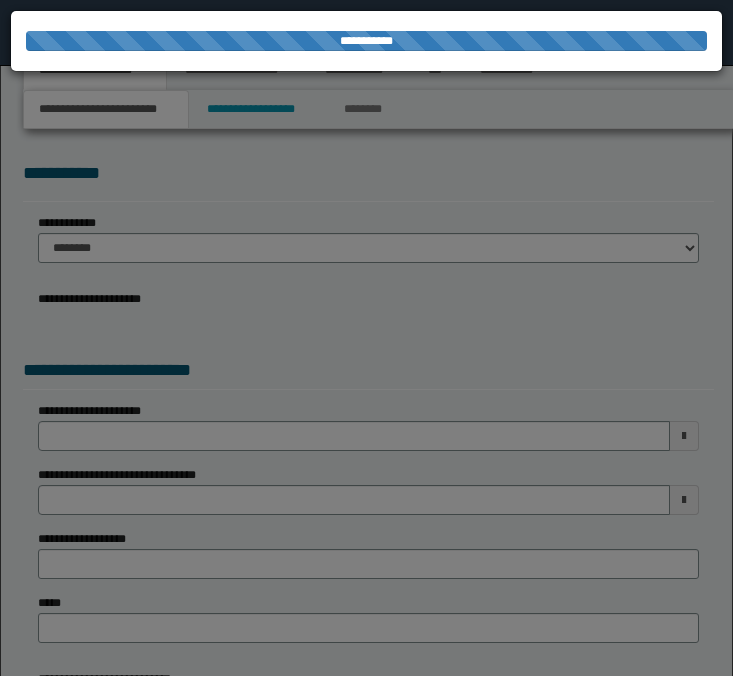 select on "*" 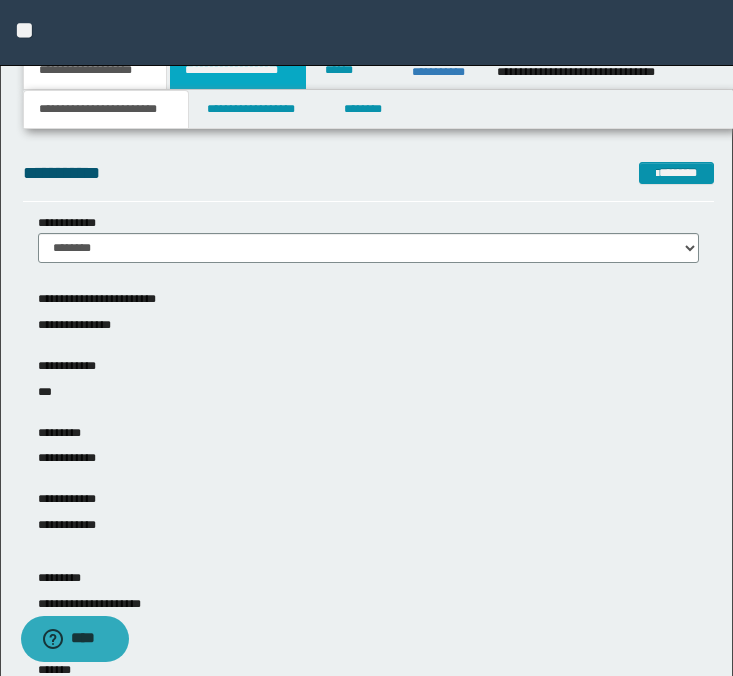 click on "**********" at bounding box center [238, 70] 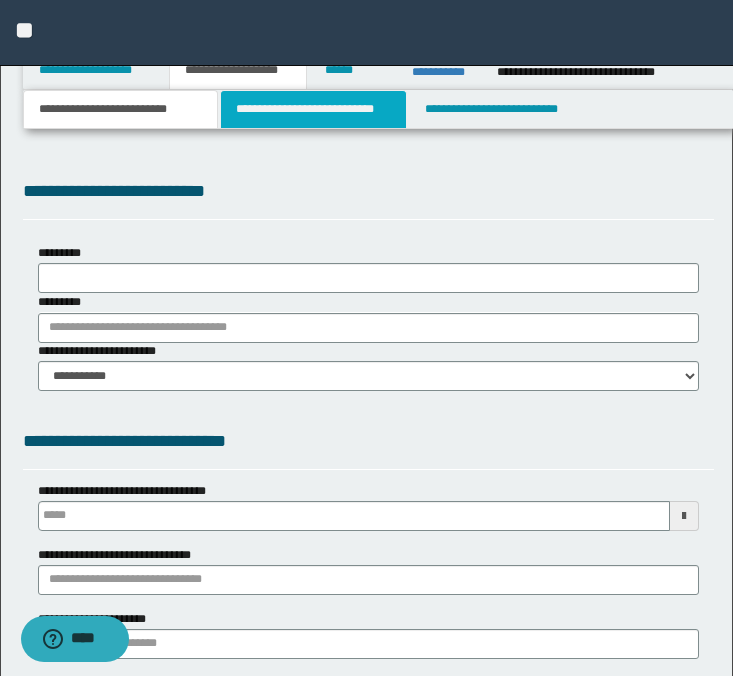 scroll, scrollTop: 0, scrollLeft: 0, axis: both 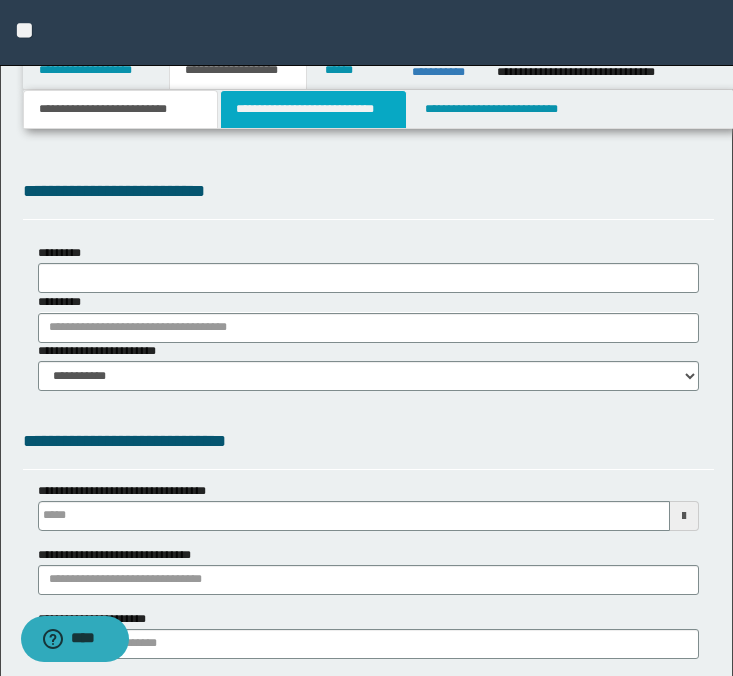 type 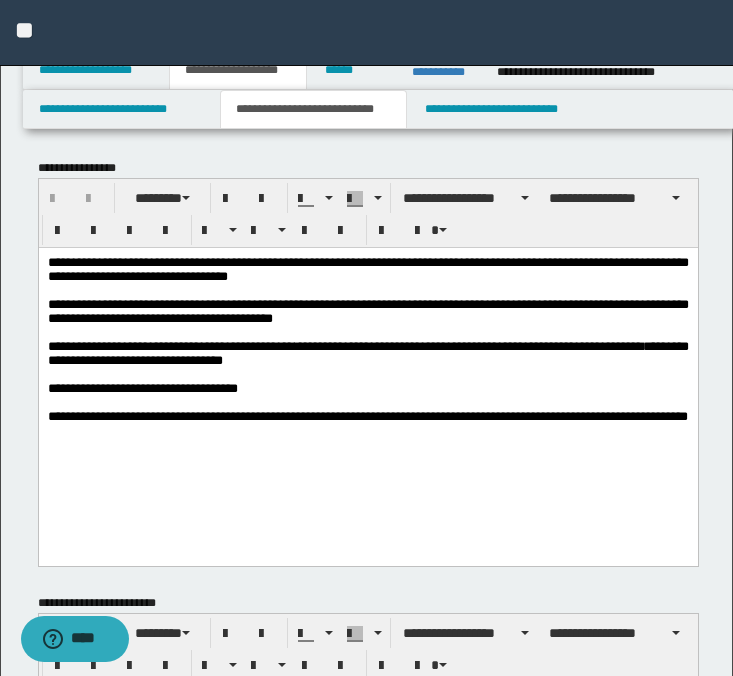 scroll, scrollTop: 0, scrollLeft: 0, axis: both 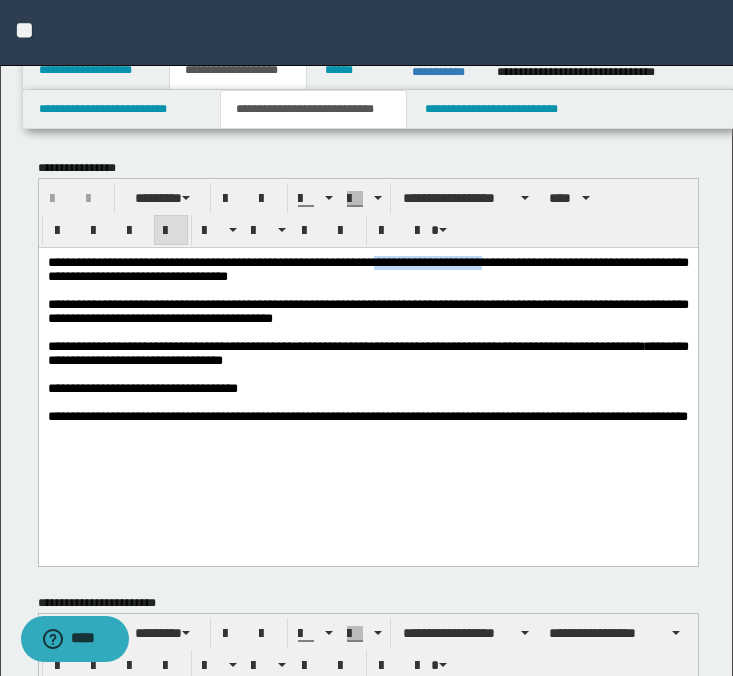 drag, startPoint x: 548, startPoint y: 261, endPoint x: 392, endPoint y: 261, distance: 156 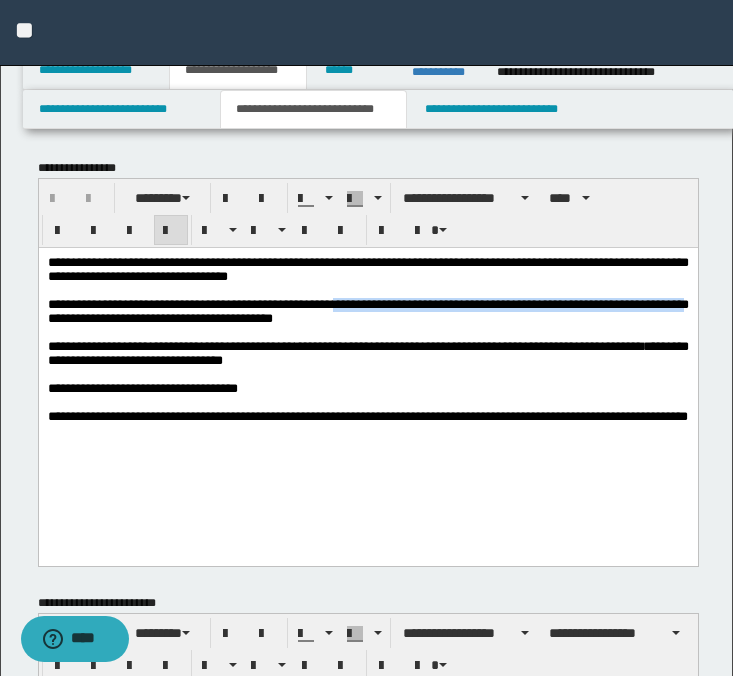 drag, startPoint x: 371, startPoint y: 310, endPoint x: 94, endPoint y: 325, distance: 277.40585 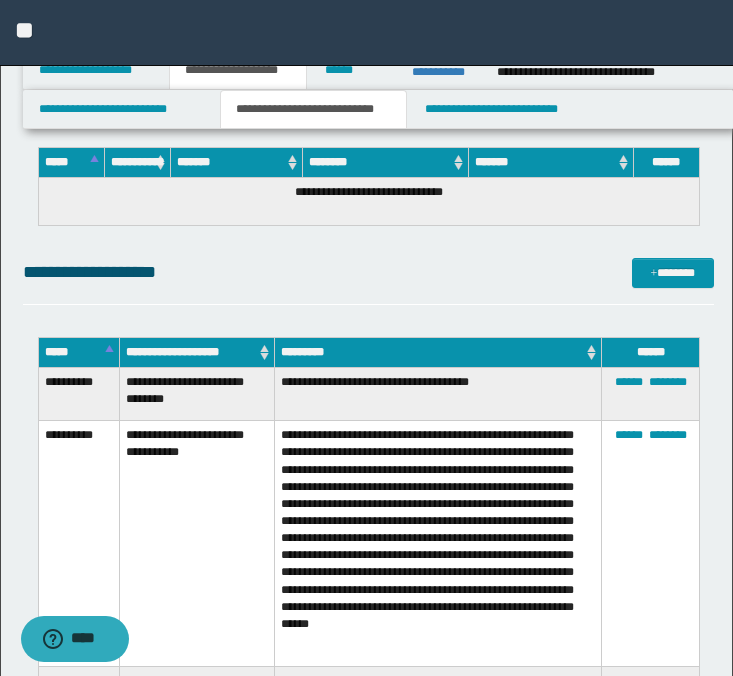 scroll, scrollTop: 2529, scrollLeft: 0, axis: vertical 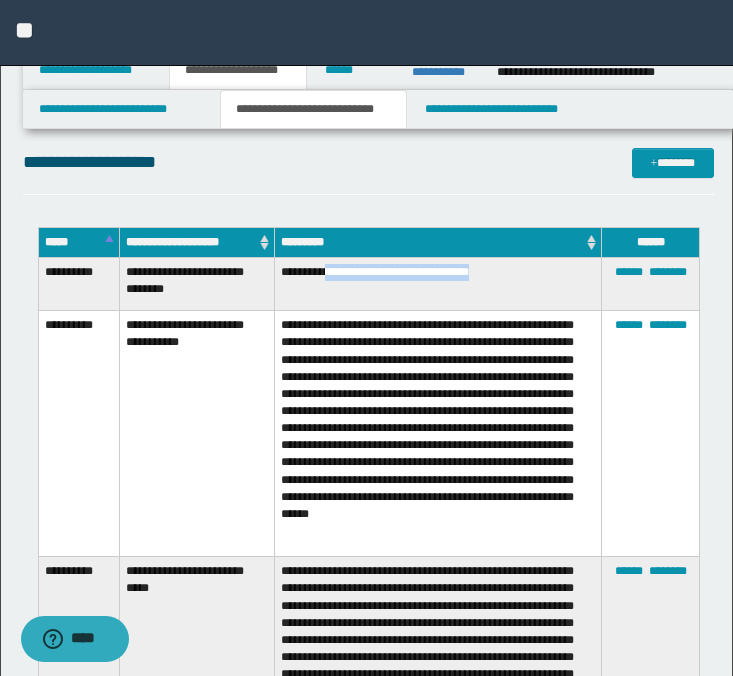 drag, startPoint x: 505, startPoint y: 274, endPoint x: 334, endPoint y: 269, distance: 171.07309 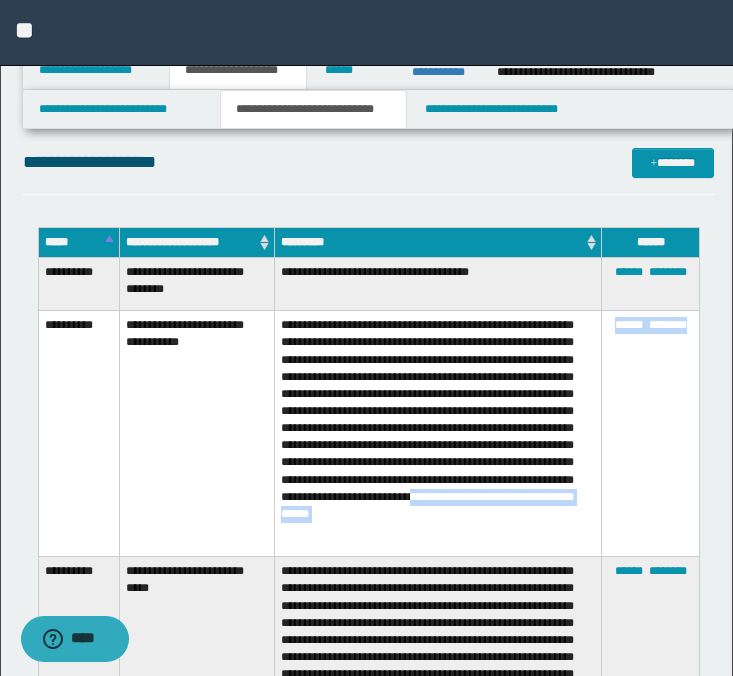 drag, startPoint x: 381, startPoint y: 529, endPoint x: 656, endPoint y: 524, distance: 275.04544 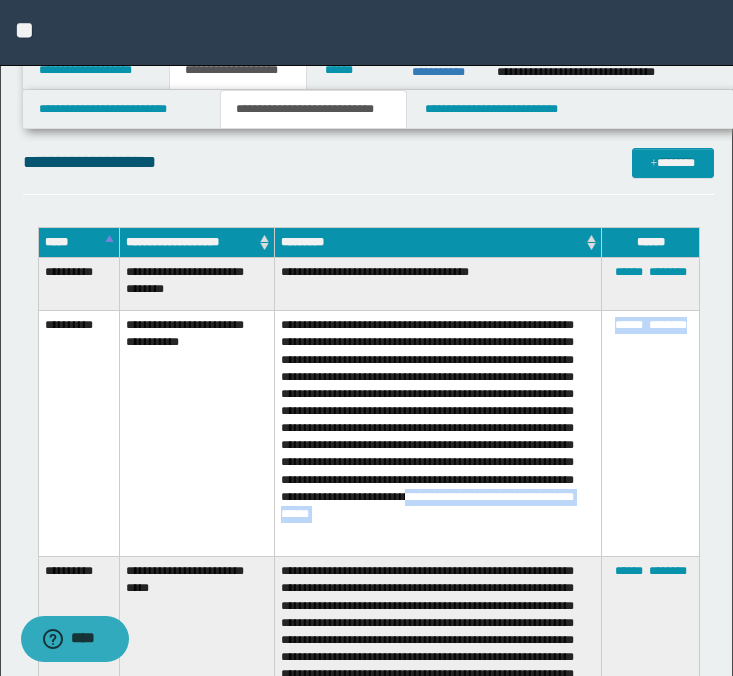 drag, startPoint x: 376, startPoint y: 526, endPoint x: 618, endPoint y: 519, distance: 242.10121 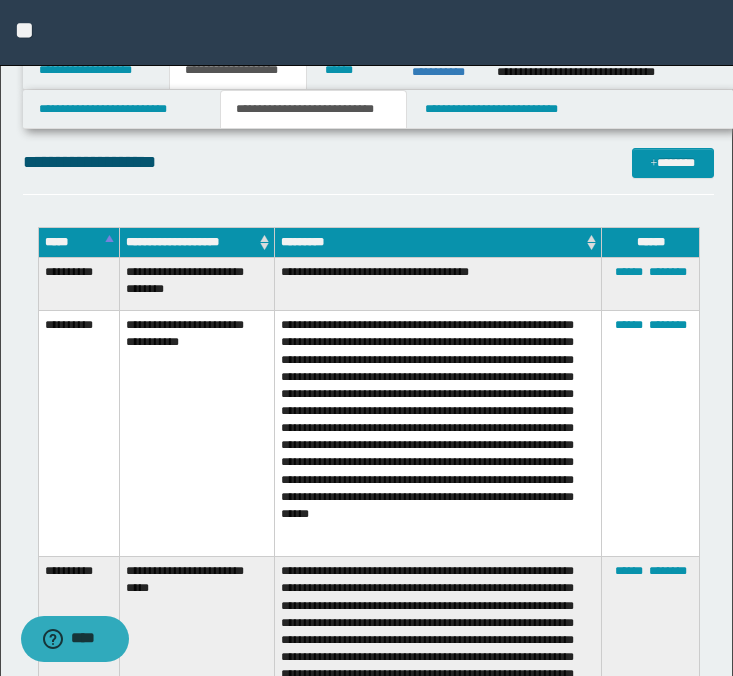 click on "**********" at bounding box center [438, 434] 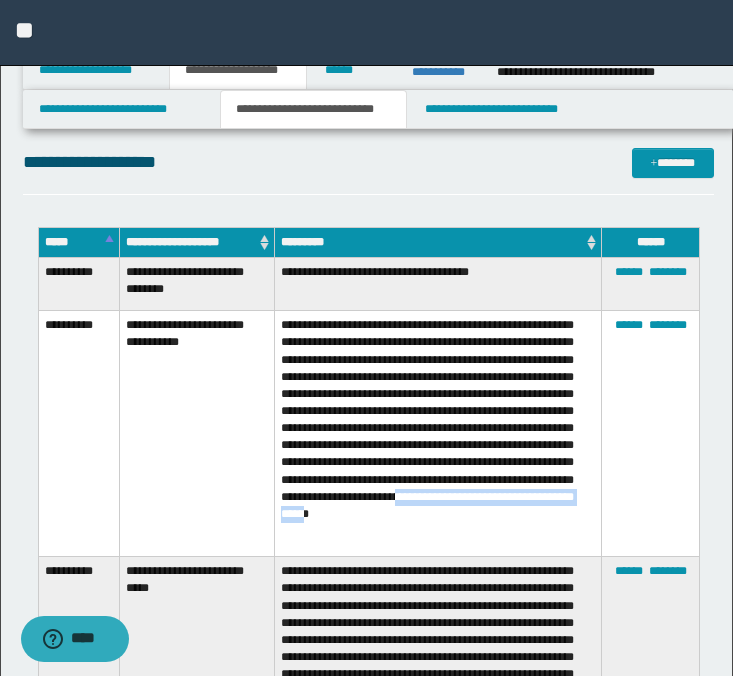drag, startPoint x: 591, startPoint y: 520, endPoint x: 363, endPoint y: 533, distance: 228.37032 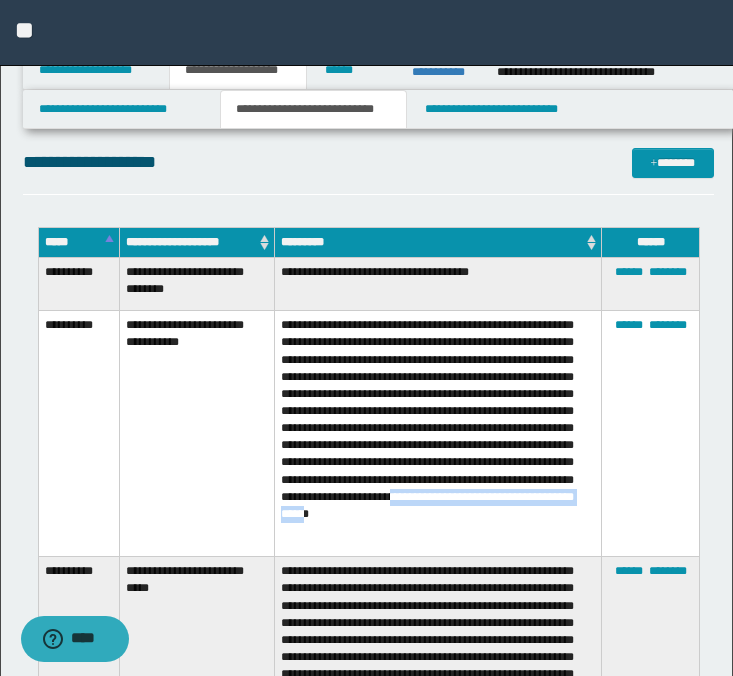 copy on "**********" 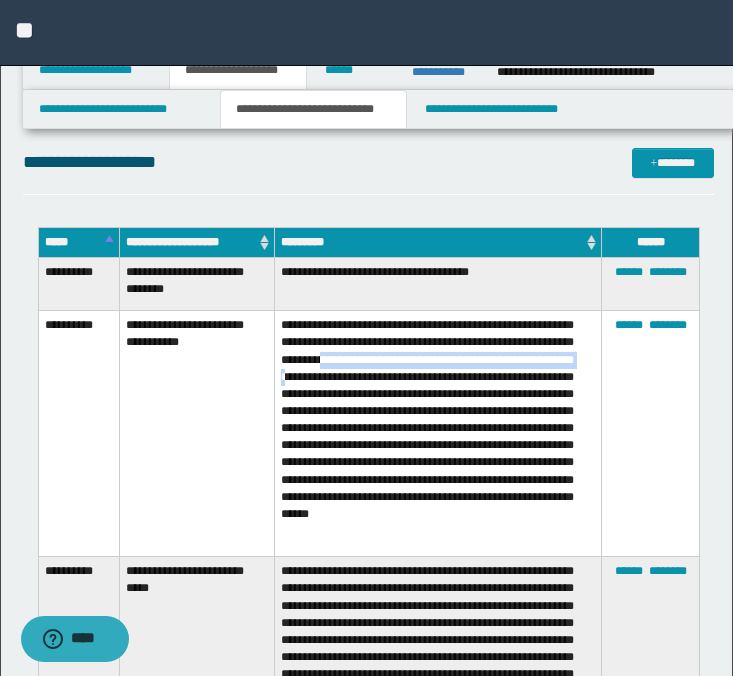 drag, startPoint x: 444, startPoint y: 370, endPoint x: 444, endPoint y: 357, distance: 13 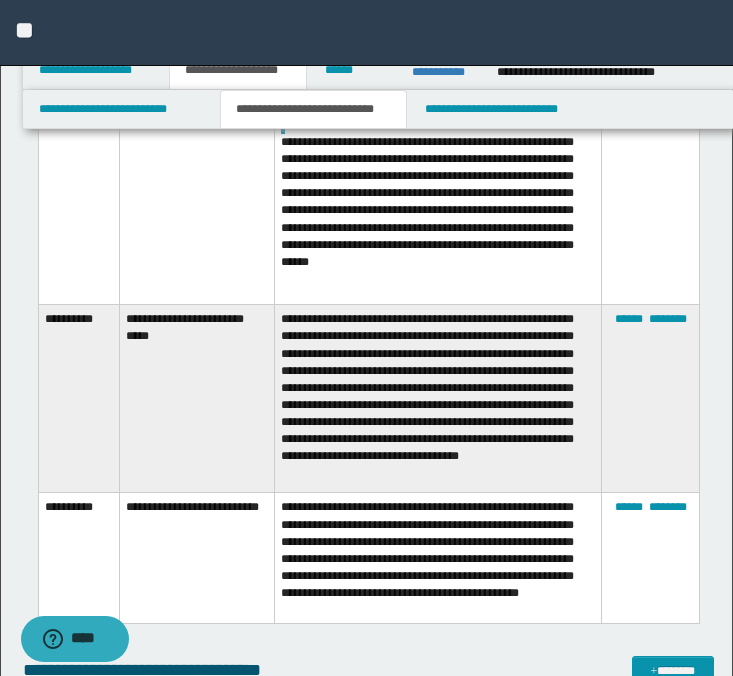 scroll, scrollTop: 2883, scrollLeft: 0, axis: vertical 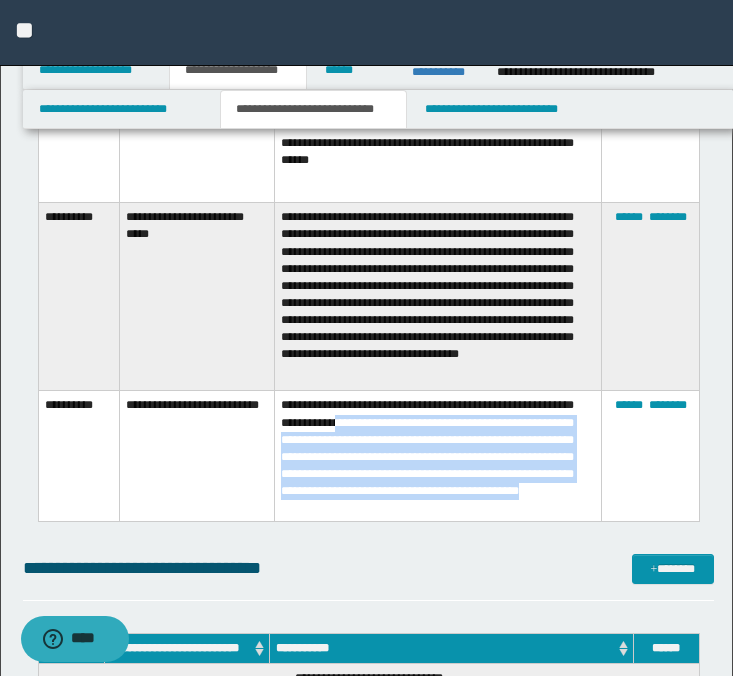 drag, startPoint x: 400, startPoint y: 419, endPoint x: 521, endPoint y: 503, distance: 147.29901 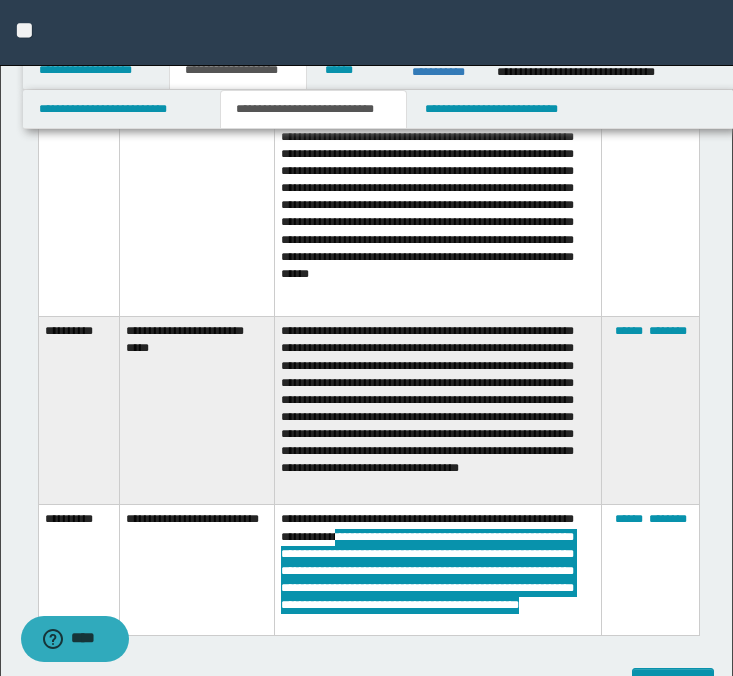 scroll, scrollTop: 2639, scrollLeft: 0, axis: vertical 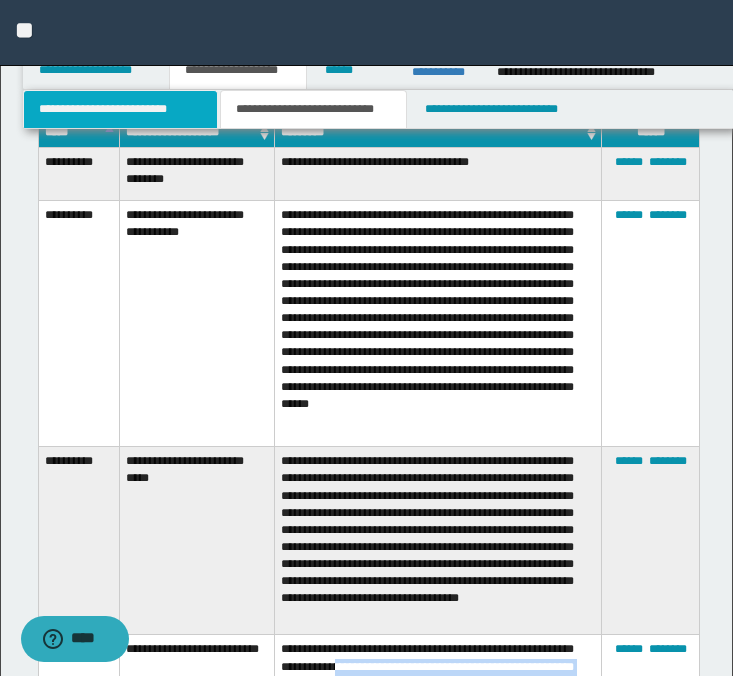 click on "**********" at bounding box center (120, 109) 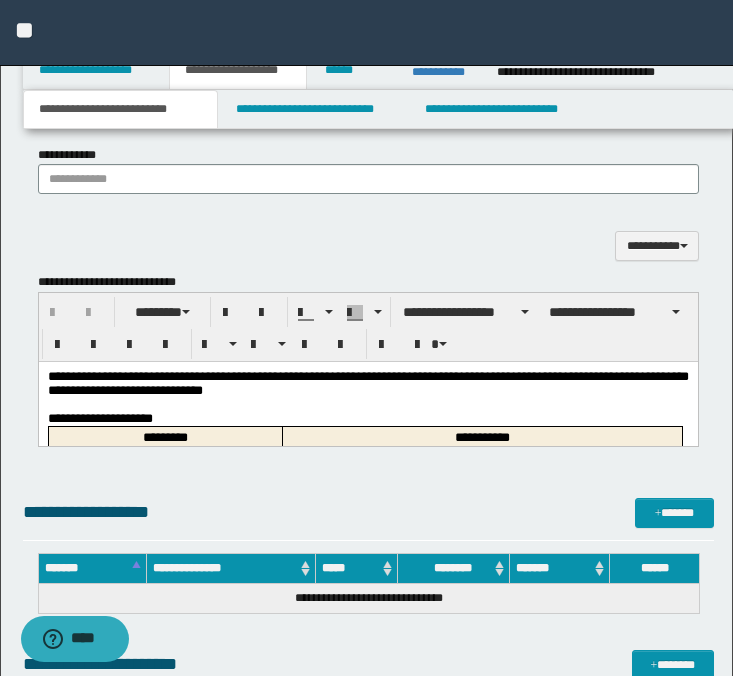 scroll, scrollTop: 1301, scrollLeft: 0, axis: vertical 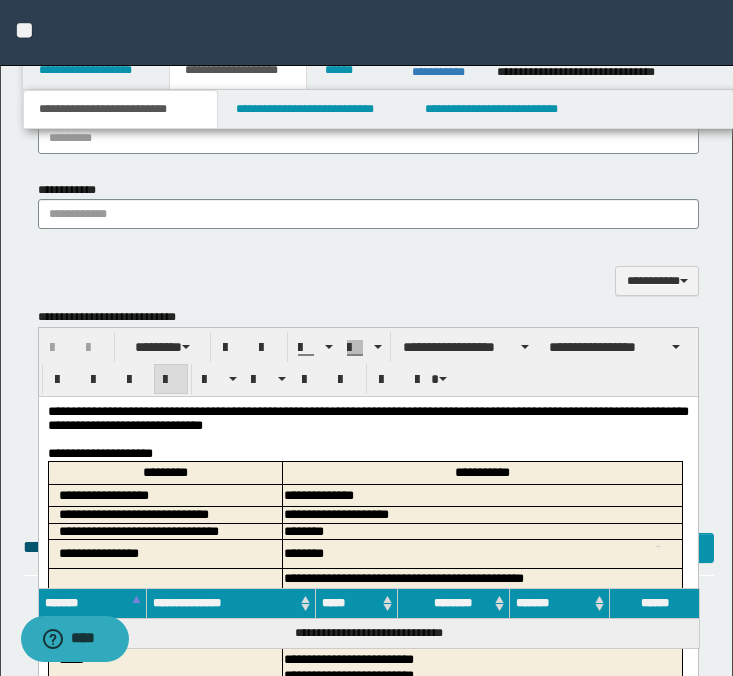 click at bounding box center [367, 439] 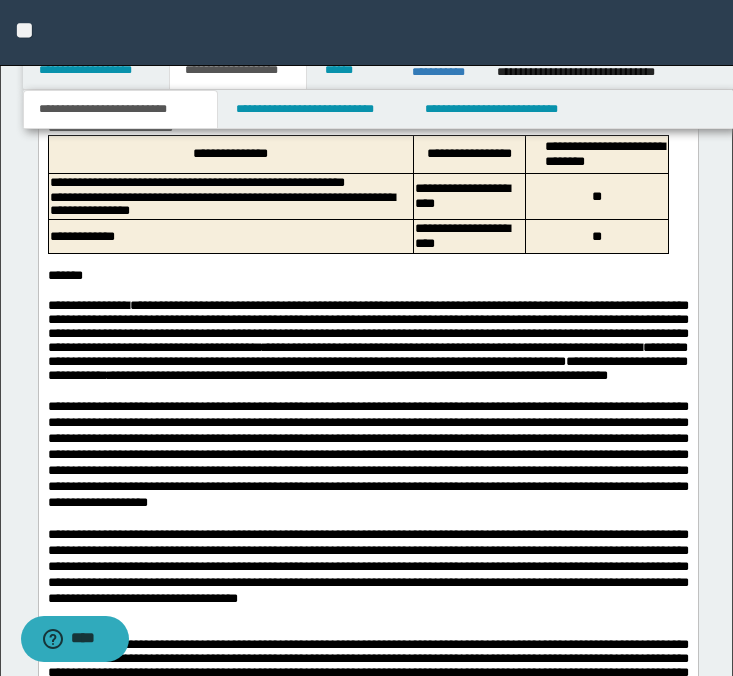 scroll, scrollTop: 2609, scrollLeft: 0, axis: vertical 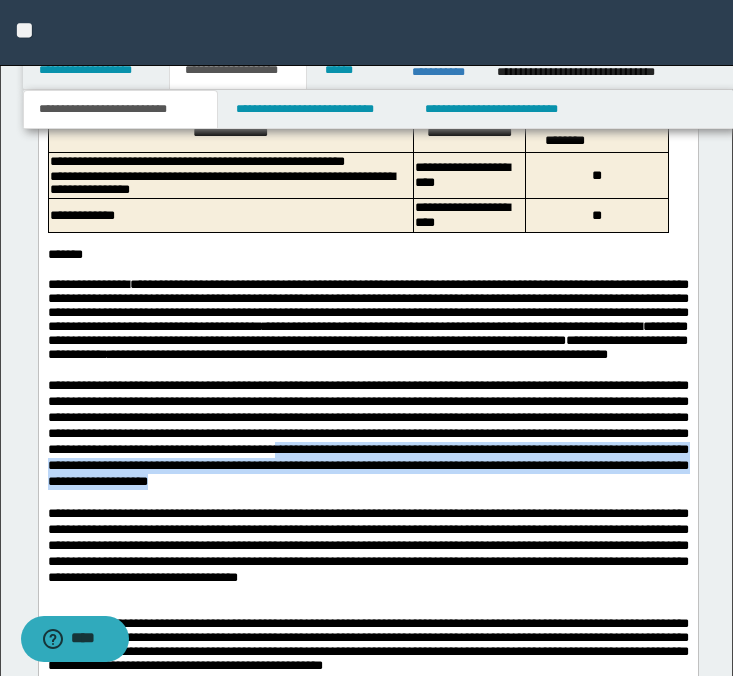 drag, startPoint x: 504, startPoint y: 494, endPoint x: 543, endPoint y: 524, distance: 49.20366 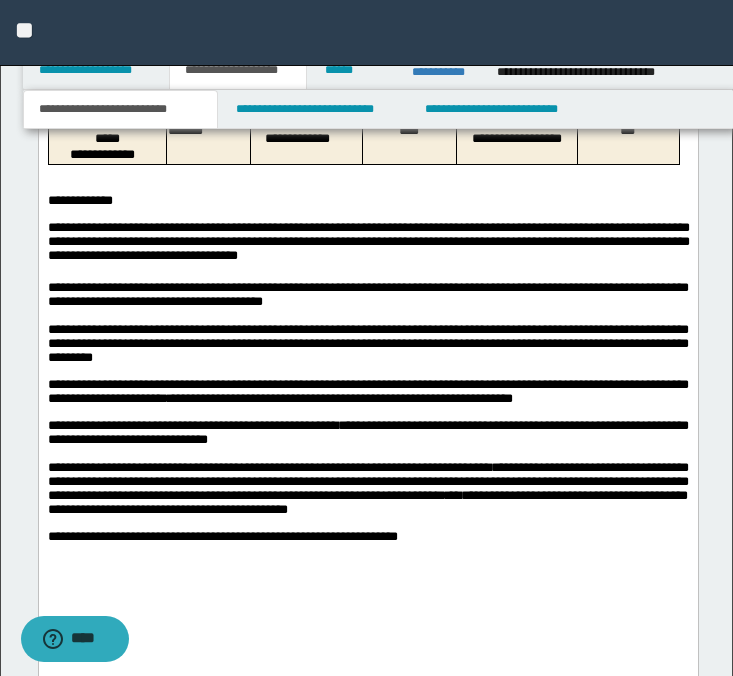 scroll, scrollTop: 3518, scrollLeft: 0, axis: vertical 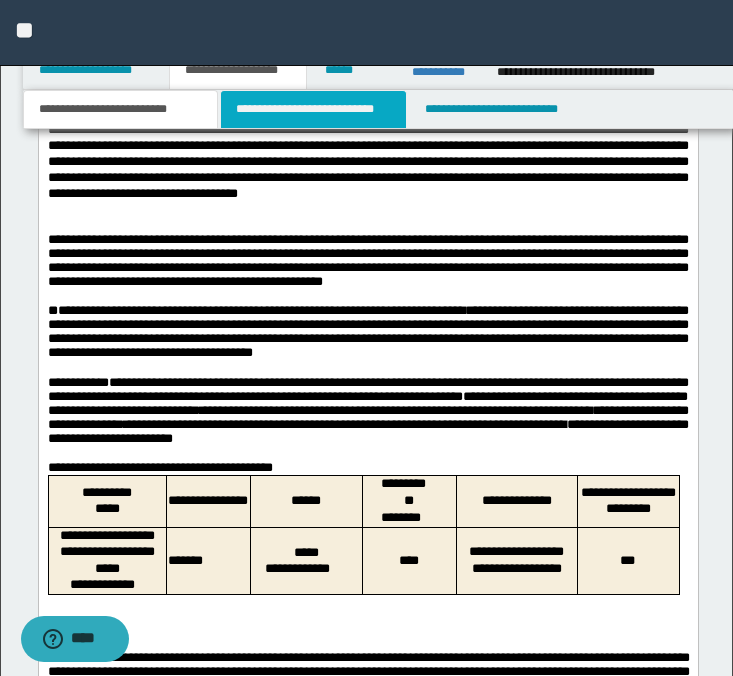click on "**********" at bounding box center [314, 109] 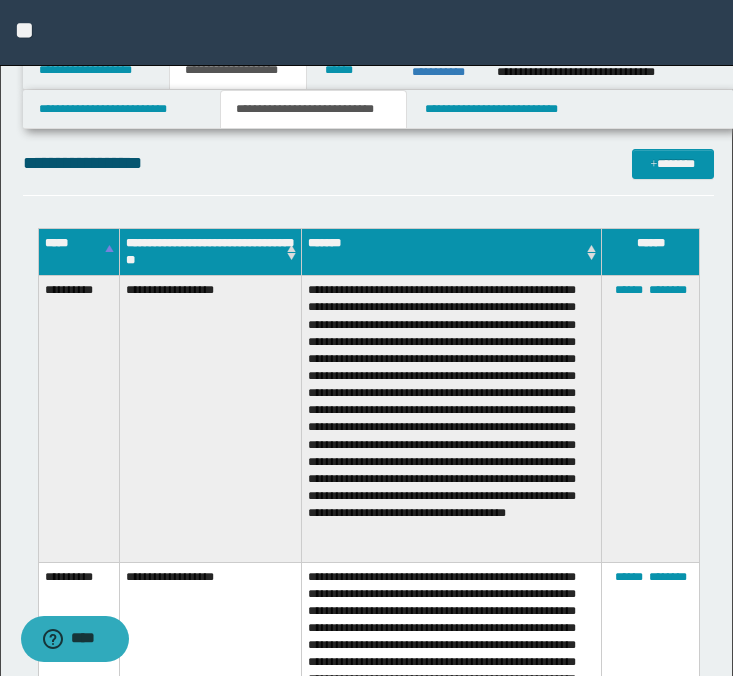 scroll, scrollTop: 1214, scrollLeft: 0, axis: vertical 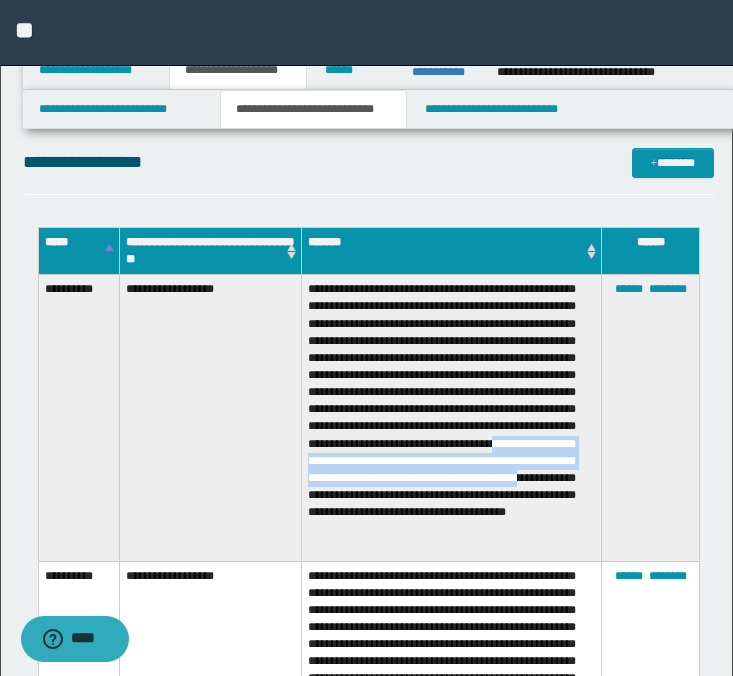 drag, startPoint x: 451, startPoint y: 474, endPoint x: 532, endPoint y: 510, distance: 88.63972 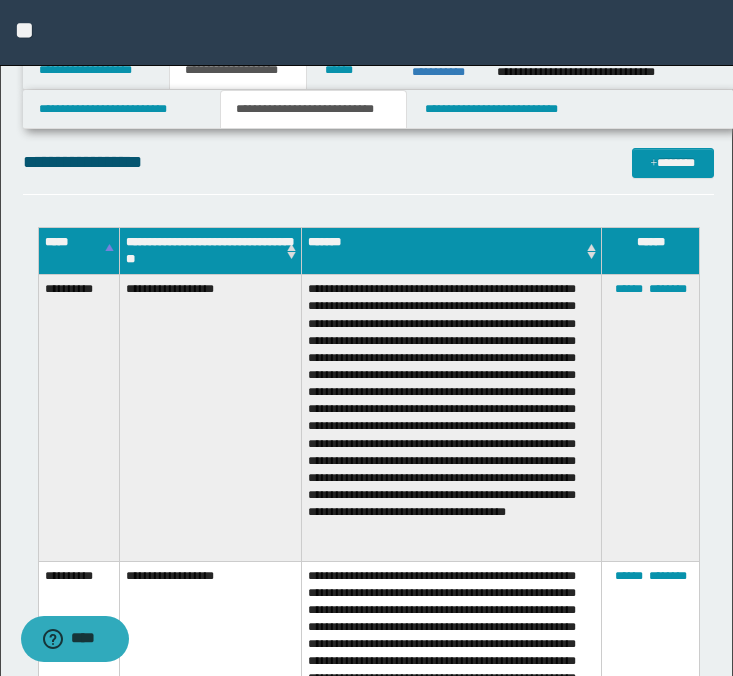 drag, startPoint x: 517, startPoint y: 332, endPoint x: 530, endPoint y: 411, distance: 80.06248 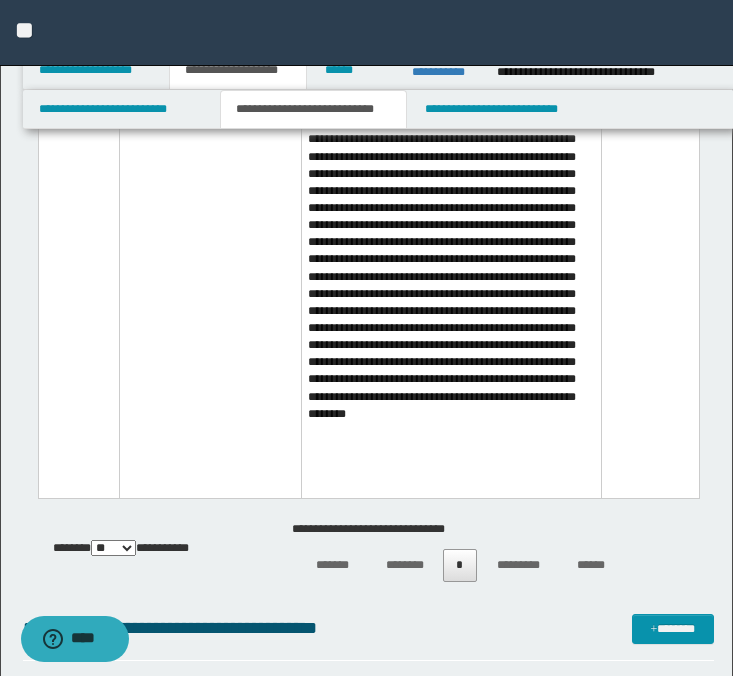 scroll, scrollTop: 1932, scrollLeft: 0, axis: vertical 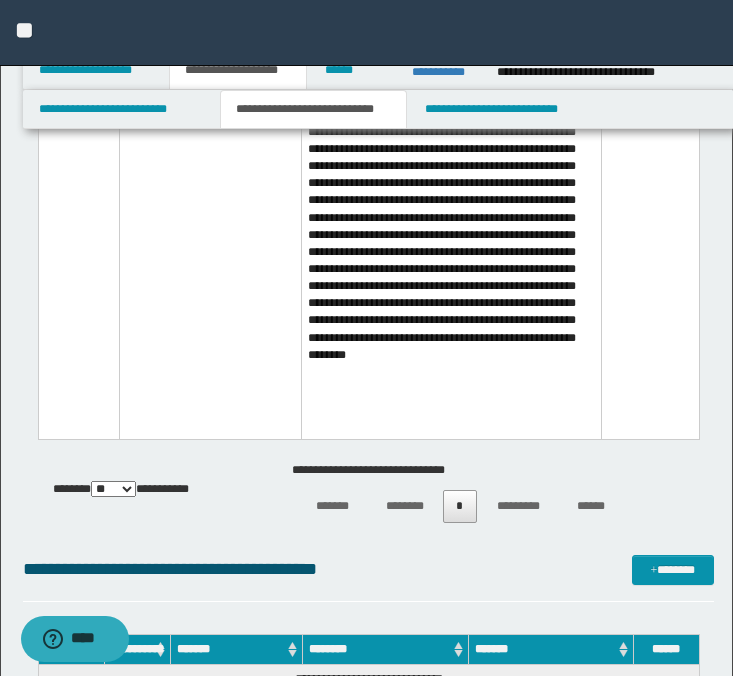 click at bounding box center [451, 141] 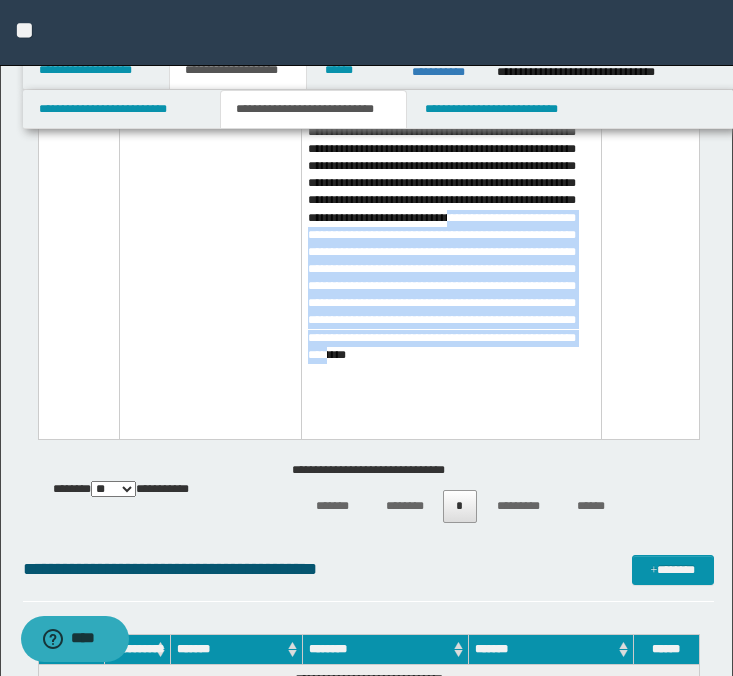 drag, startPoint x: 433, startPoint y: 266, endPoint x: 545, endPoint y: 430, distance: 198.59506 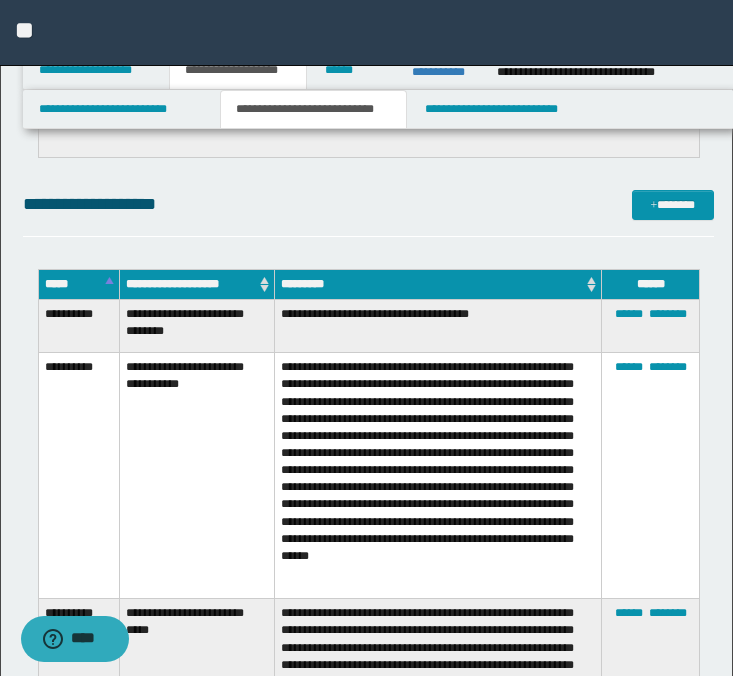 scroll, scrollTop: 2546, scrollLeft: 0, axis: vertical 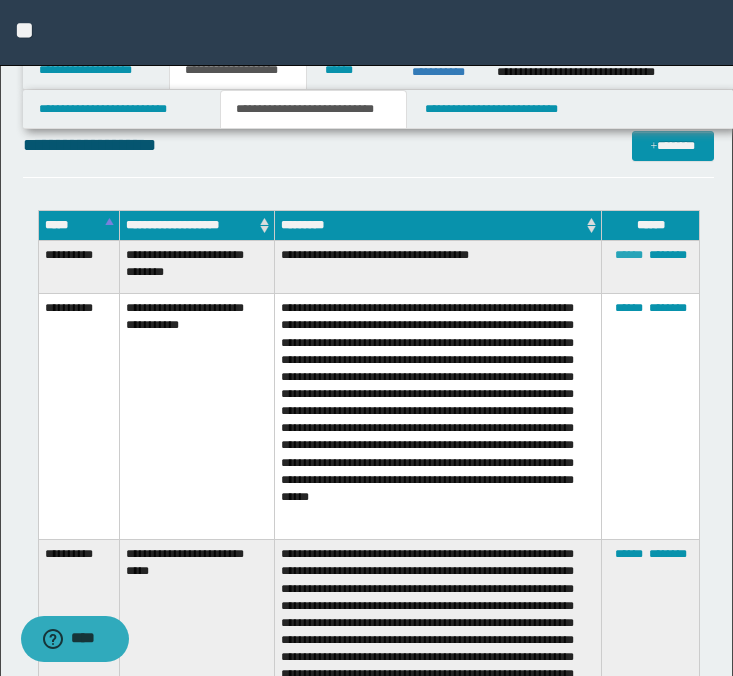 click on "******" at bounding box center [629, 255] 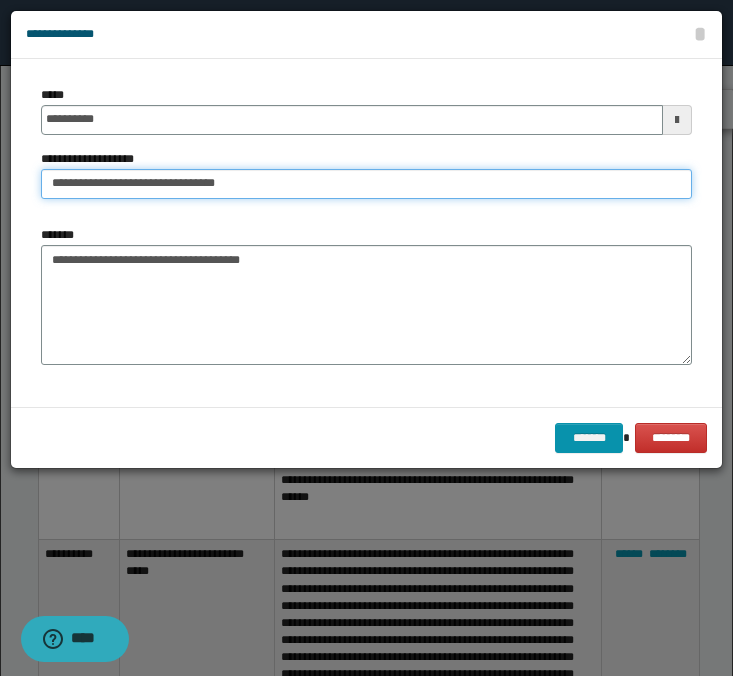 drag, startPoint x: 278, startPoint y: 183, endPoint x: 162, endPoint y: 181, distance: 116.01724 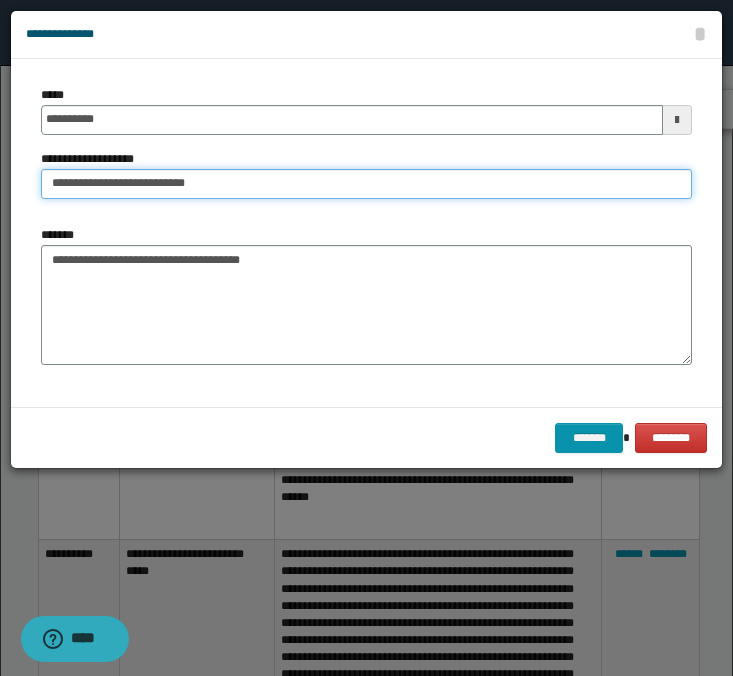 type on "**********" 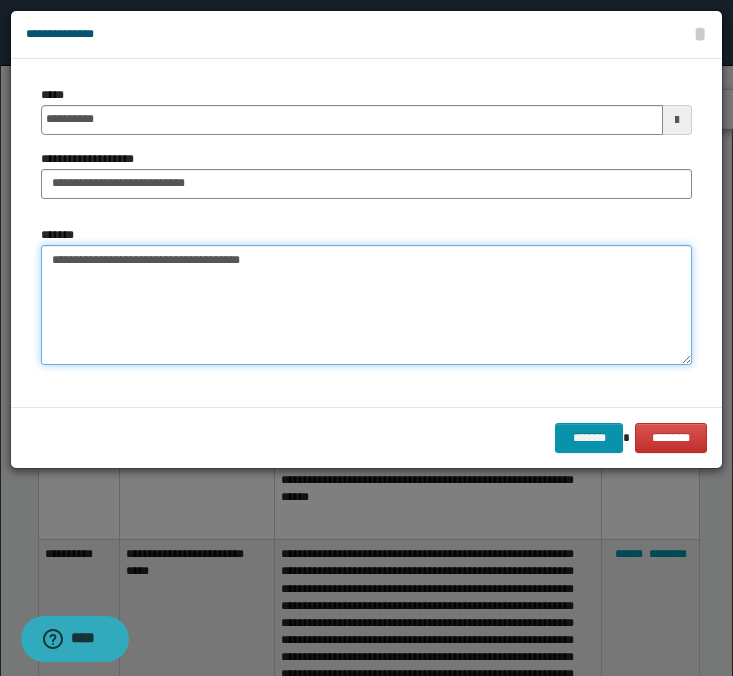 drag, startPoint x: 320, startPoint y: 277, endPoint x: 104, endPoint y: 263, distance: 216.45323 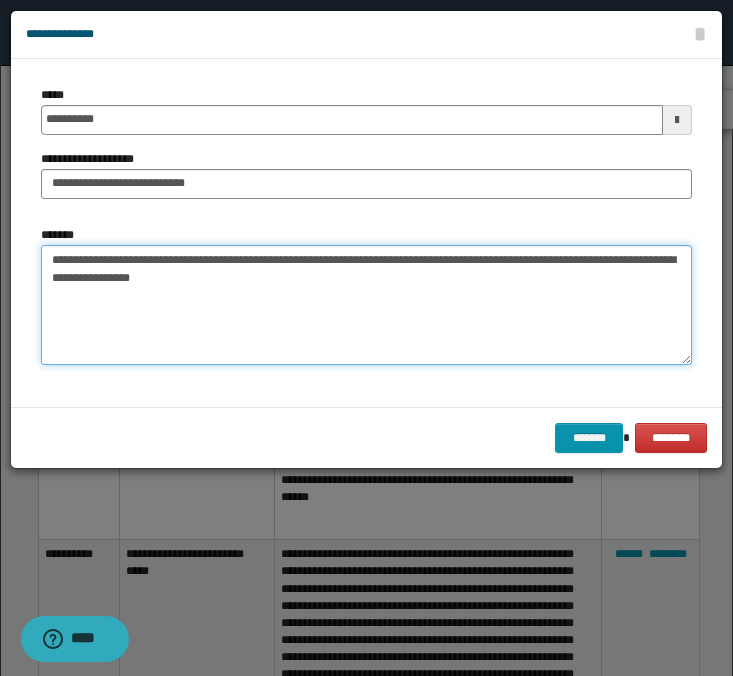 click on "**********" at bounding box center (366, 305) 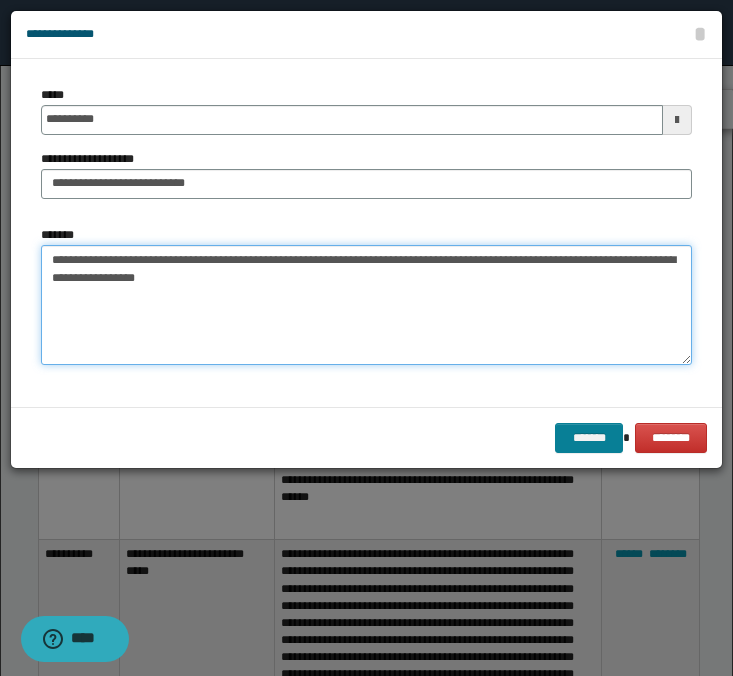 type on "**********" 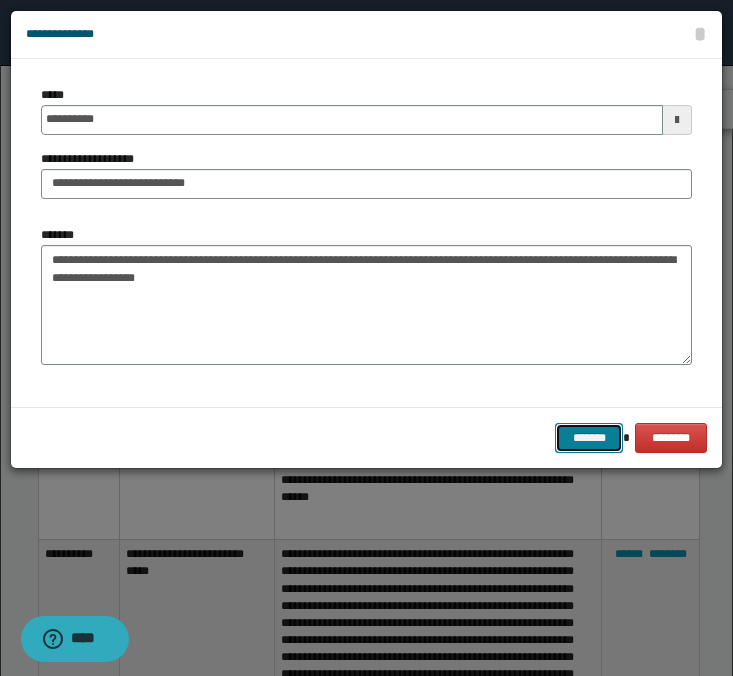 click on "*******" at bounding box center (589, 438) 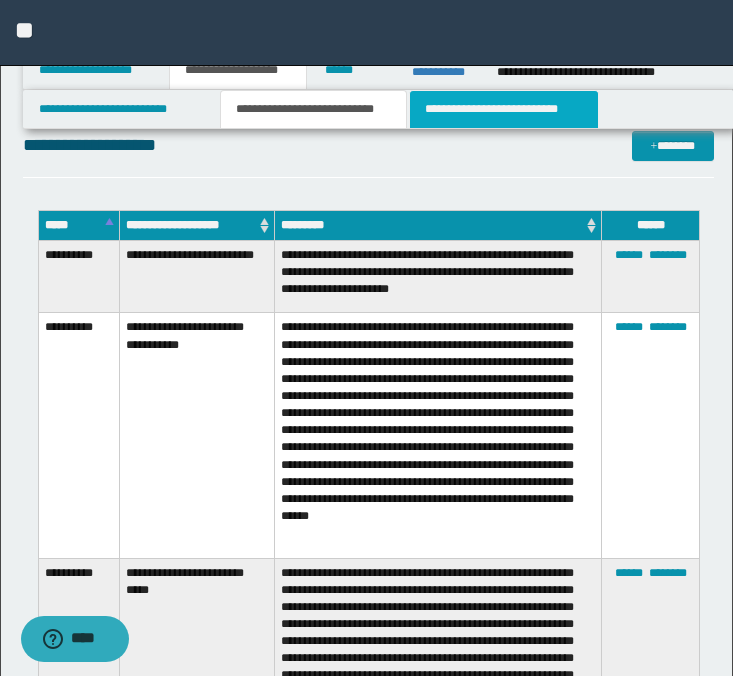 click on "**********" at bounding box center [504, 109] 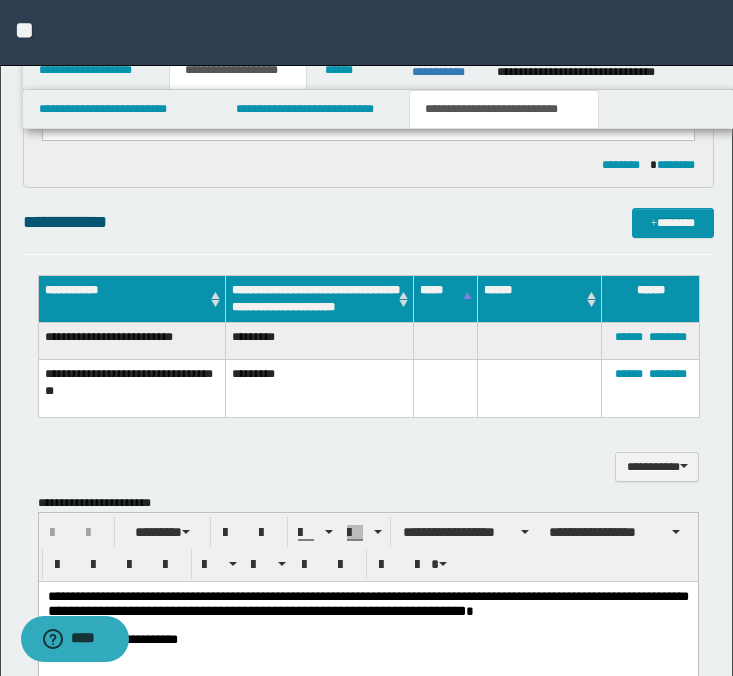 scroll, scrollTop: 694, scrollLeft: 0, axis: vertical 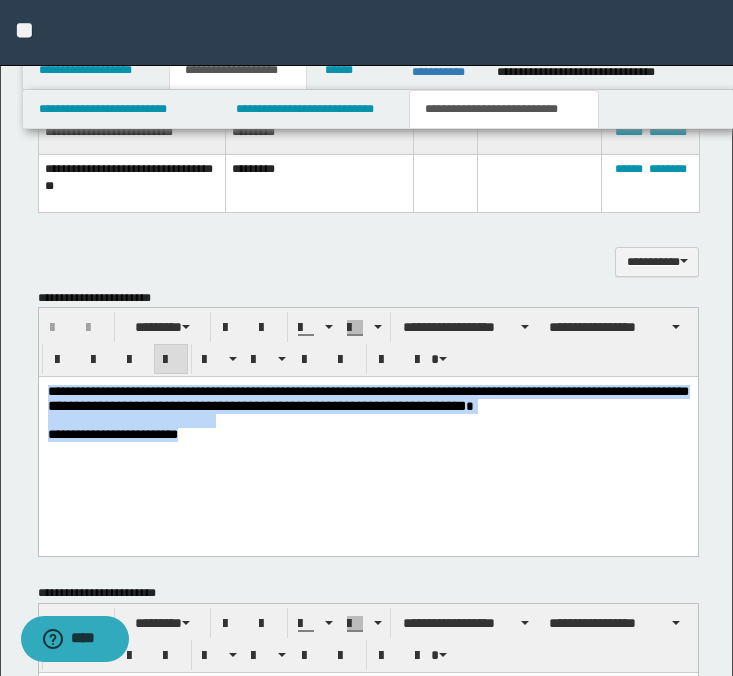 drag, startPoint x: 238, startPoint y: 453, endPoint x: 68, endPoint y: 375, distance: 187.0401 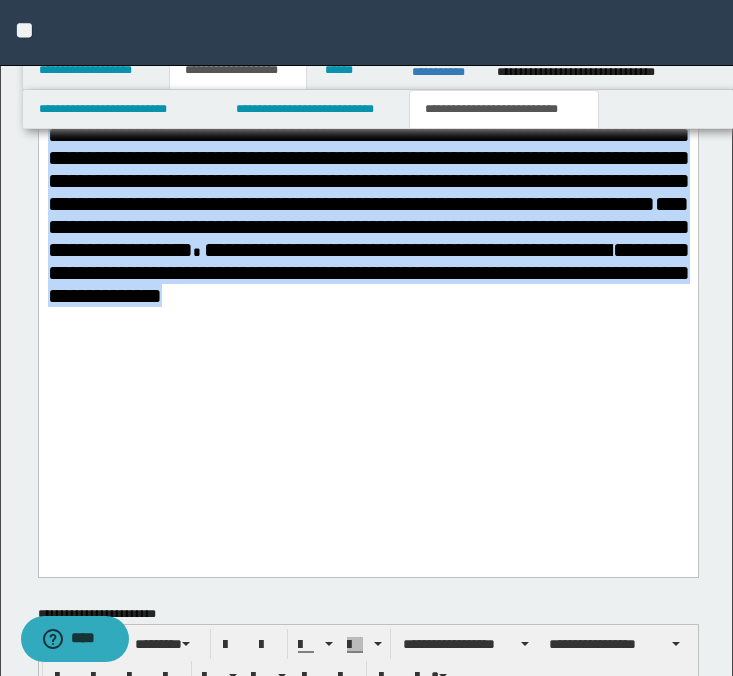 drag, startPoint x: 46, startPoint y: -622, endPoint x: 297, endPoint y: 503, distance: 1152.6604 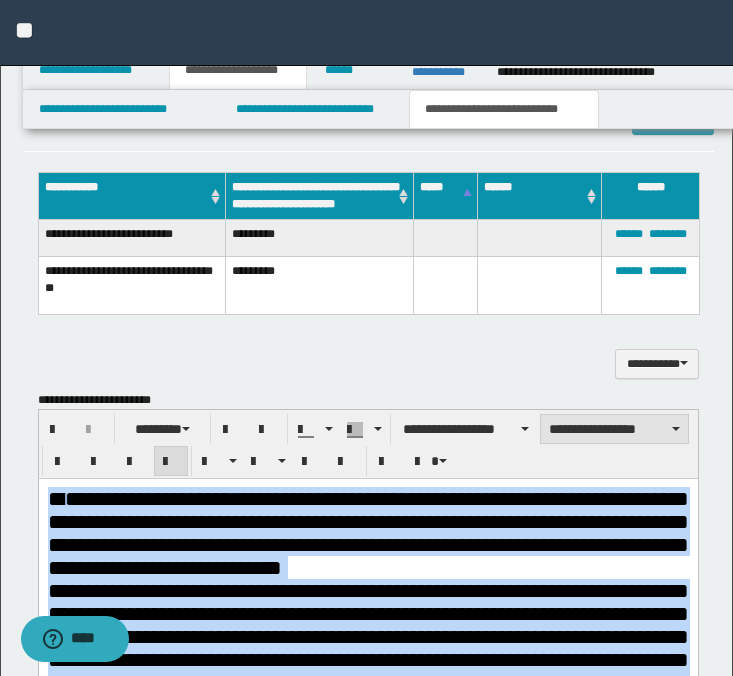 scroll, scrollTop: 595, scrollLeft: 0, axis: vertical 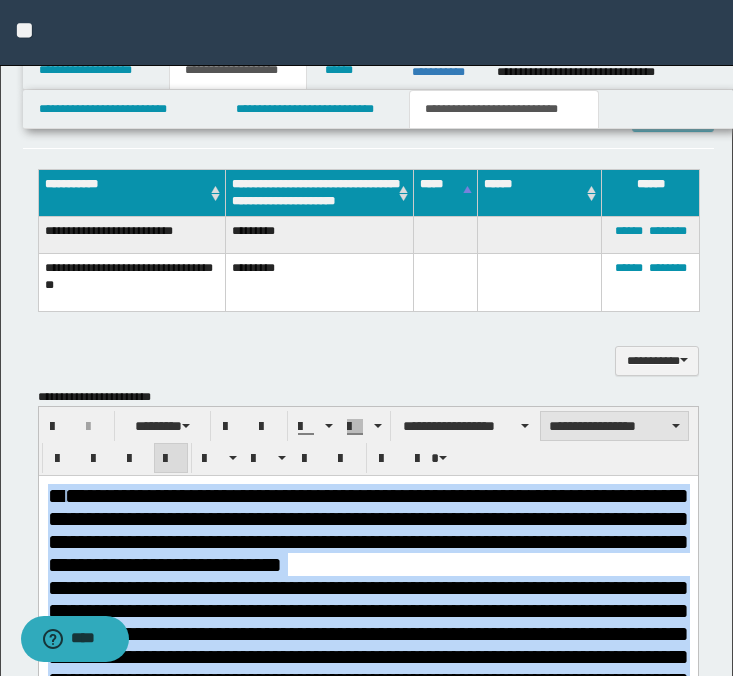 click on "**********" at bounding box center (614, 426) 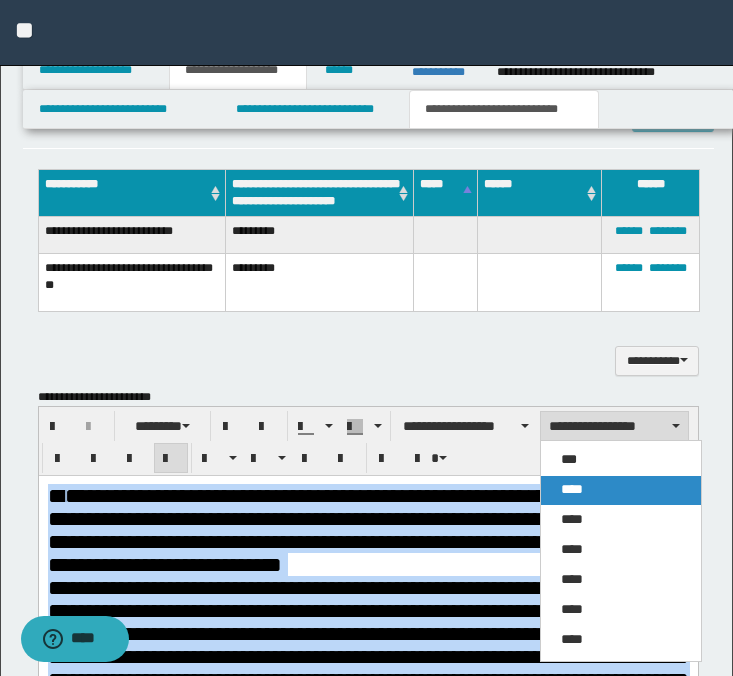 click on "****" at bounding box center [621, 490] 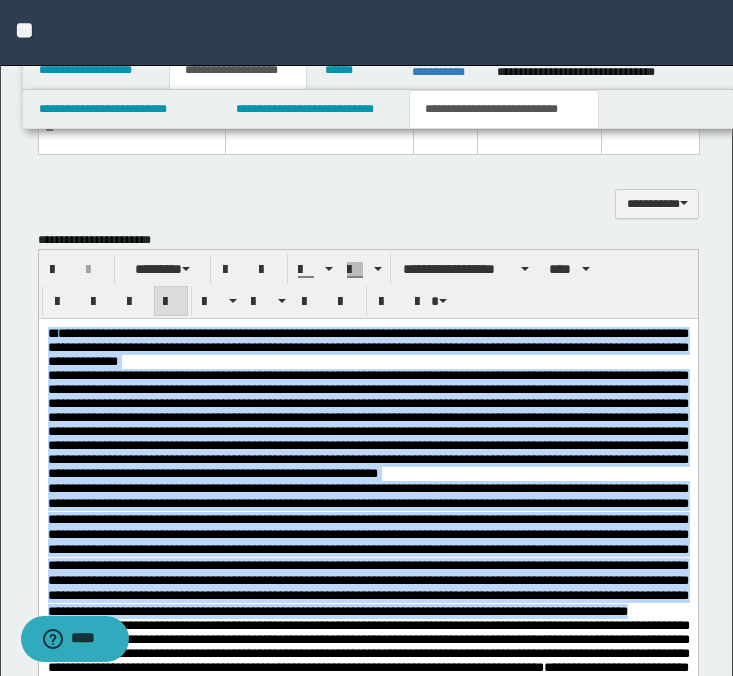 scroll, scrollTop: 793, scrollLeft: 0, axis: vertical 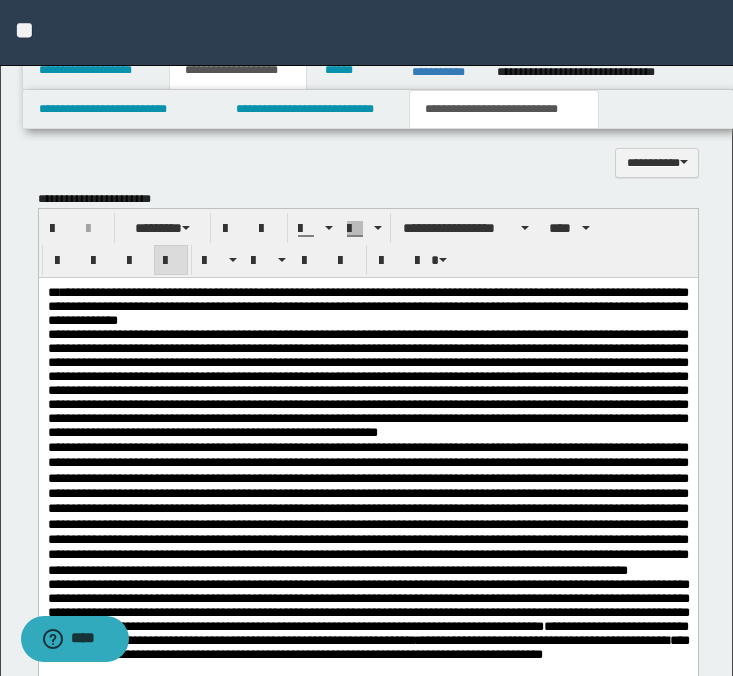 click on "**********" at bounding box center (367, 307) 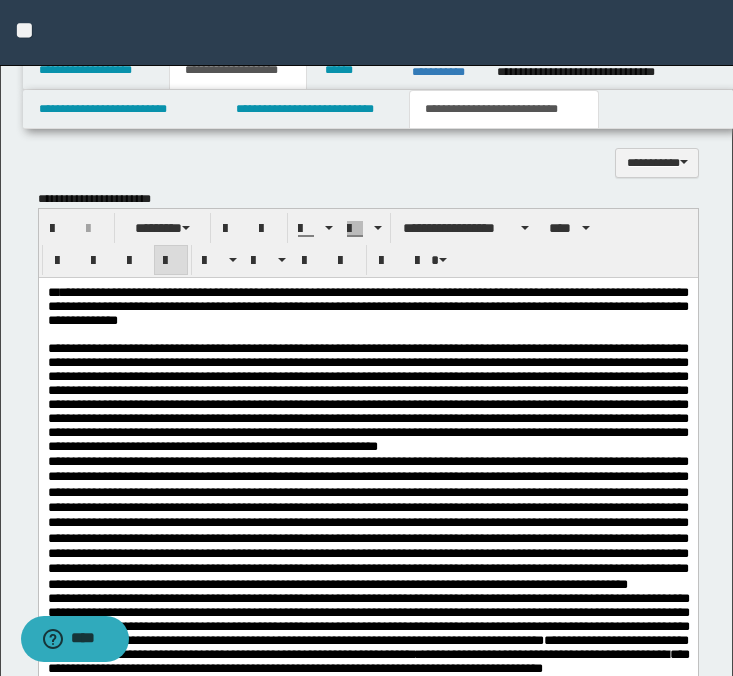 click on "**********" at bounding box center (367, 398) 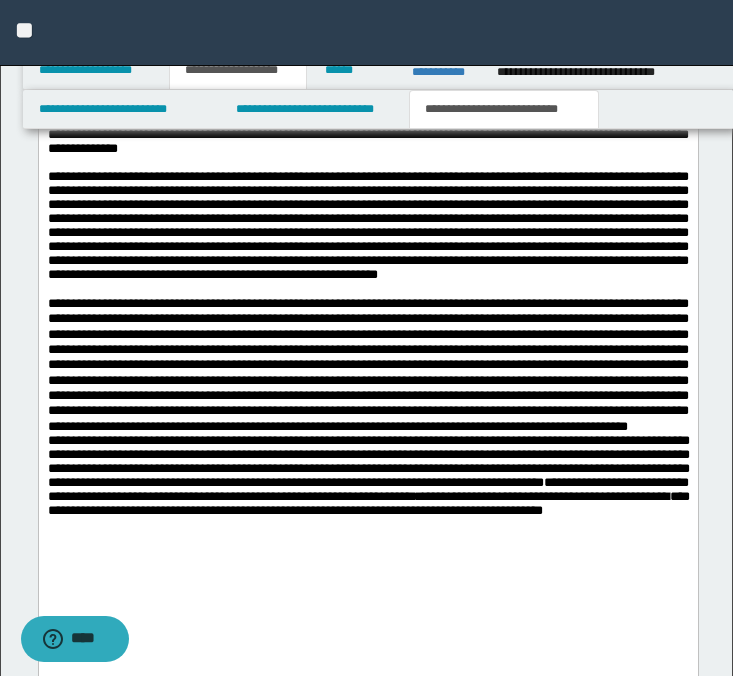 scroll, scrollTop: 1013, scrollLeft: 0, axis: vertical 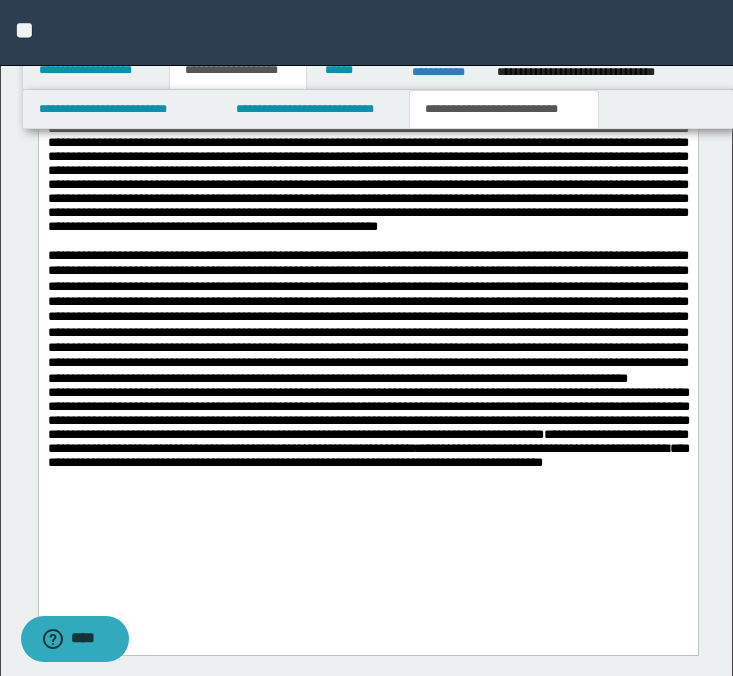 click at bounding box center [367, 317] 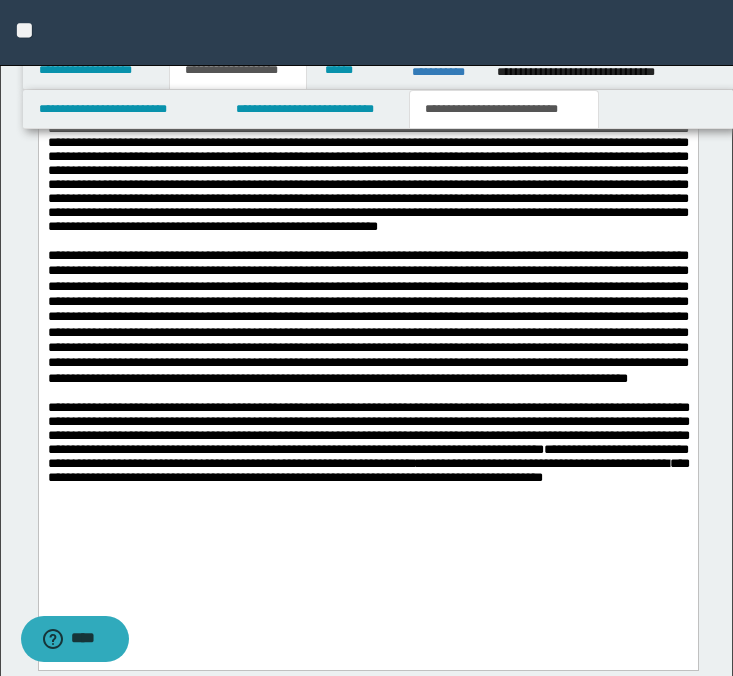 click on "**********" at bounding box center [368, 428] 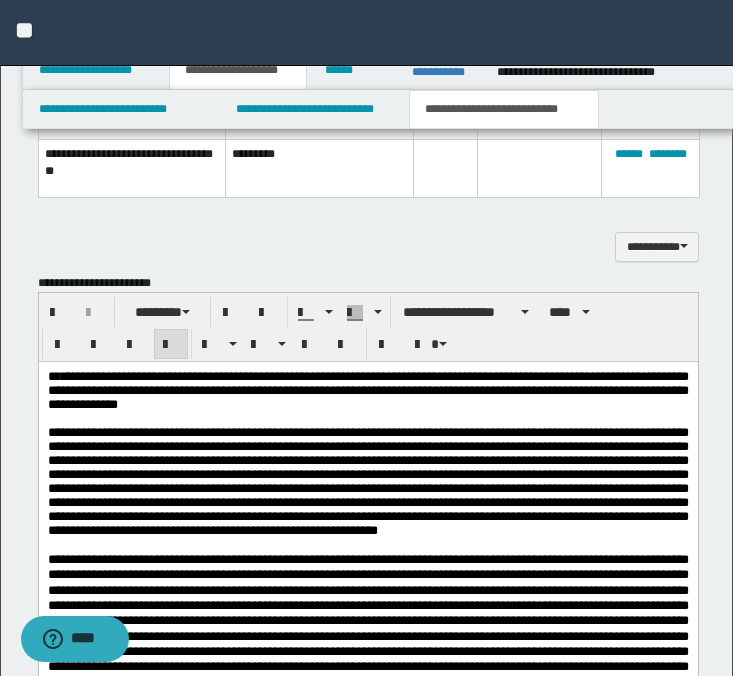 scroll, scrollTop: 448, scrollLeft: 0, axis: vertical 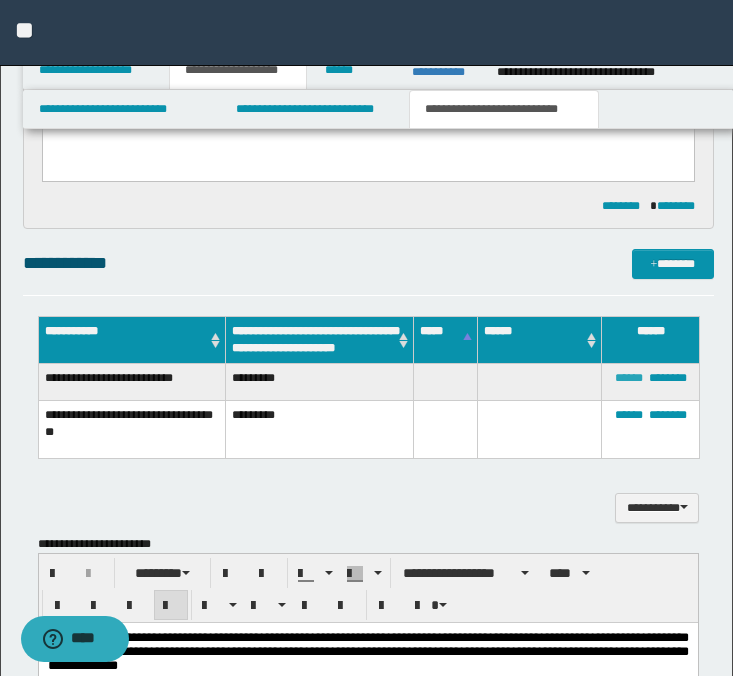 click on "******" at bounding box center [629, 378] 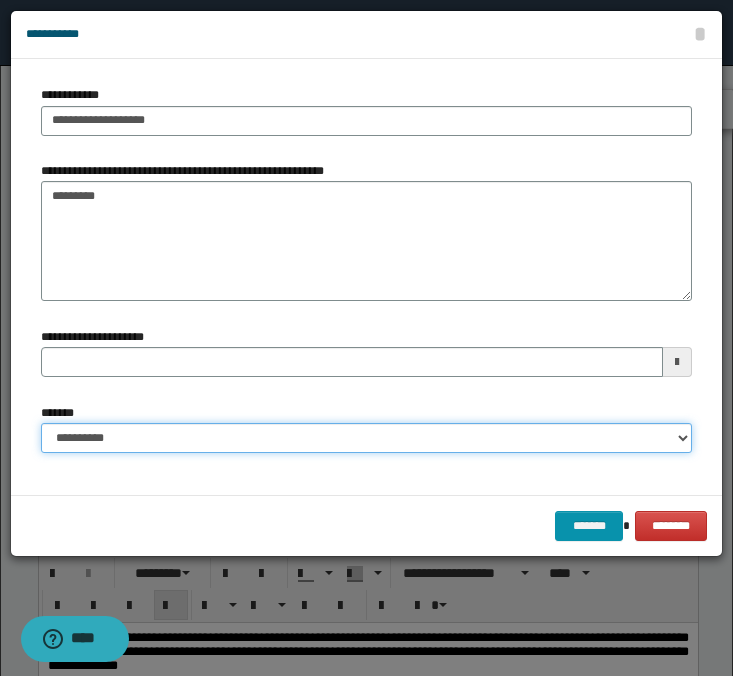 click on "**********" at bounding box center (366, 438) 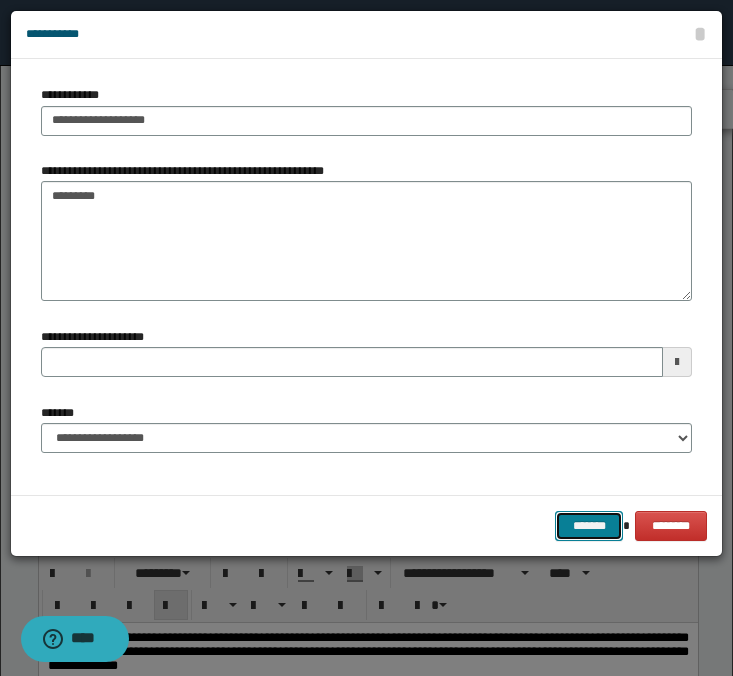 click on "*******" at bounding box center [589, 526] 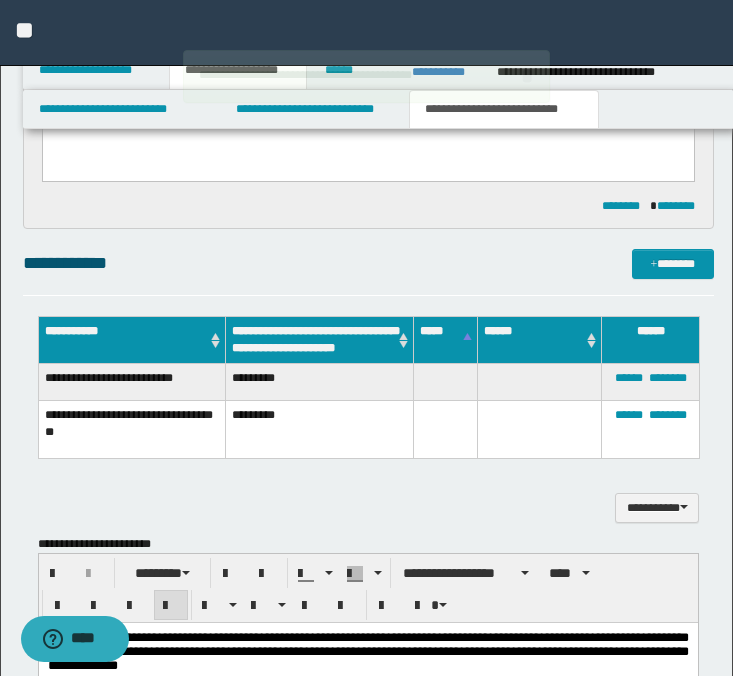 type 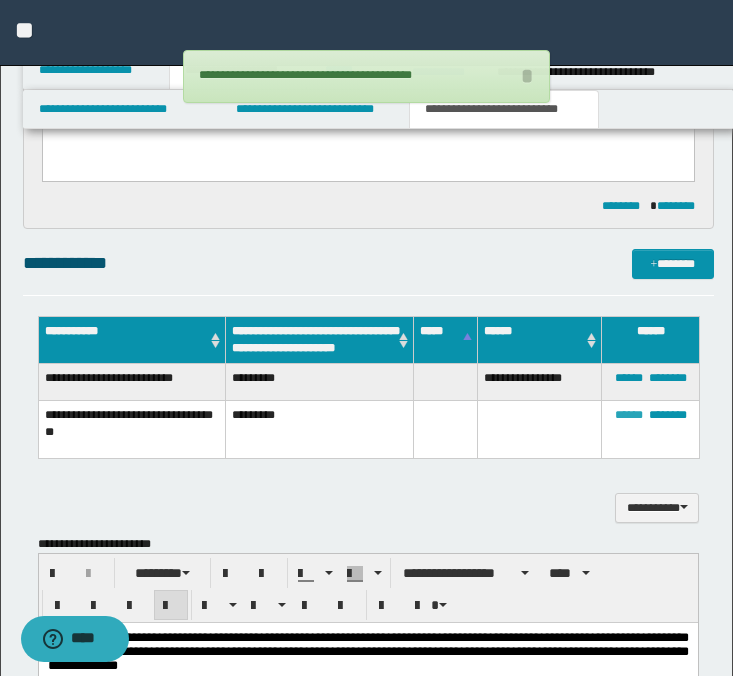 click on "******" at bounding box center (629, 415) 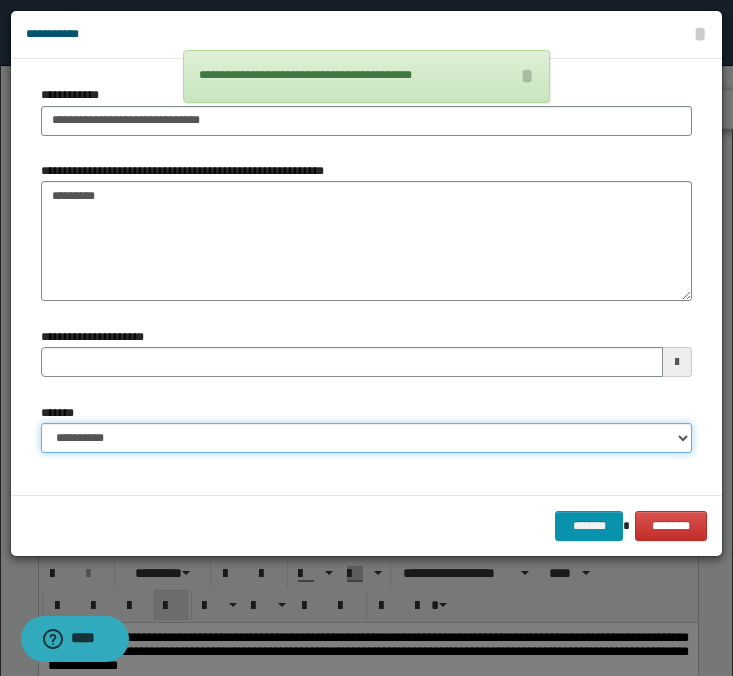 click on "**********" at bounding box center [366, 438] 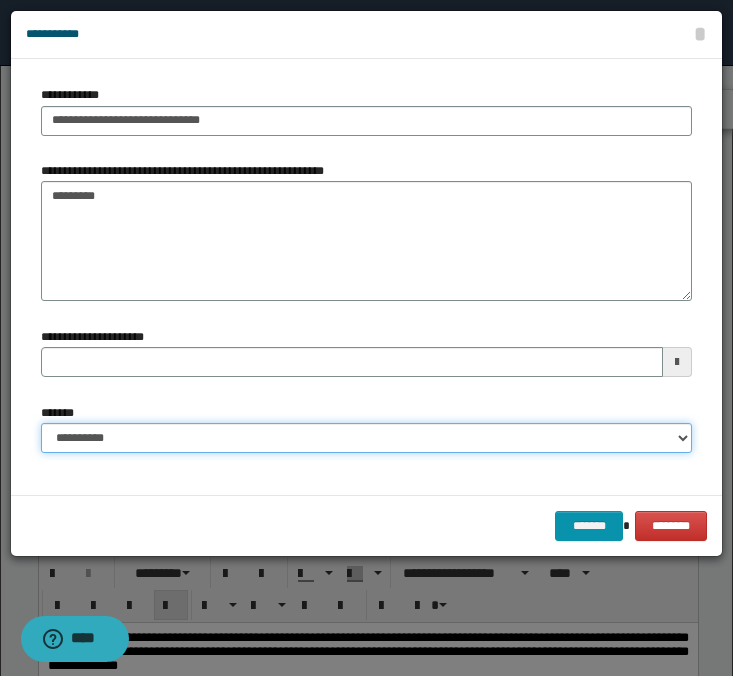 select on "*" 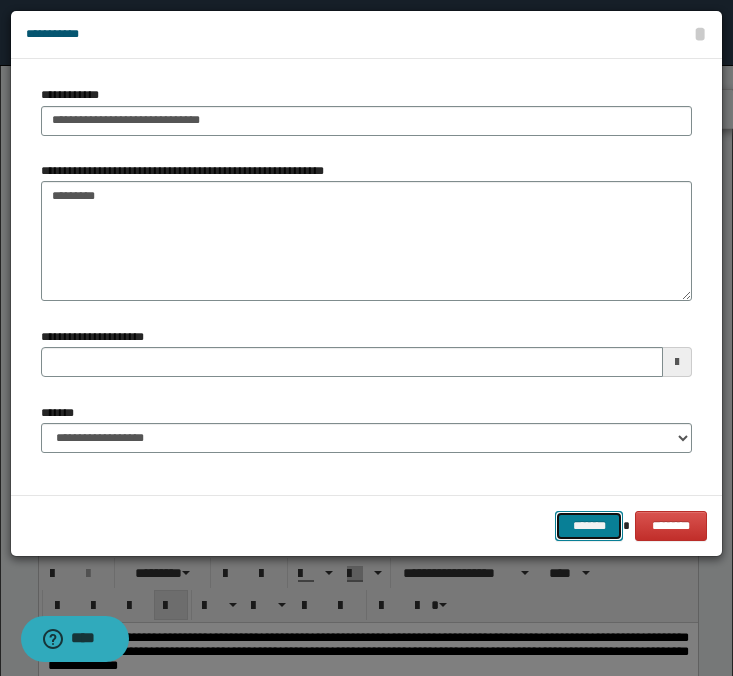 click on "*******" at bounding box center (589, 526) 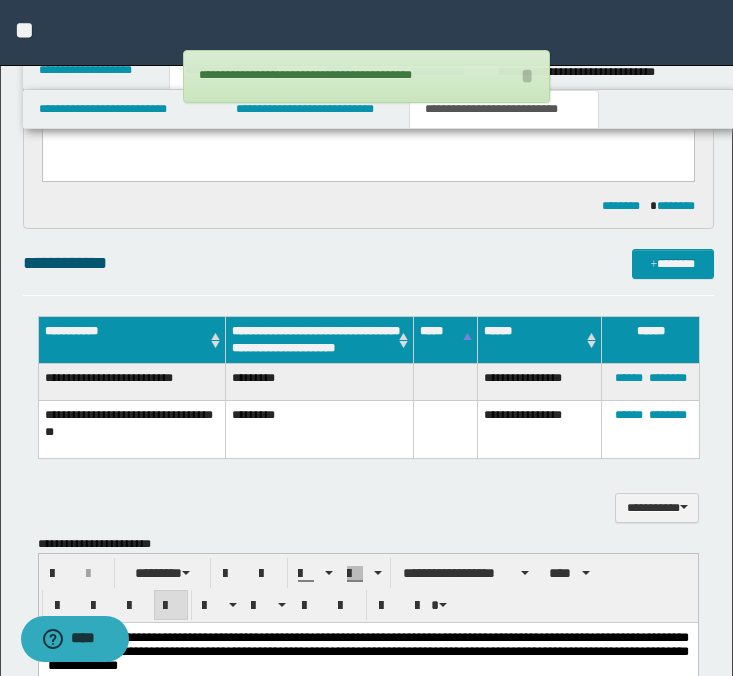 click on "**********" at bounding box center [366, 76] 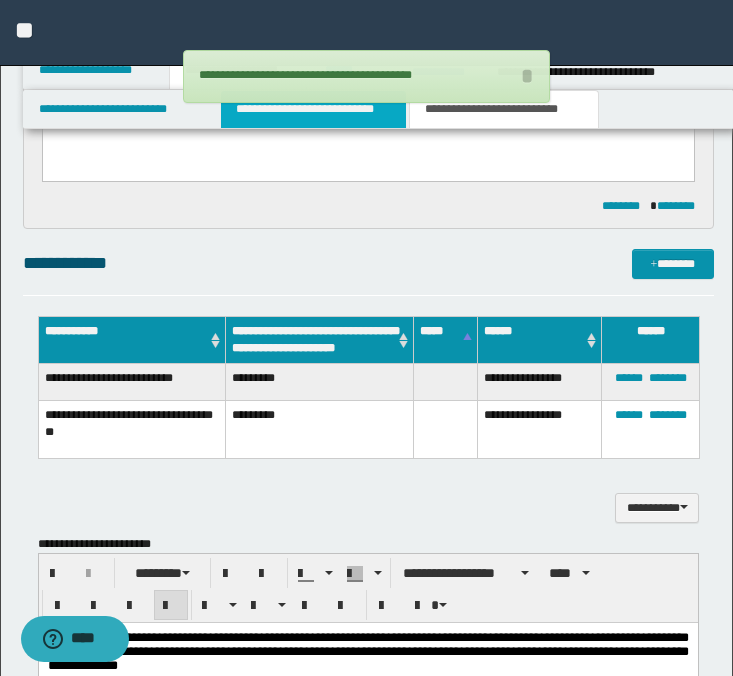 click on "**********" at bounding box center [314, 109] 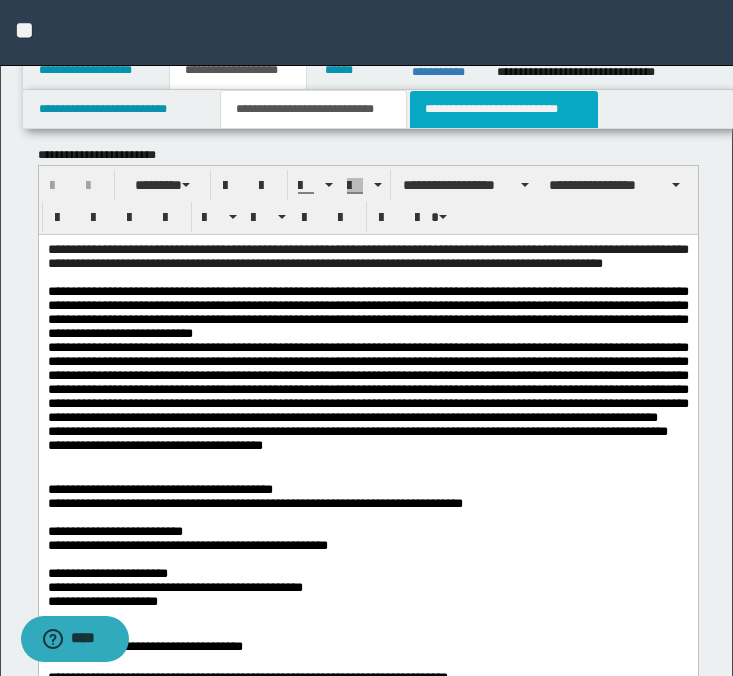 click on "**********" at bounding box center [504, 109] 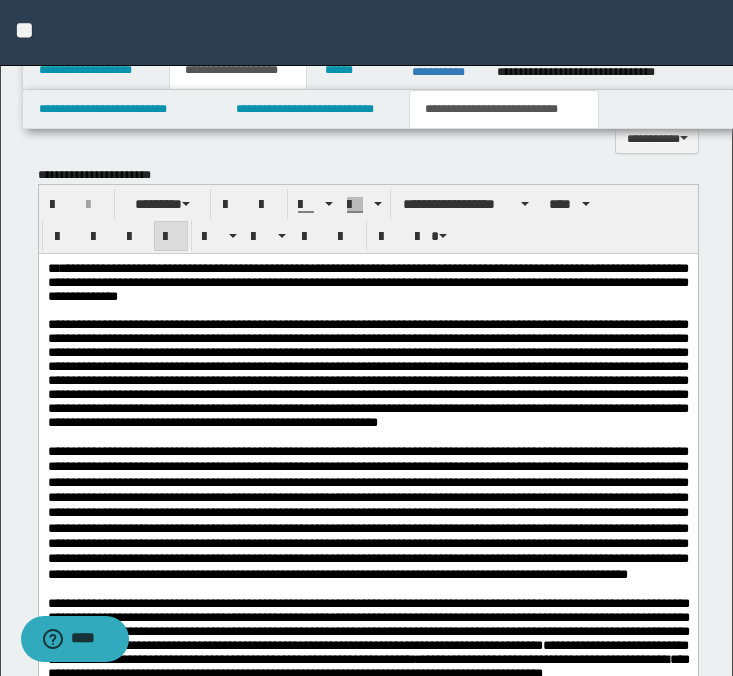 scroll, scrollTop: 961, scrollLeft: 0, axis: vertical 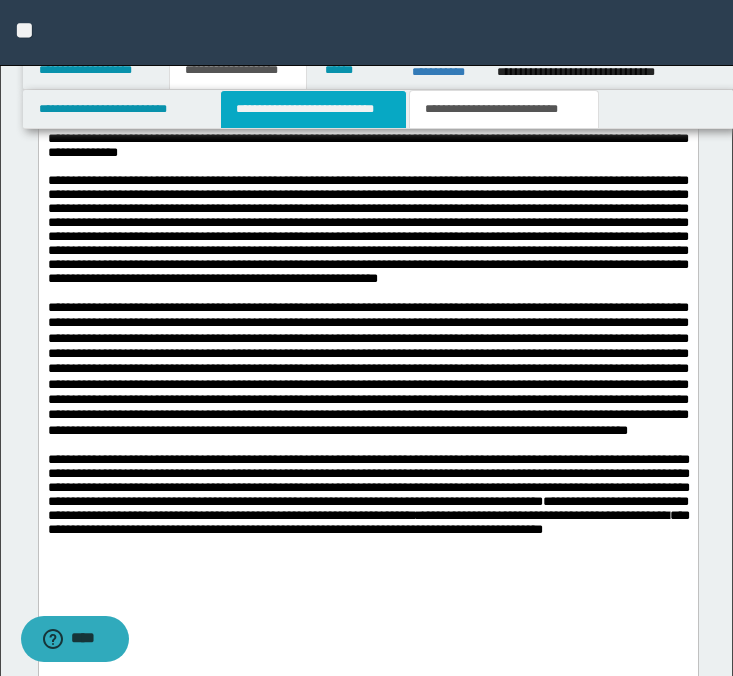 click on "**********" at bounding box center (314, 109) 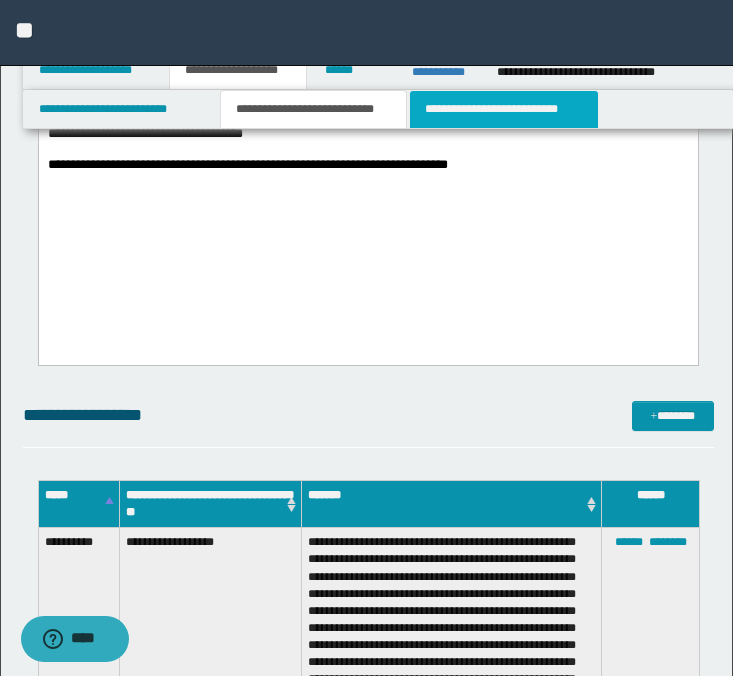click on "**********" at bounding box center [504, 109] 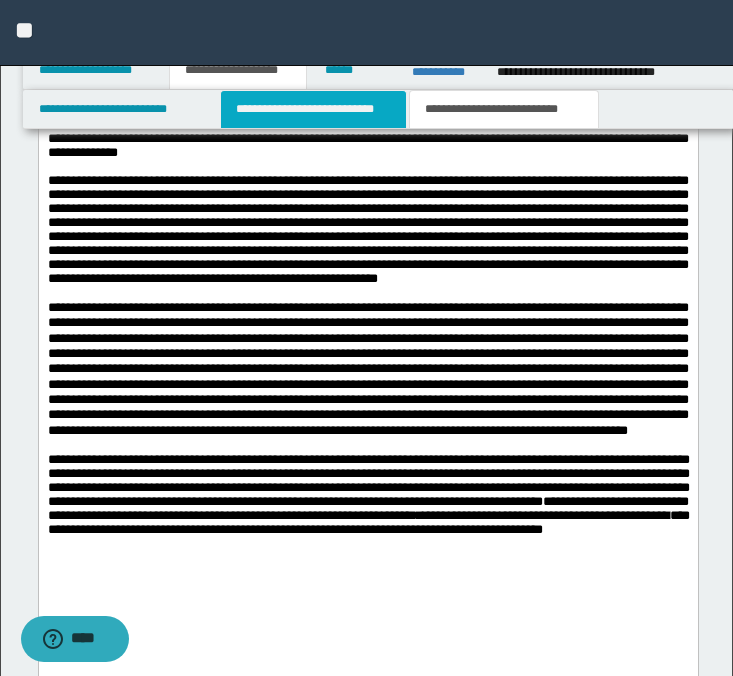 click on "**********" at bounding box center (314, 109) 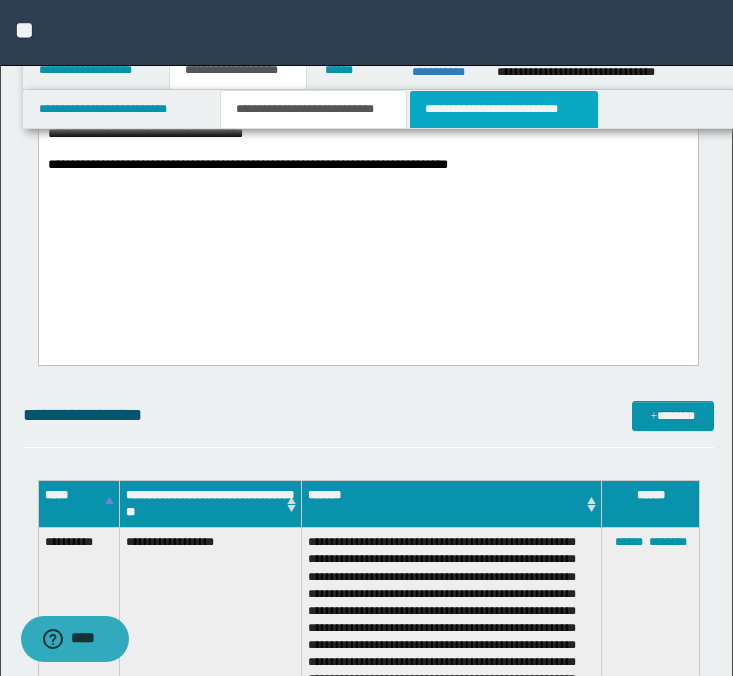 click on "**********" at bounding box center [504, 109] 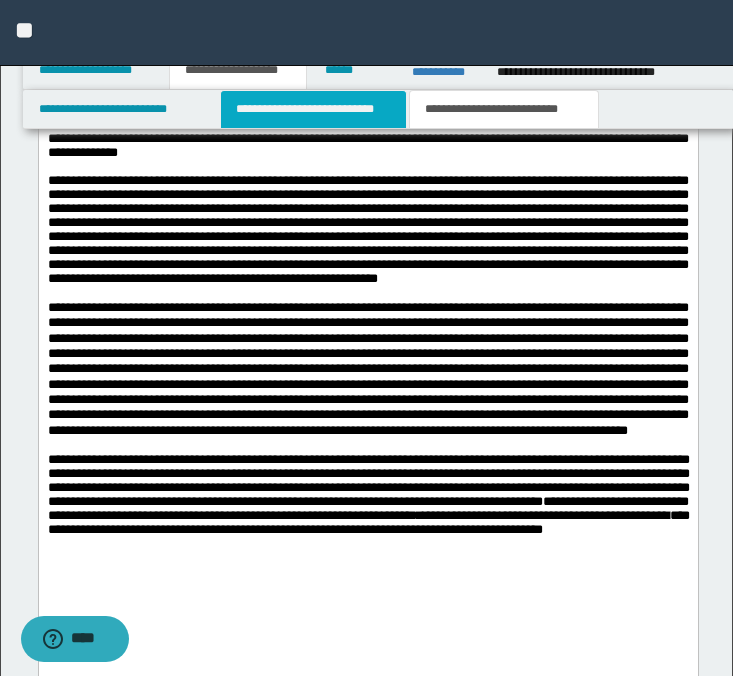 click on "**********" at bounding box center [314, 109] 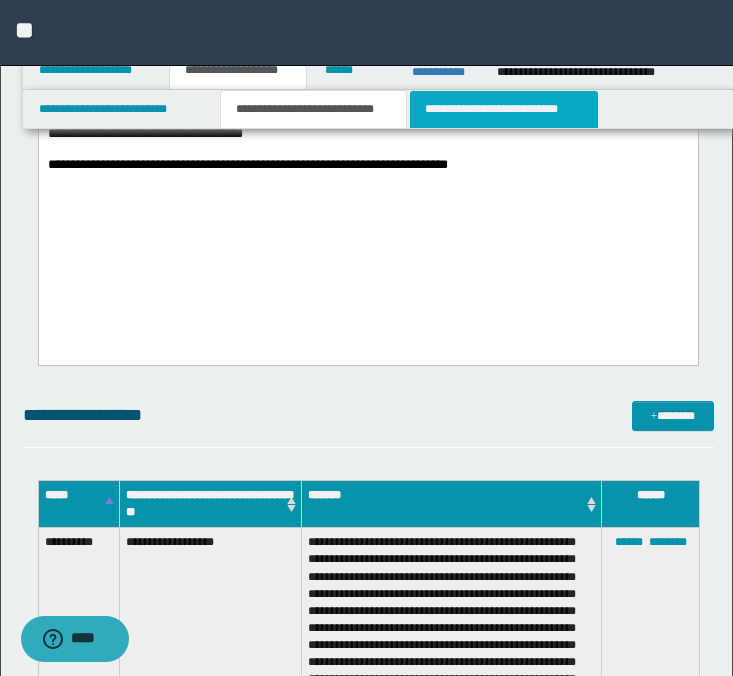 click on "**********" at bounding box center (504, 109) 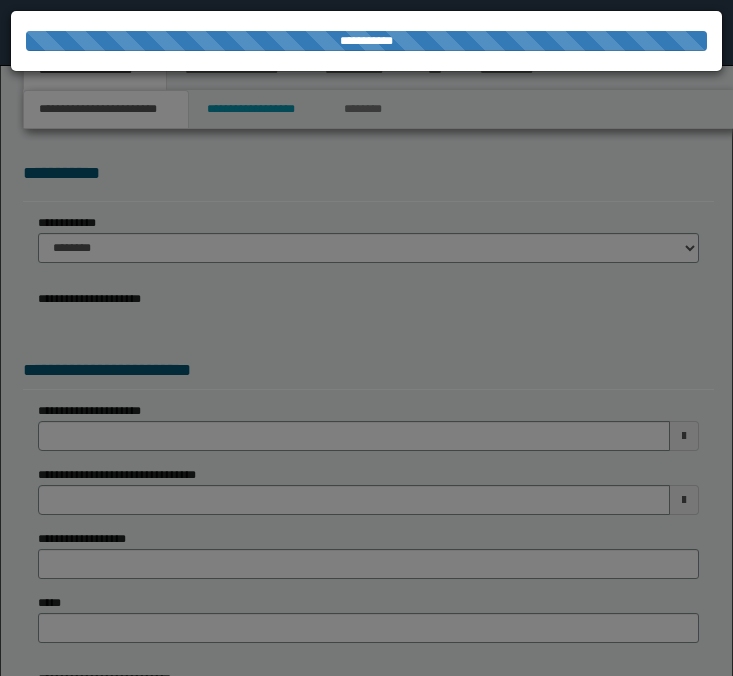 scroll, scrollTop: 0, scrollLeft: 0, axis: both 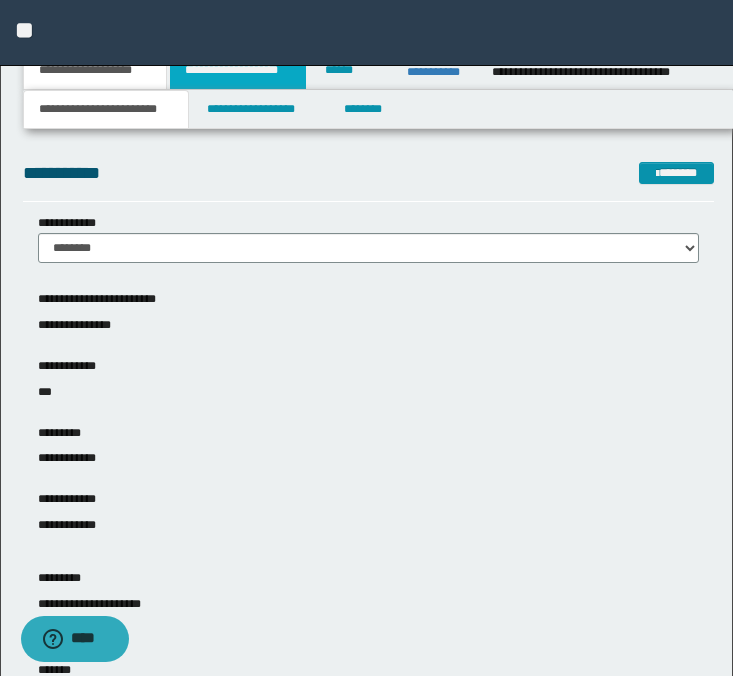 click on "**********" at bounding box center [238, 70] 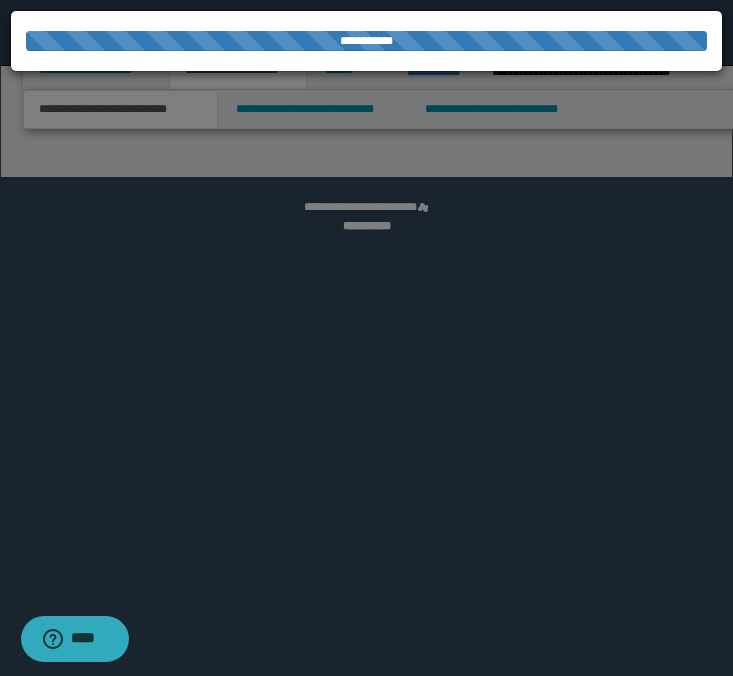 click at bounding box center [366, 338] 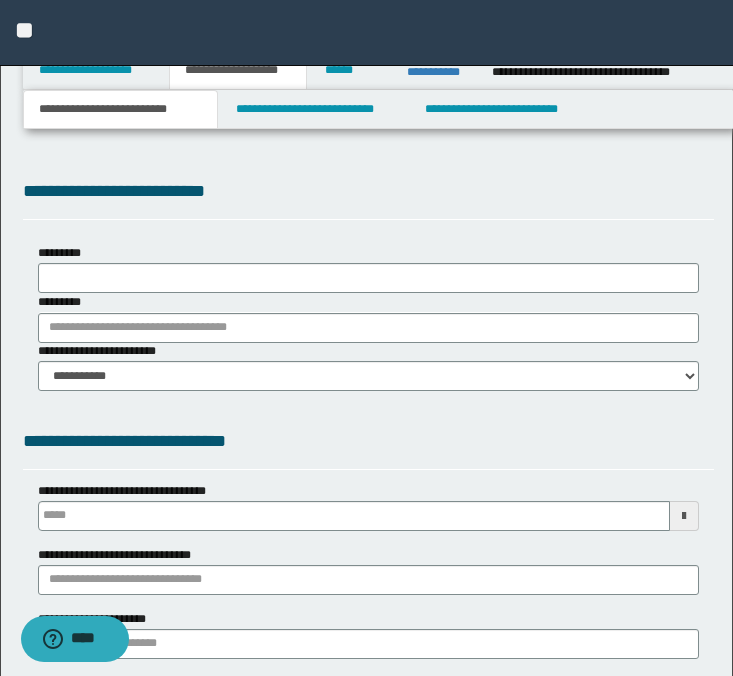 type 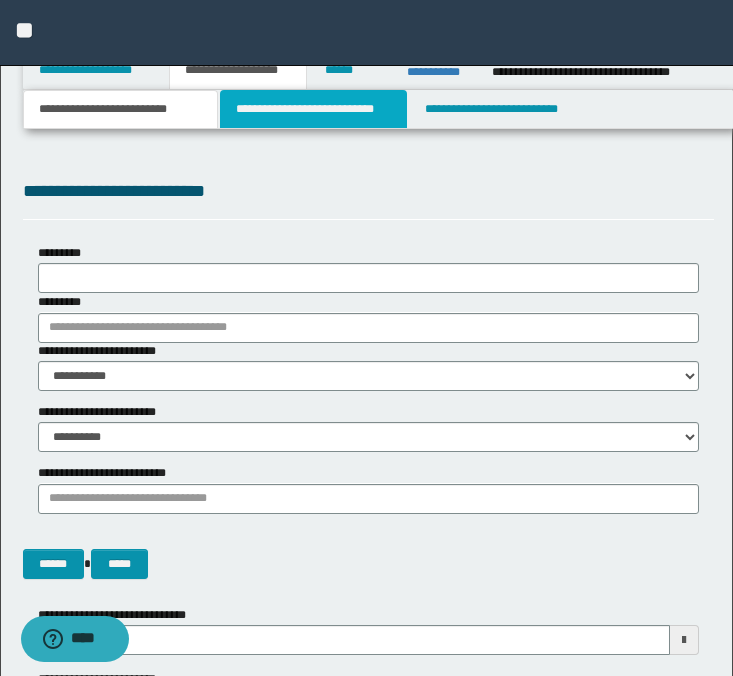 click on "**********" at bounding box center (314, 109) 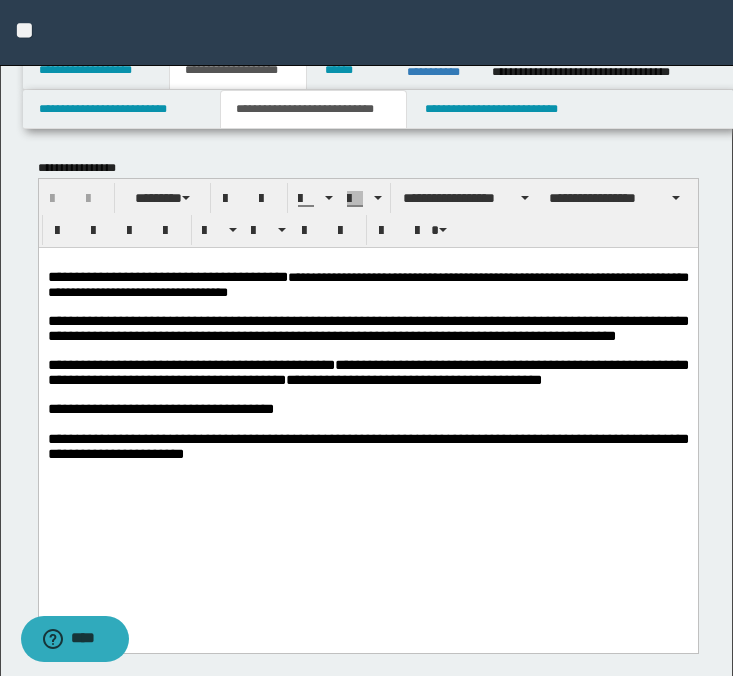 scroll, scrollTop: 0, scrollLeft: 0, axis: both 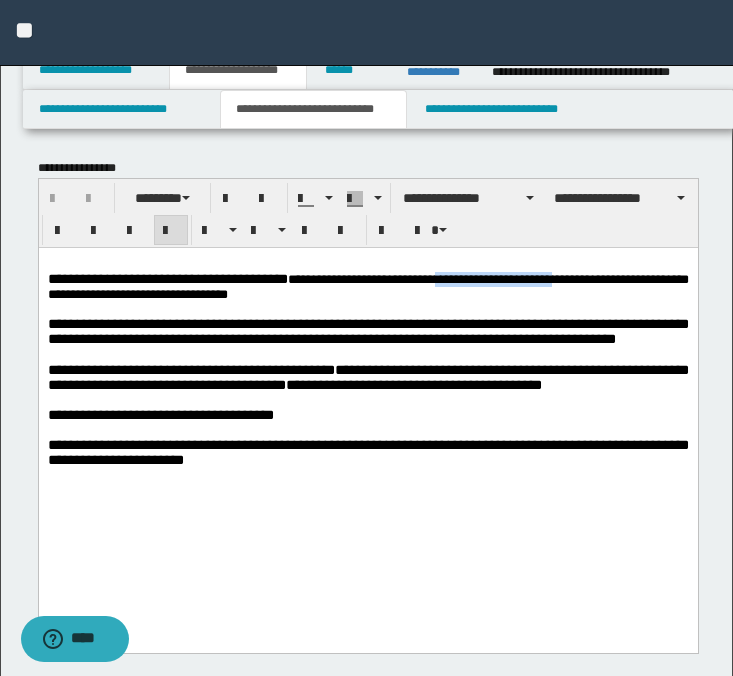 drag, startPoint x: 445, startPoint y: 273, endPoint x: 632, endPoint y: 270, distance: 187.02406 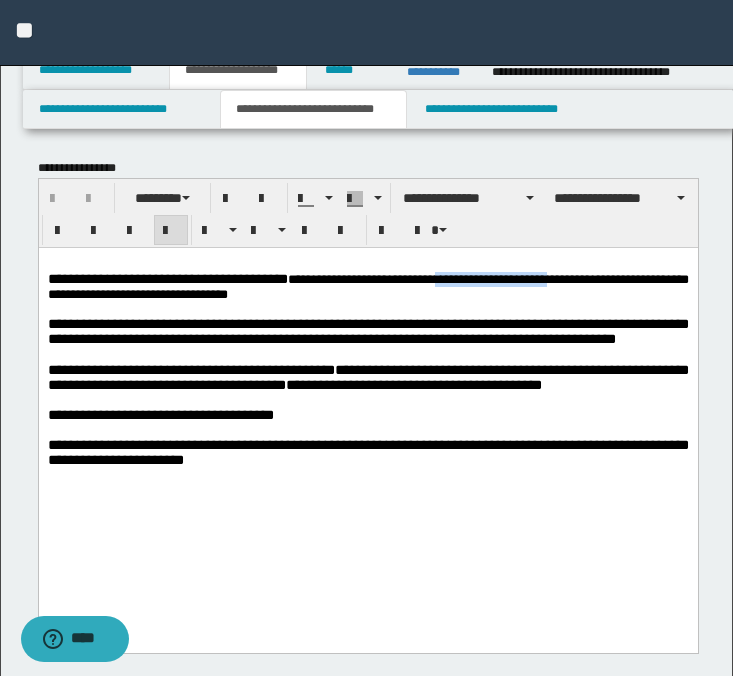 copy on "**********" 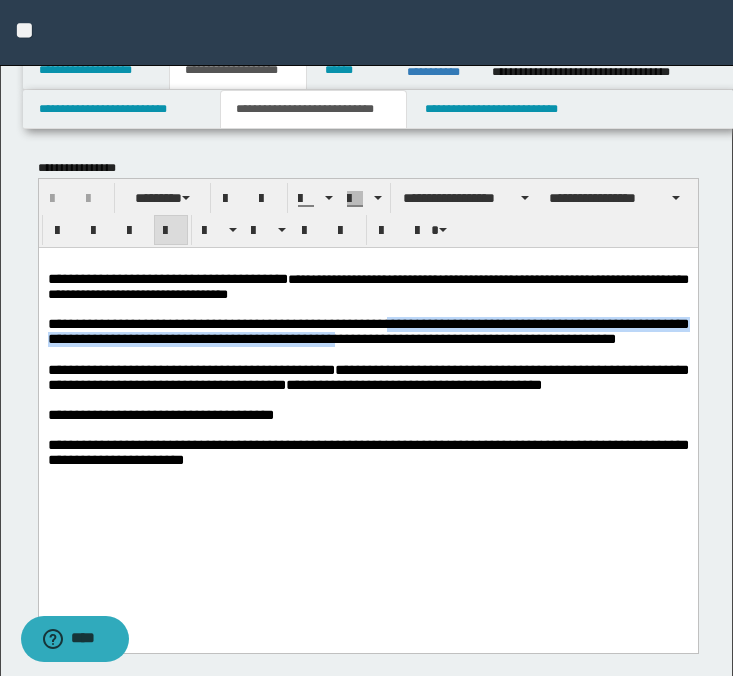 drag, startPoint x: 411, startPoint y: 326, endPoint x: 346, endPoint y: 341, distance: 66.70832 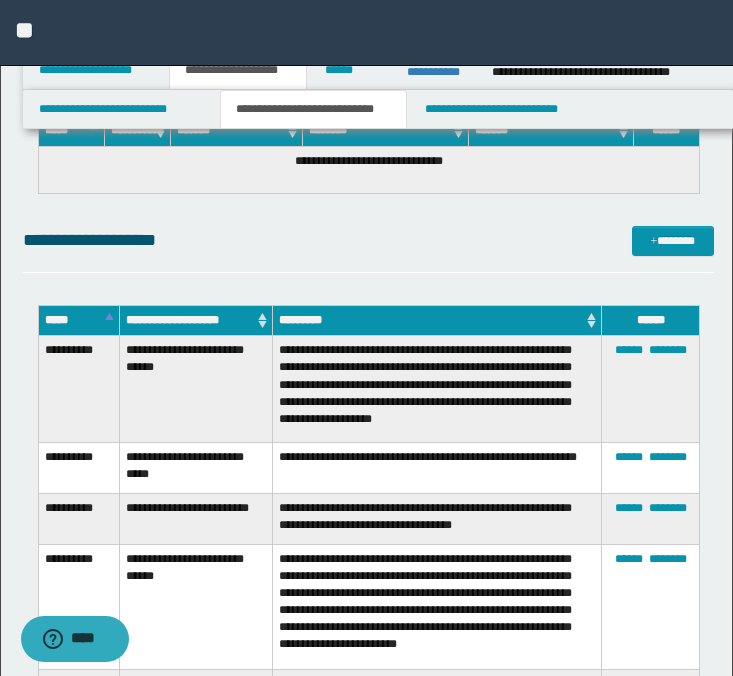 scroll, scrollTop: 3969, scrollLeft: 0, axis: vertical 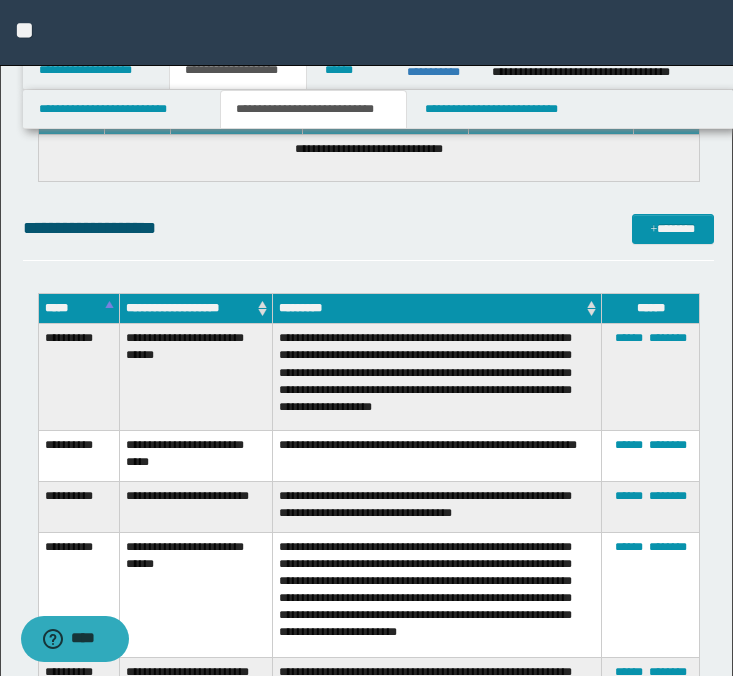 click on "**********" at bounding box center (437, 377) 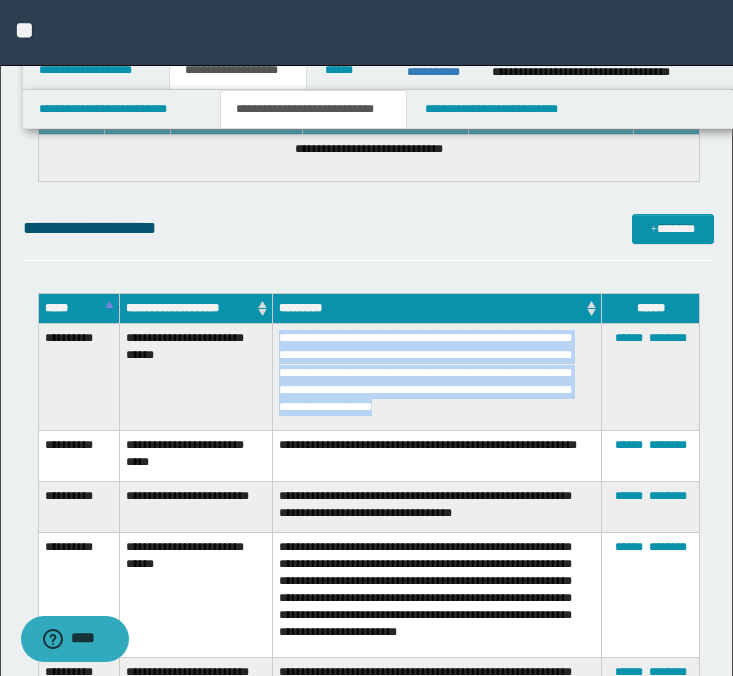 drag, startPoint x: 529, startPoint y: 405, endPoint x: 277, endPoint y: 336, distance: 261.27573 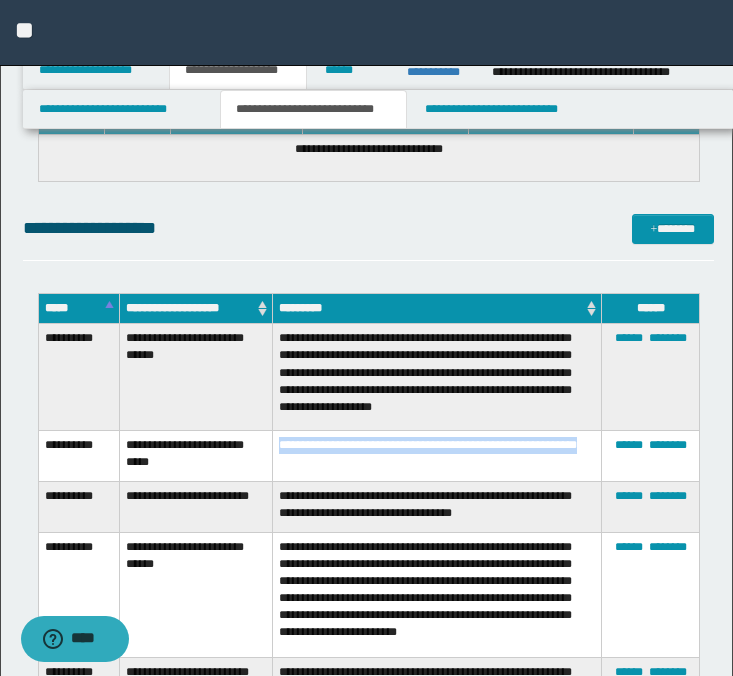 drag, startPoint x: 359, startPoint y: 456, endPoint x: 281, endPoint y: 441, distance: 79.429214 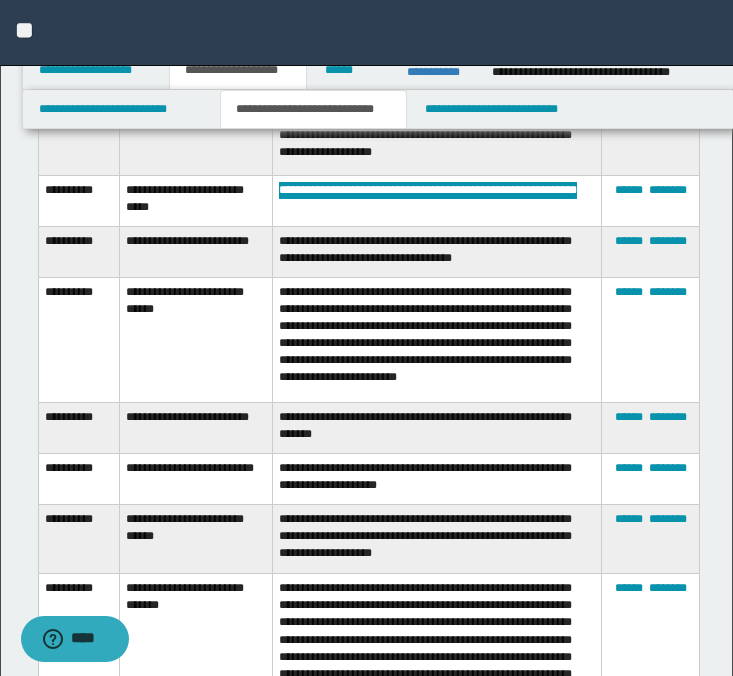 scroll, scrollTop: 4226, scrollLeft: 0, axis: vertical 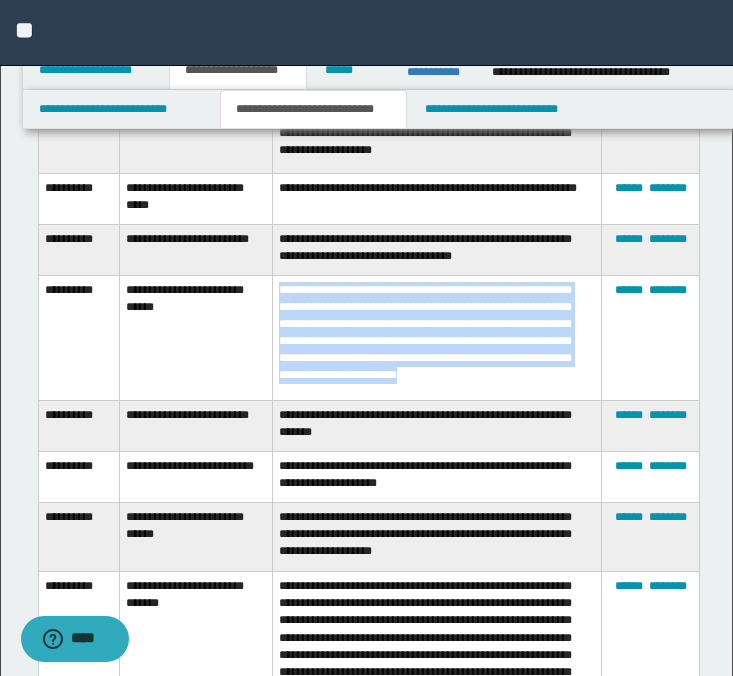 drag, startPoint x: 280, startPoint y: 275, endPoint x: 441, endPoint y: 383, distance: 193.86852 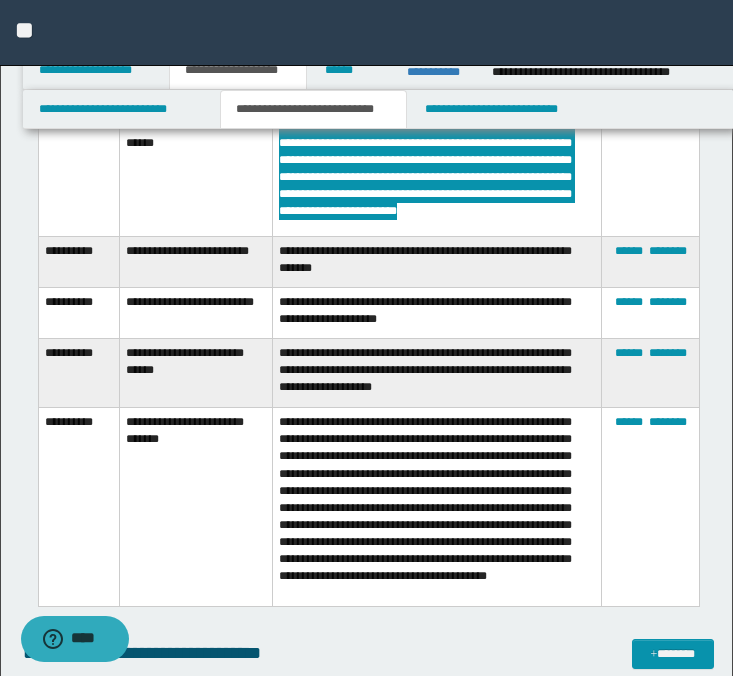 scroll, scrollTop: 4404, scrollLeft: 0, axis: vertical 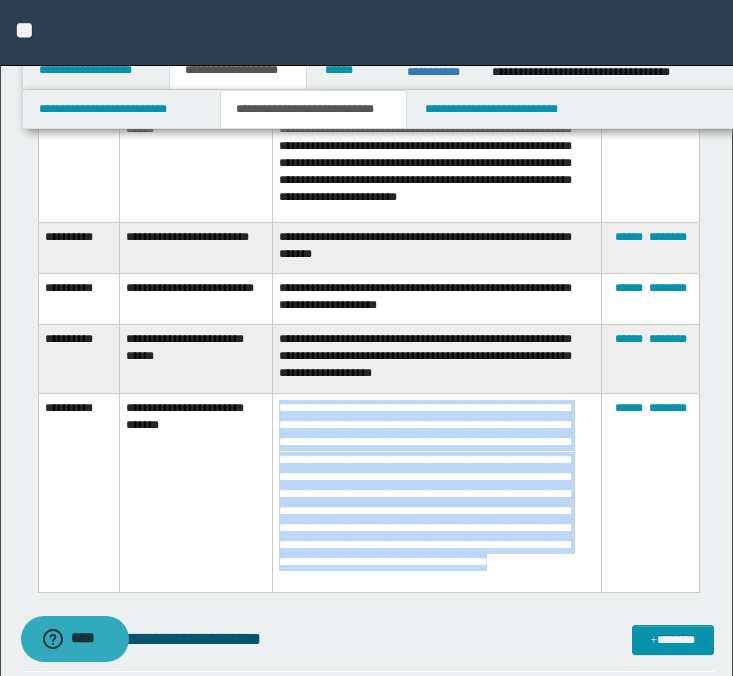 drag, startPoint x: 380, startPoint y: 576, endPoint x: 278, endPoint y: 391, distance: 211.25577 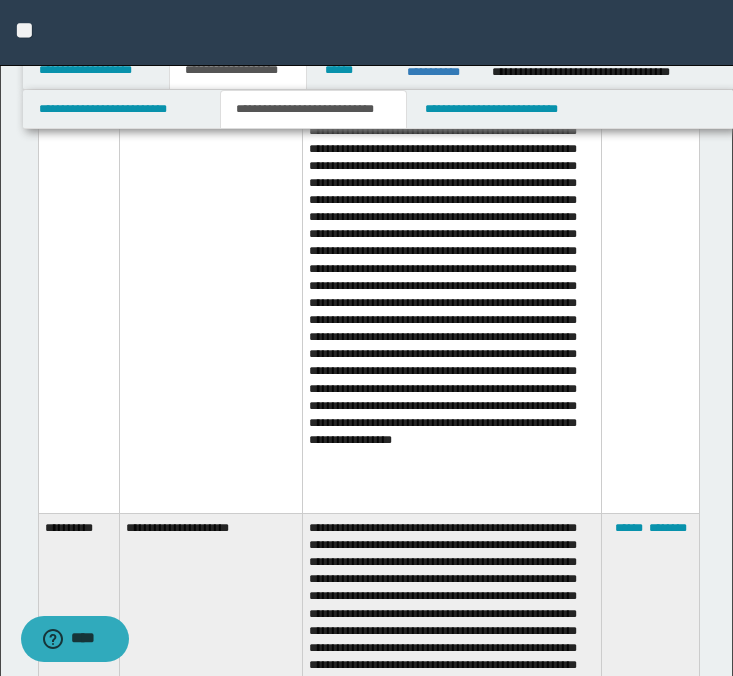 scroll, scrollTop: 1416, scrollLeft: 0, axis: vertical 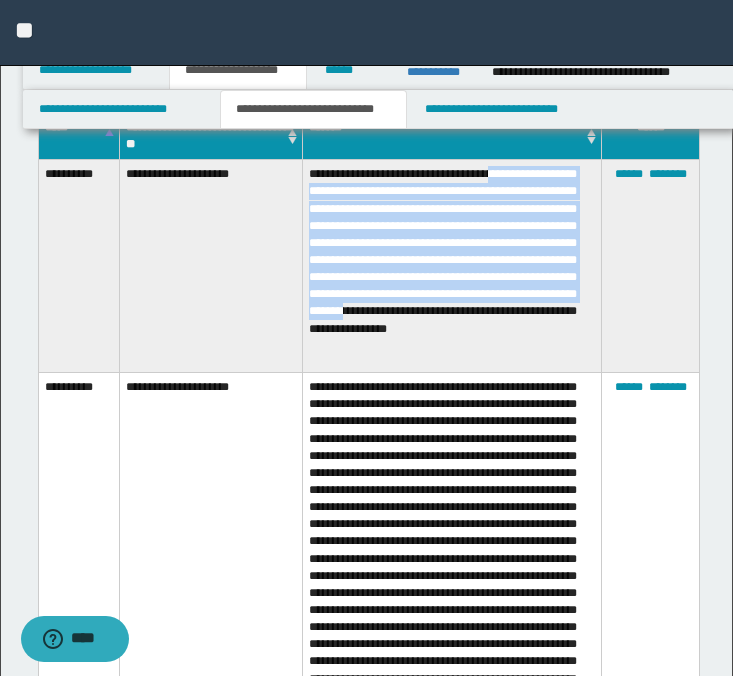 drag, startPoint x: 516, startPoint y: 176, endPoint x: 490, endPoint y: 320, distance: 146.3284 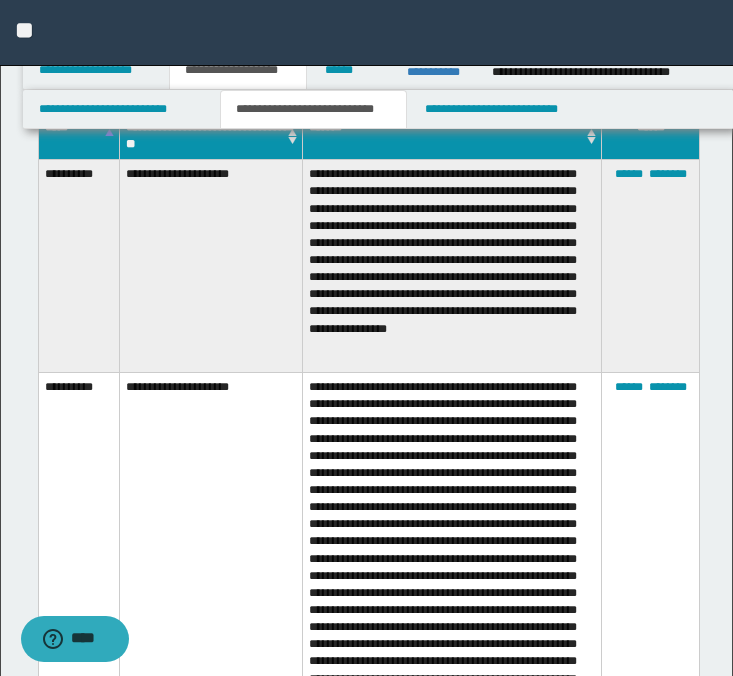 click on "**********" at bounding box center [451, 266] 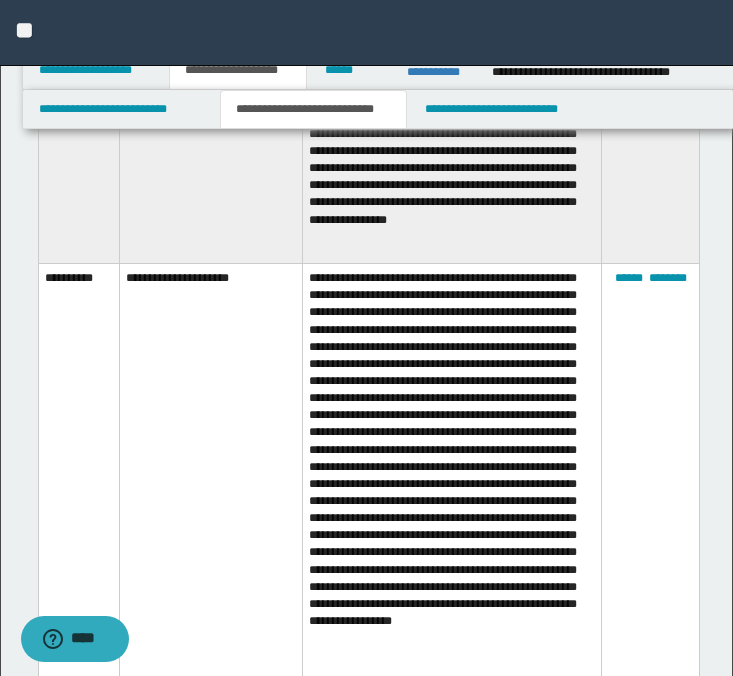 scroll, scrollTop: 1526, scrollLeft: 0, axis: vertical 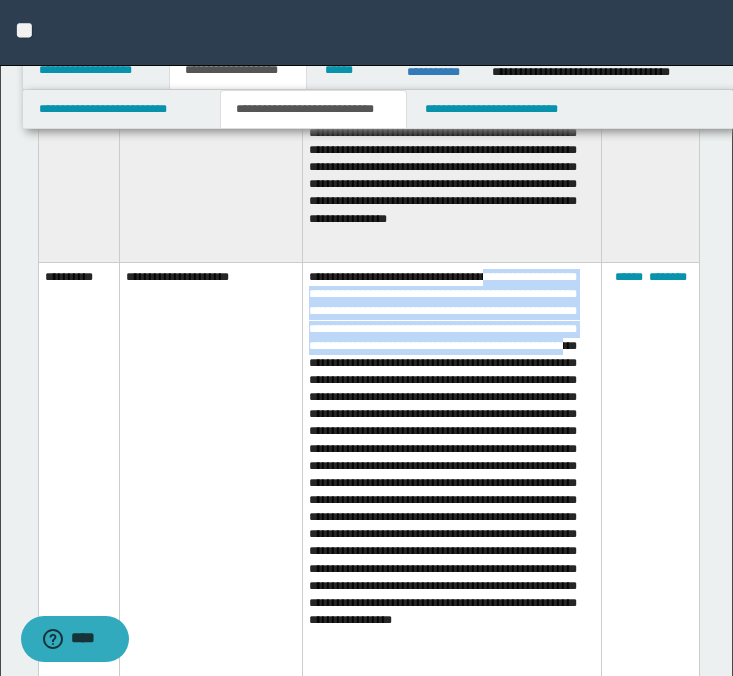 drag, startPoint x: 507, startPoint y: 274, endPoint x: 540, endPoint y: 348, distance: 81.02469 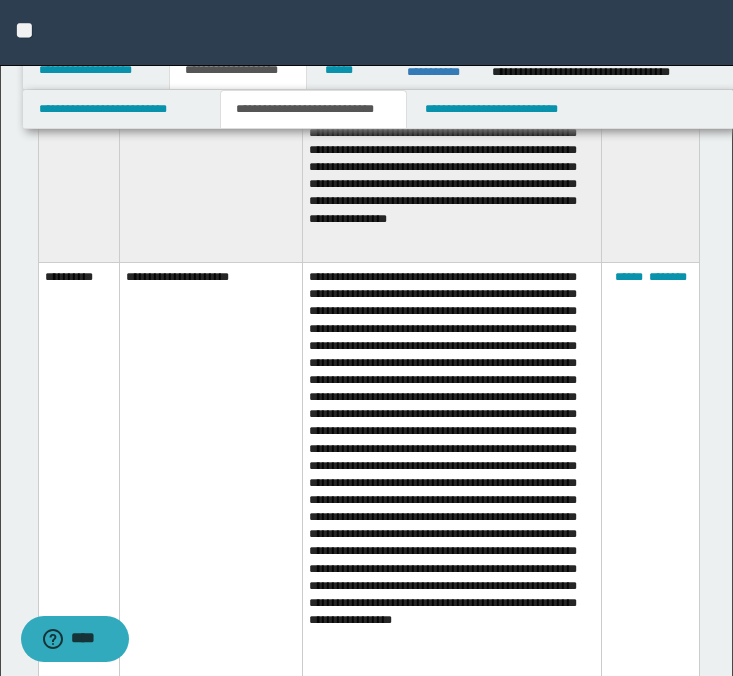 click at bounding box center (451, 478) 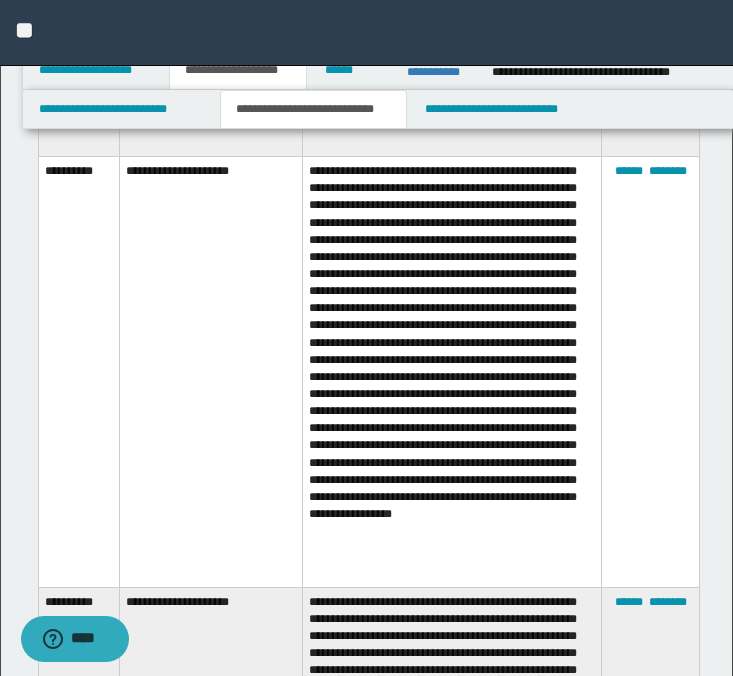 scroll, scrollTop: 1647, scrollLeft: 0, axis: vertical 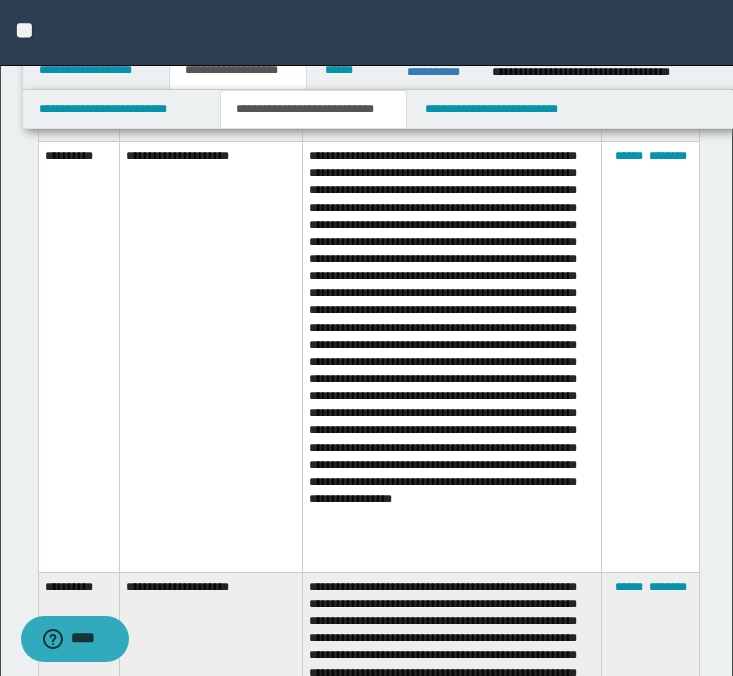 click at bounding box center (451, 357) 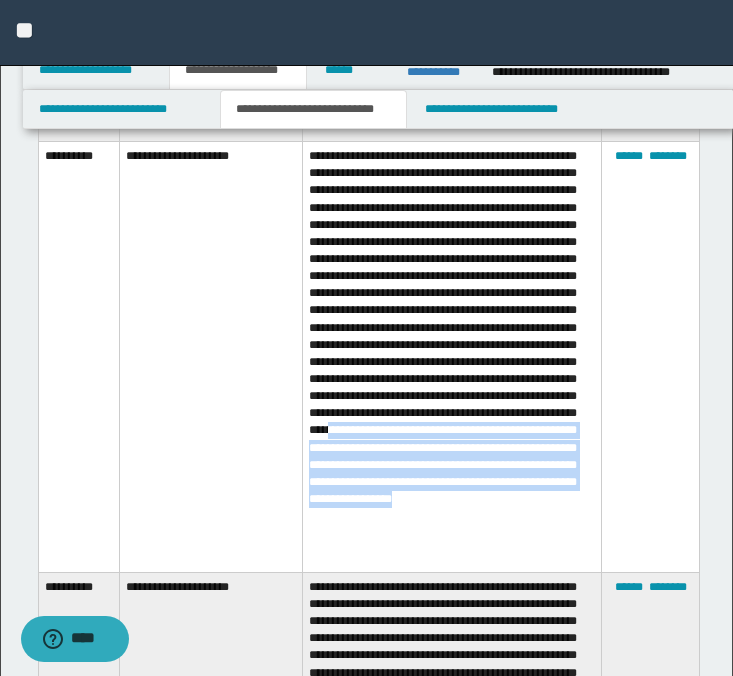 drag, startPoint x: 365, startPoint y: 468, endPoint x: 454, endPoint y: 545, distance: 117.68602 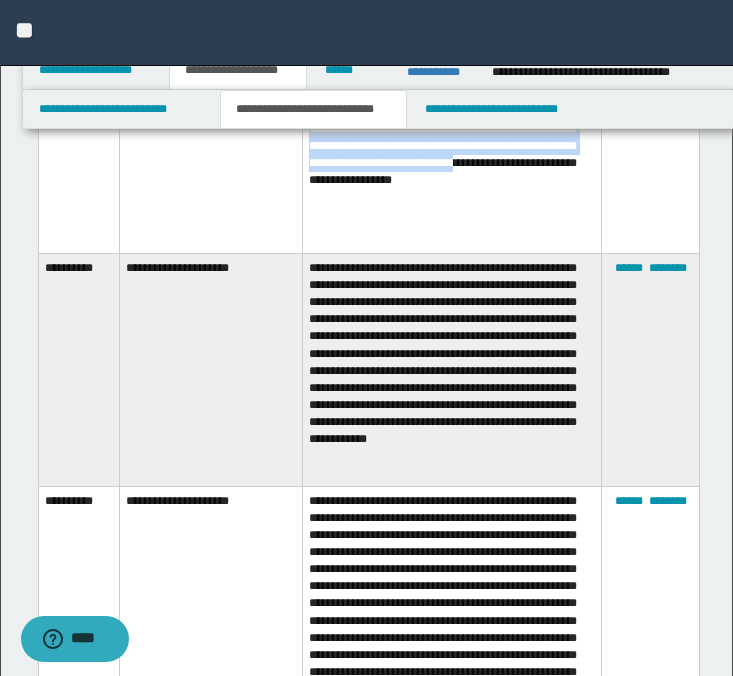 scroll, scrollTop: 1973, scrollLeft: 0, axis: vertical 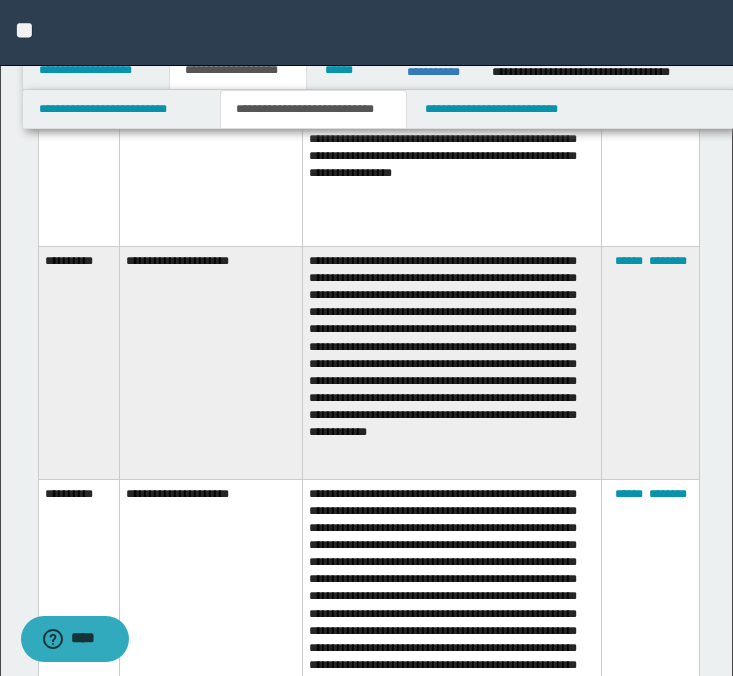 click on "**********" at bounding box center [451, 362] 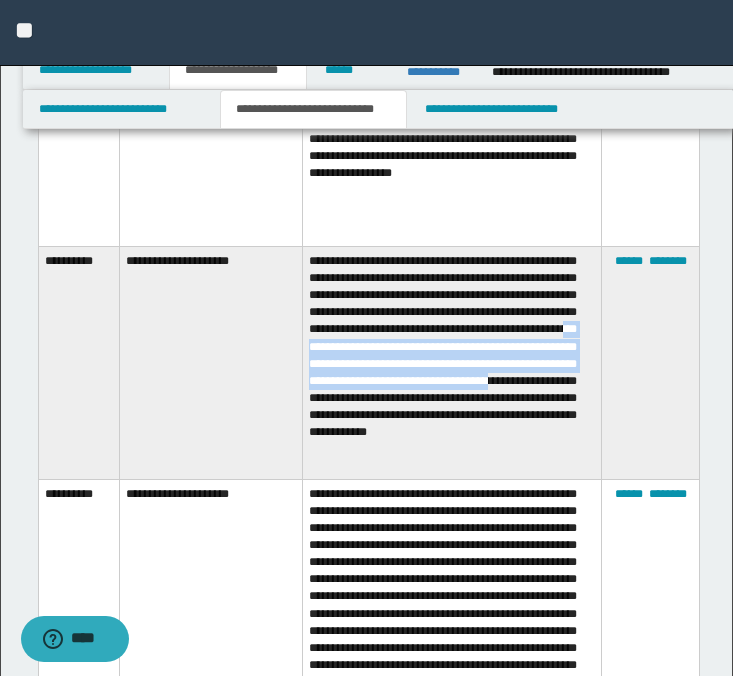 drag, startPoint x: 497, startPoint y: 344, endPoint x: 553, endPoint y: 397, distance: 77.10383 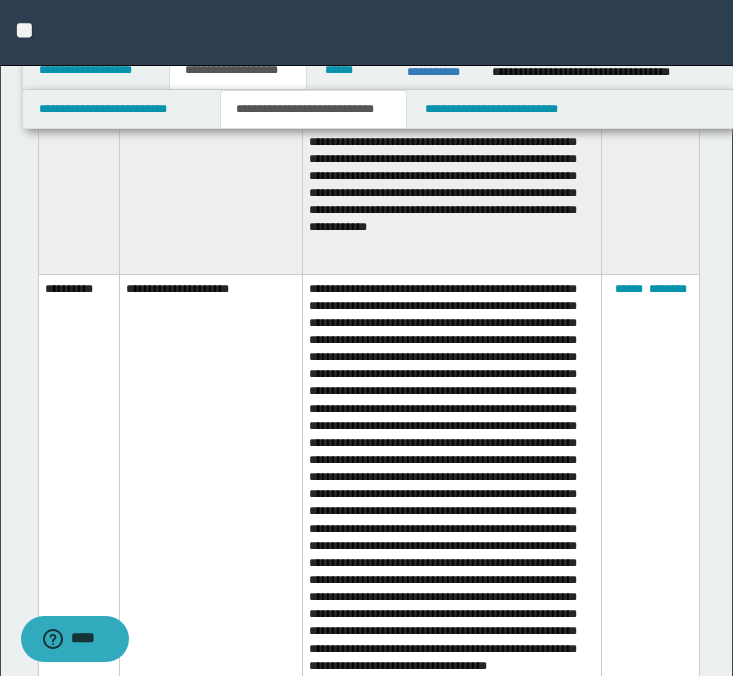 scroll, scrollTop: 2245, scrollLeft: 0, axis: vertical 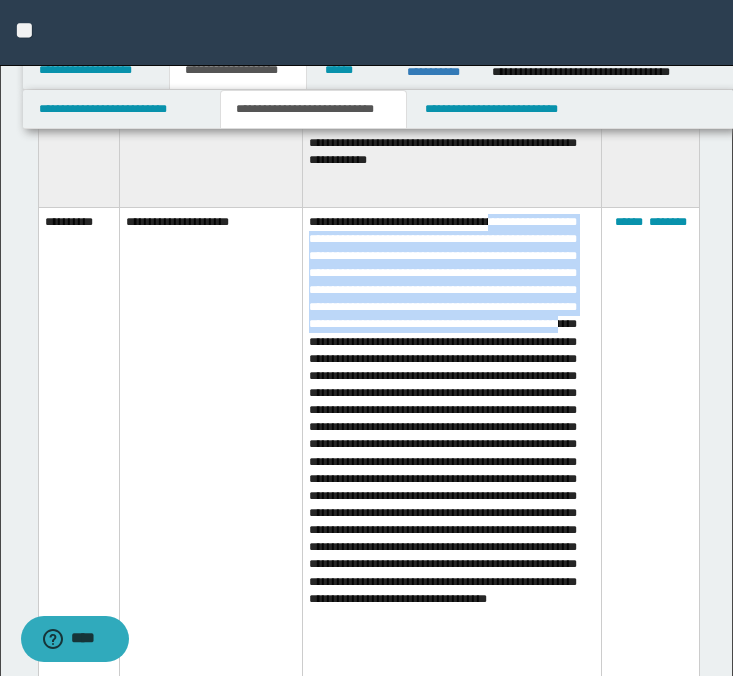 drag, startPoint x: 516, startPoint y: 208, endPoint x: 558, endPoint y: 331, distance: 129.97307 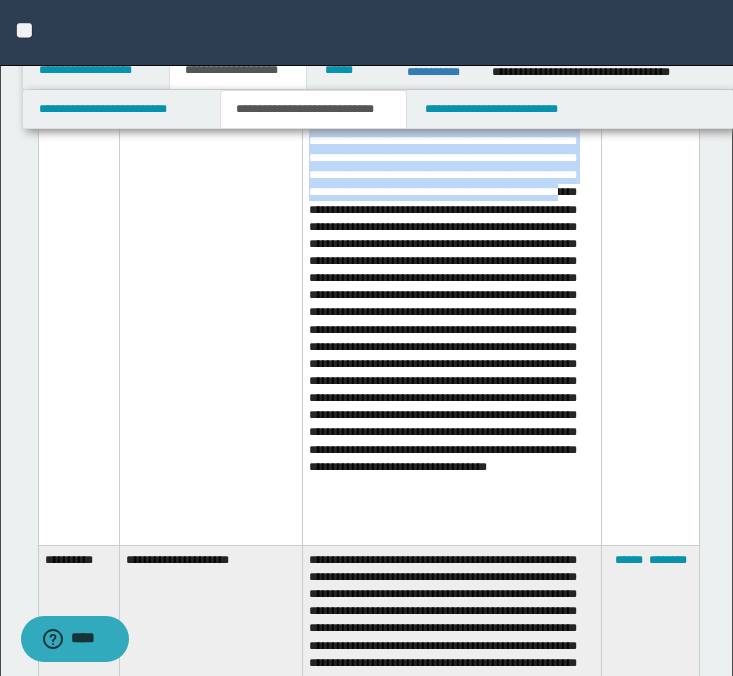 scroll, scrollTop: 2392, scrollLeft: 0, axis: vertical 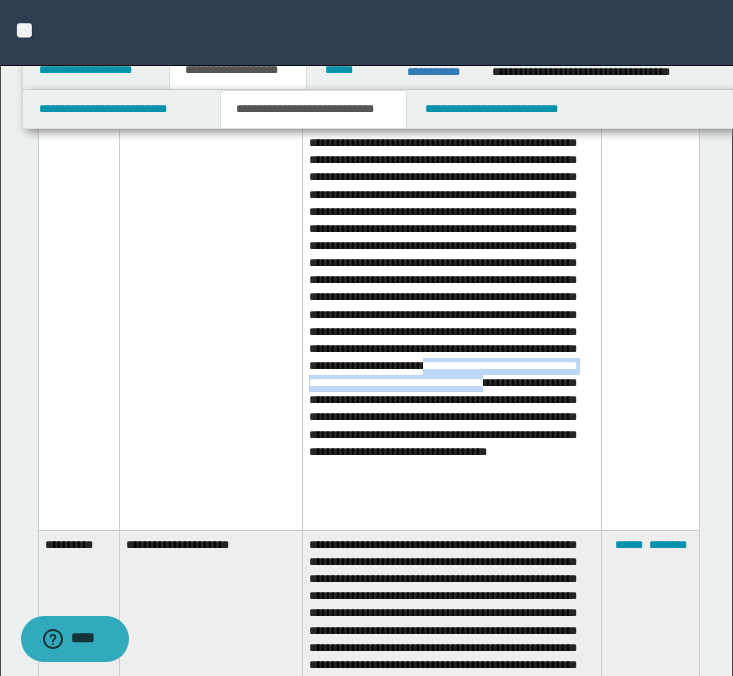 drag, startPoint x: 409, startPoint y: 400, endPoint x: 543, endPoint y: 419, distance: 135.34032 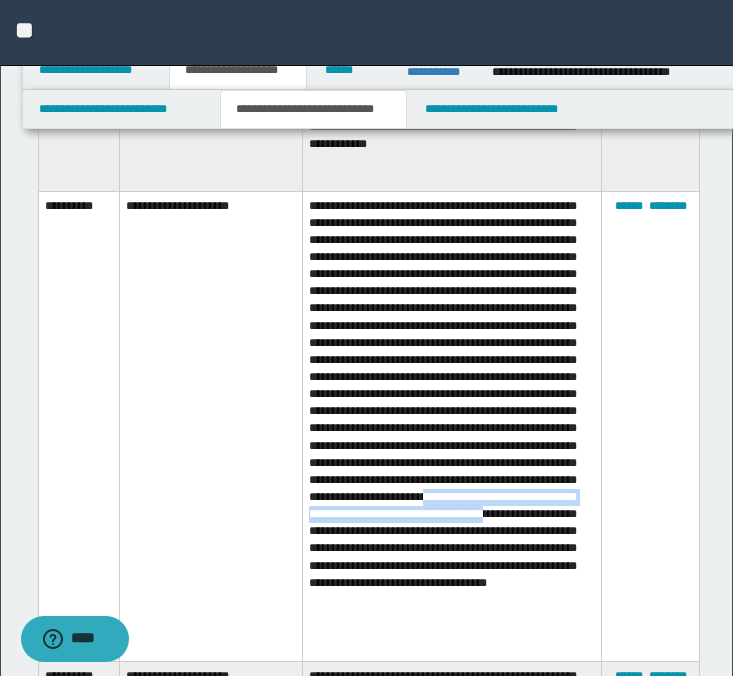 scroll, scrollTop: 2260, scrollLeft: 0, axis: vertical 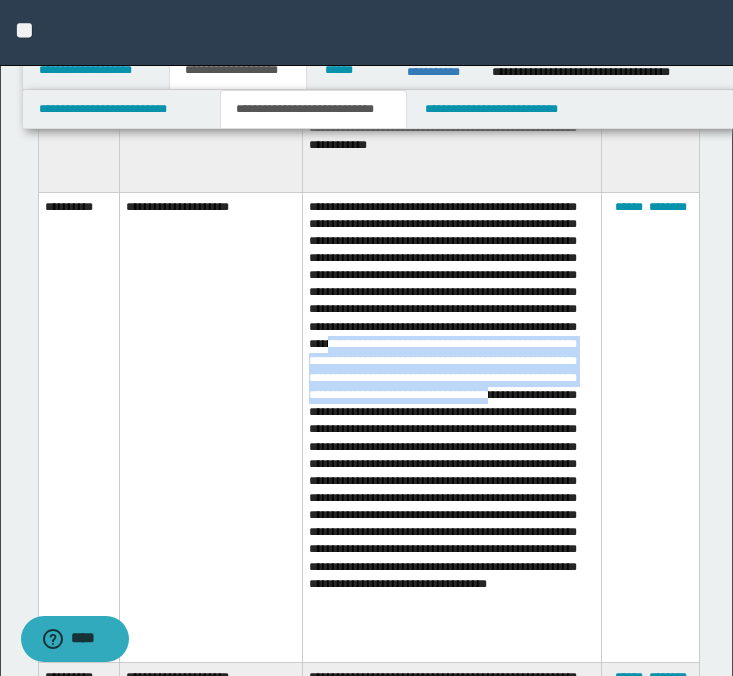 drag, startPoint x: 436, startPoint y: 347, endPoint x: 463, endPoint y: 420, distance: 77.83315 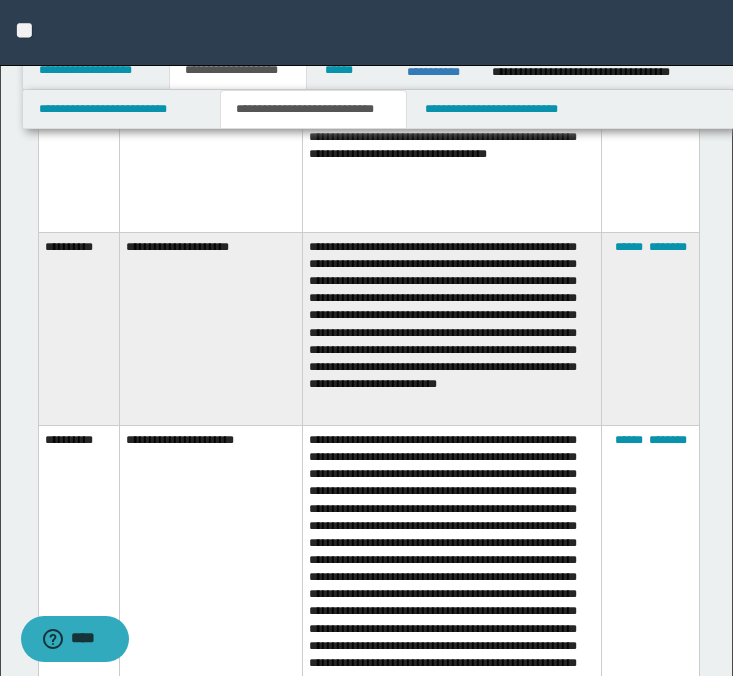 scroll, scrollTop: 2695, scrollLeft: 0, axis: vertical 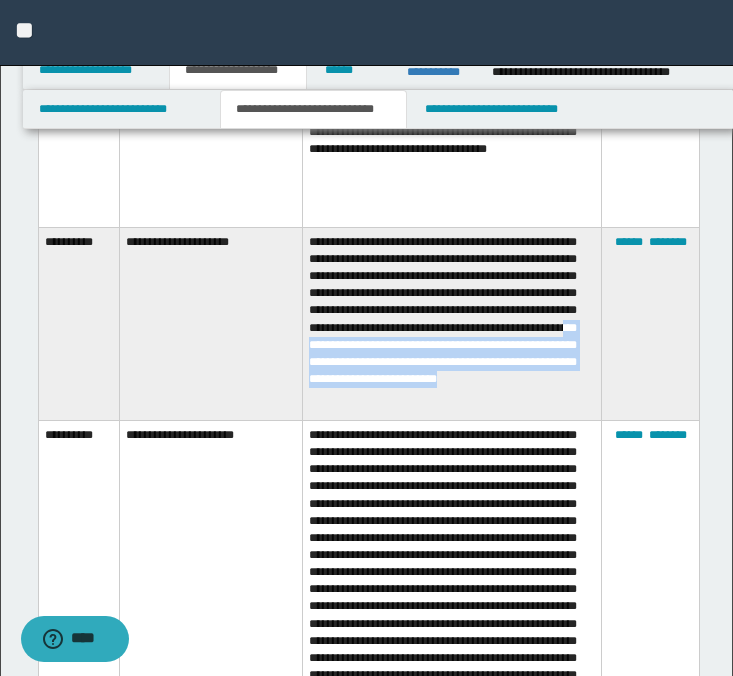 drag, startPoint x: 555, startPoint y: 331, endPoint x: 582, endPoint y: 393, distance: 67.62396 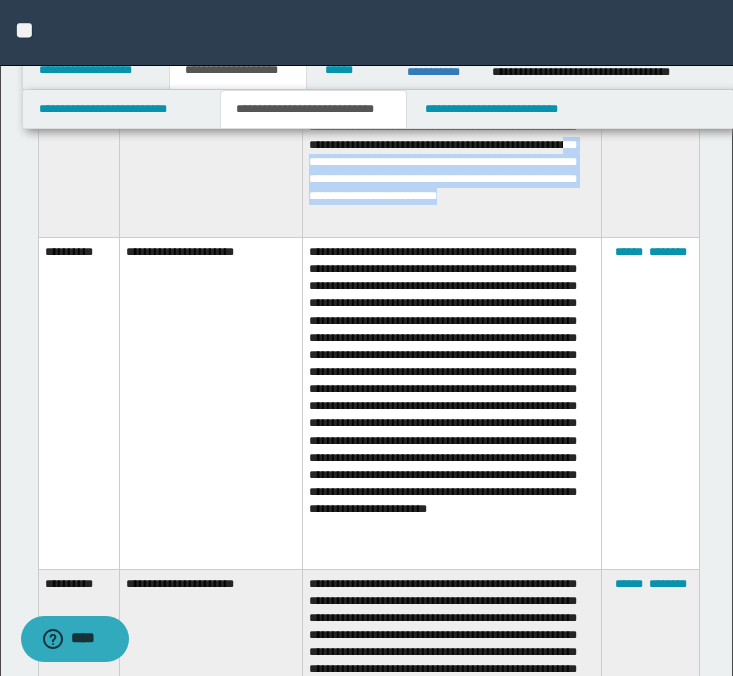 scroll, scrollTop: 2880, scrollLeft: 0, axis: vertical 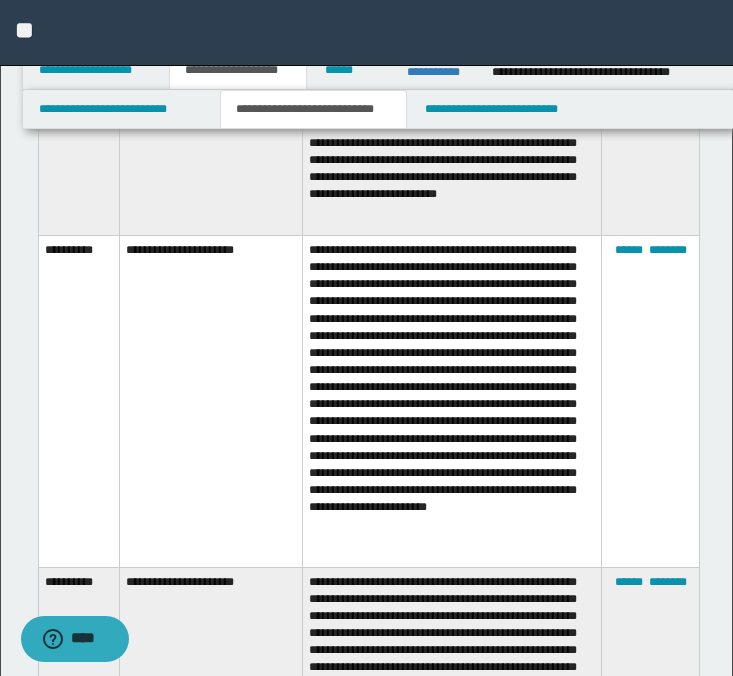click on "**********" at bounding box center [451, 401] 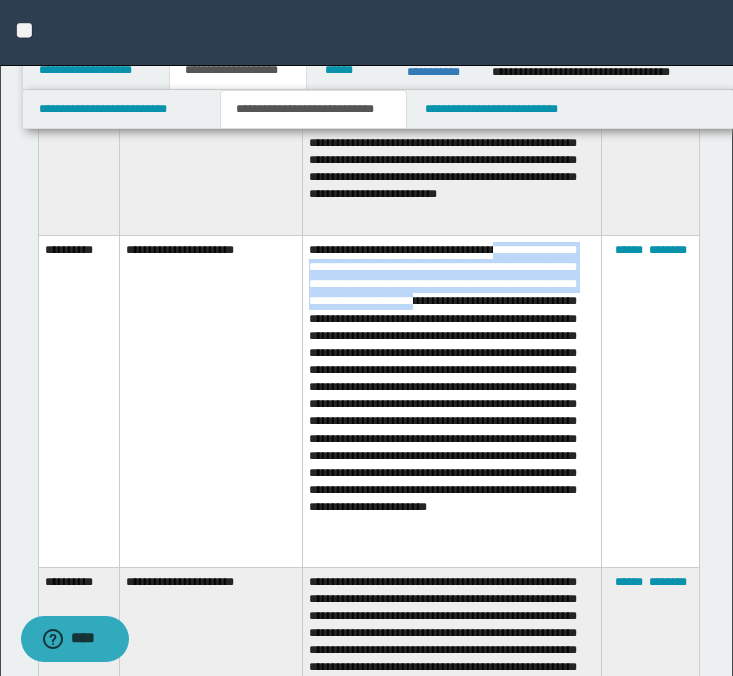 drag, startPoint x: 531, startPoint y: 230, endPoint x: 536, endPoint y: 278, distance: 48.259712 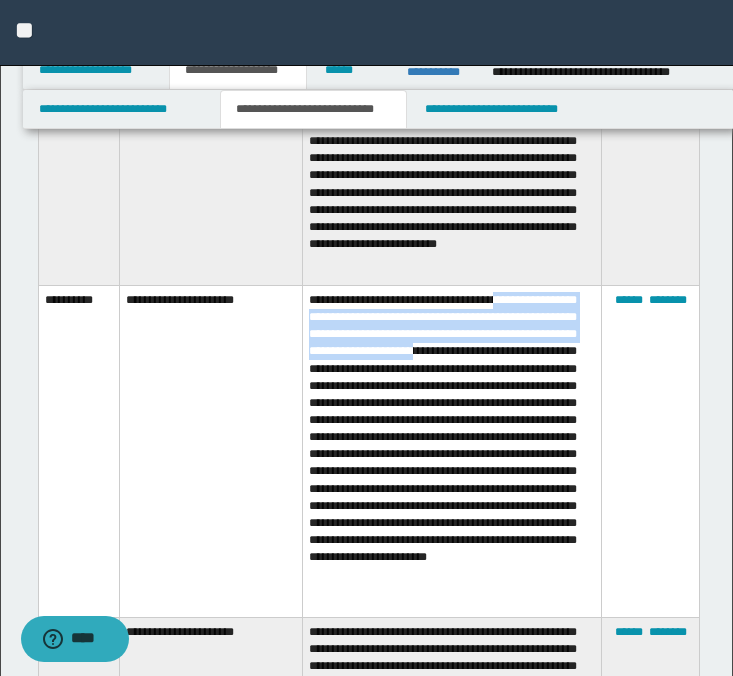 scroll, scrollTop: 2827, scrollLeft: 0, axis: vertical 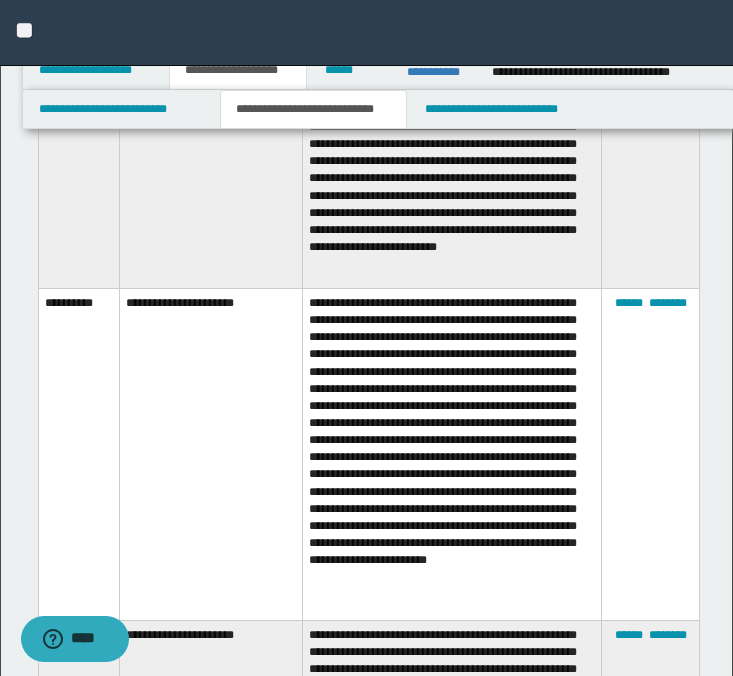 click on "**********" at bounding box center [451, 454] 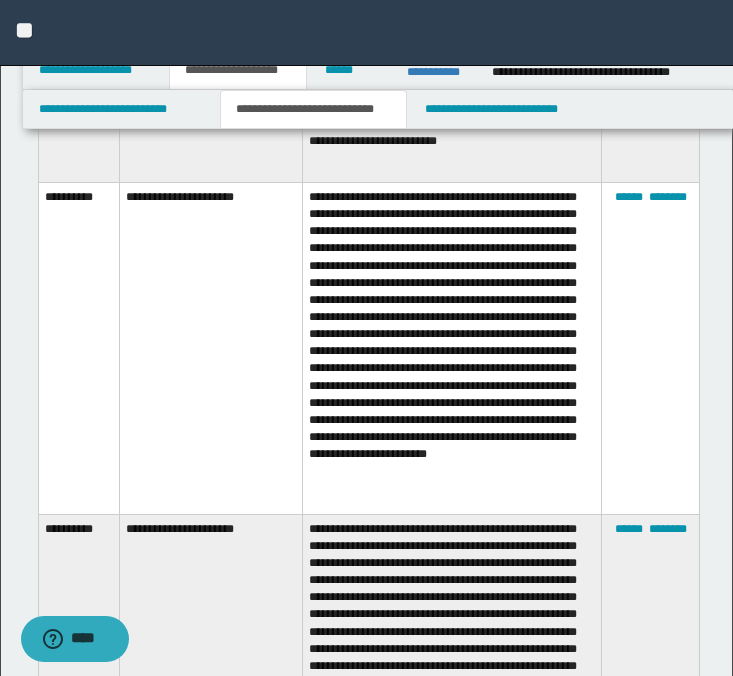 scroll, scrollTop: 2935, scrollLeft: 0, axis: vertical 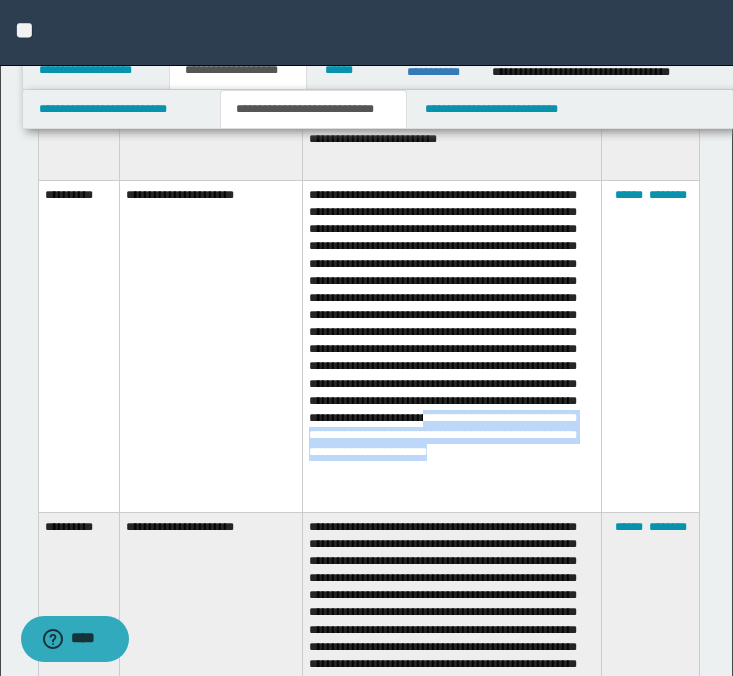 drag, startPoint x: 481, startPoint y: 430, endPoint x: 524, endPoint y: 482, distance: 67.47592 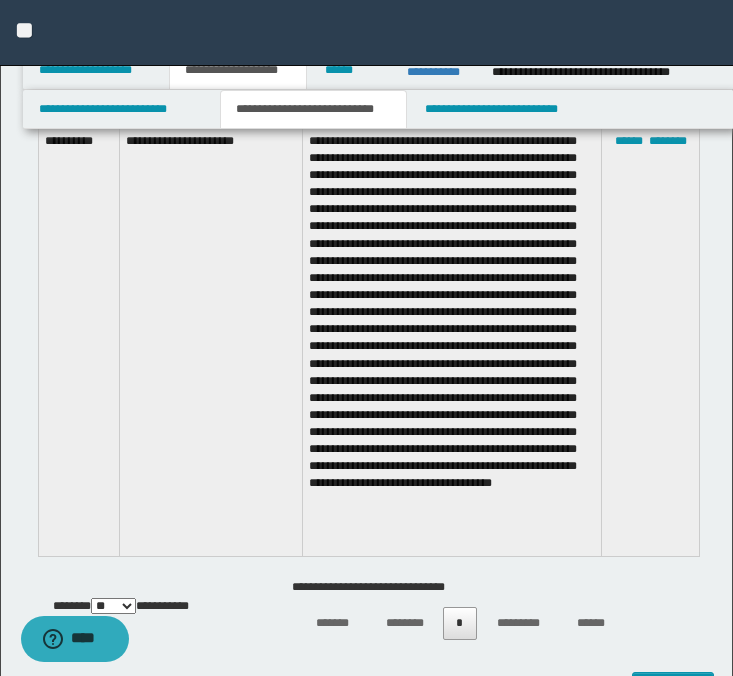 scroll, scrollTop: 3361, scrollLeft: 0, axis: vertical 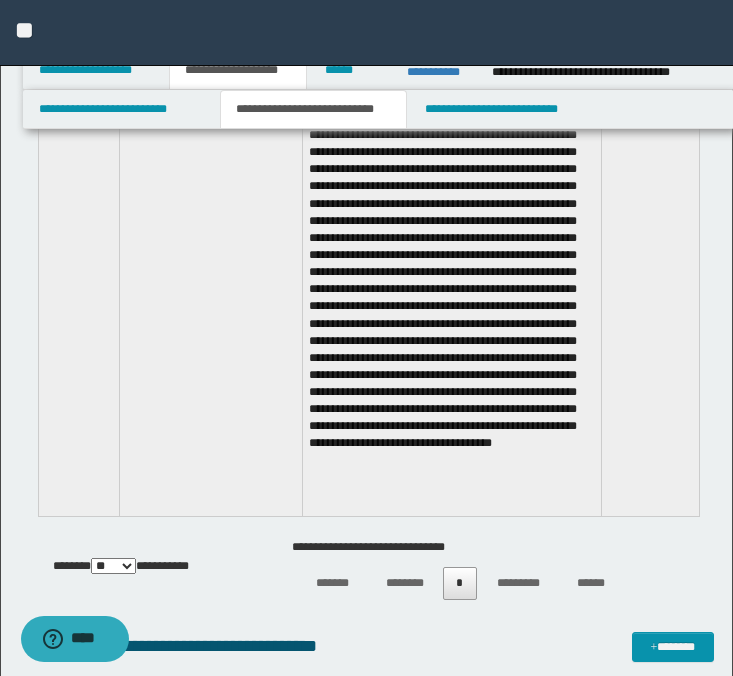 click at bounding box center [451, 301] 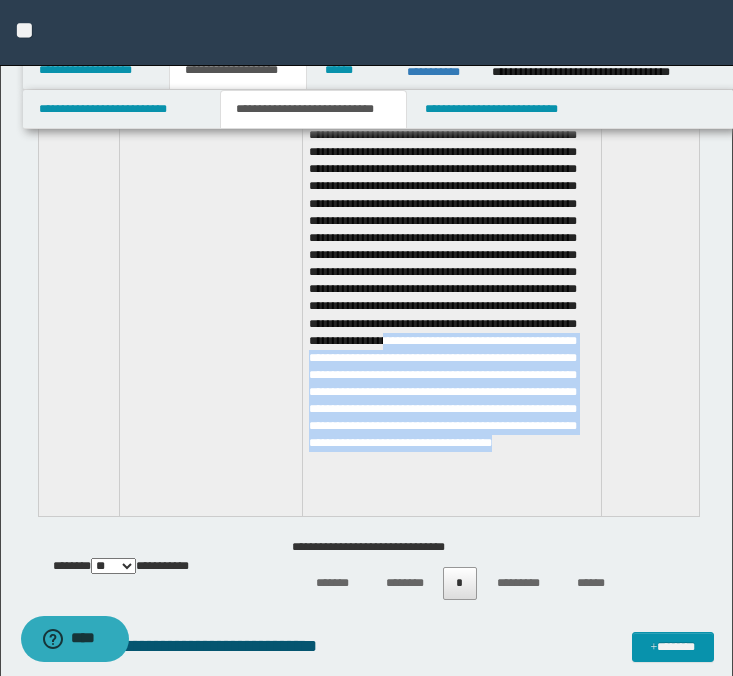 drag, startPoint x: 452, startPoint y: 361, endPoint x: 465, endPoint y: 506, distance: 145.58159 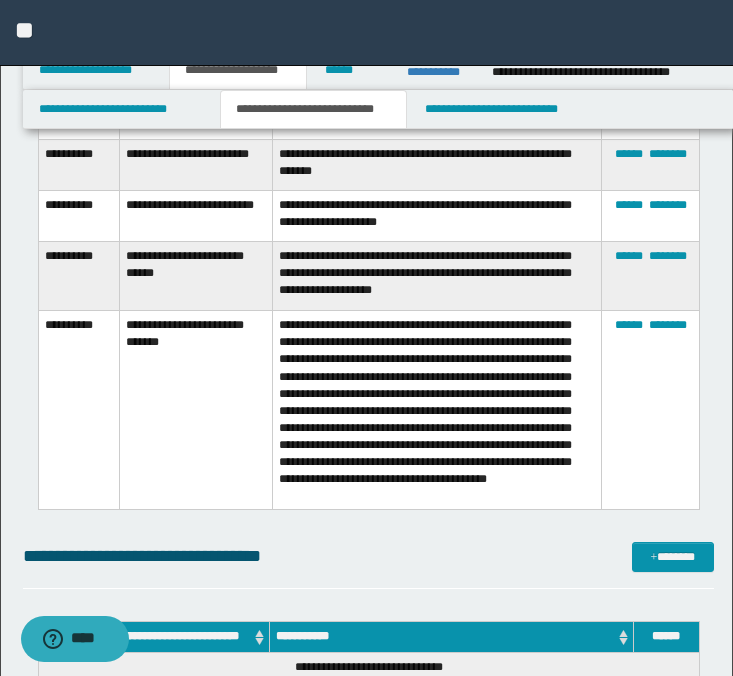scroll, scrollTop: 4532, scrollLeft: 0, axis: vertical 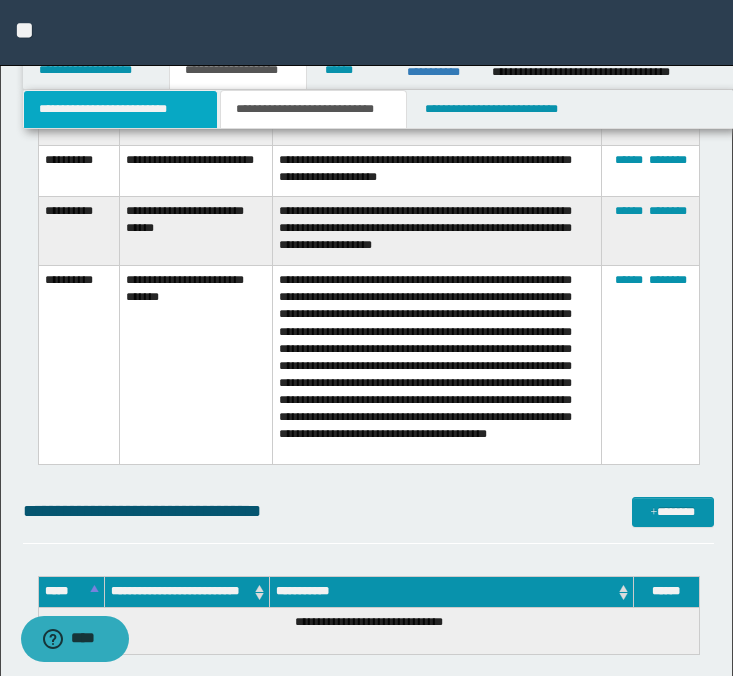 click on "**********" at bounding box center [120, 109] 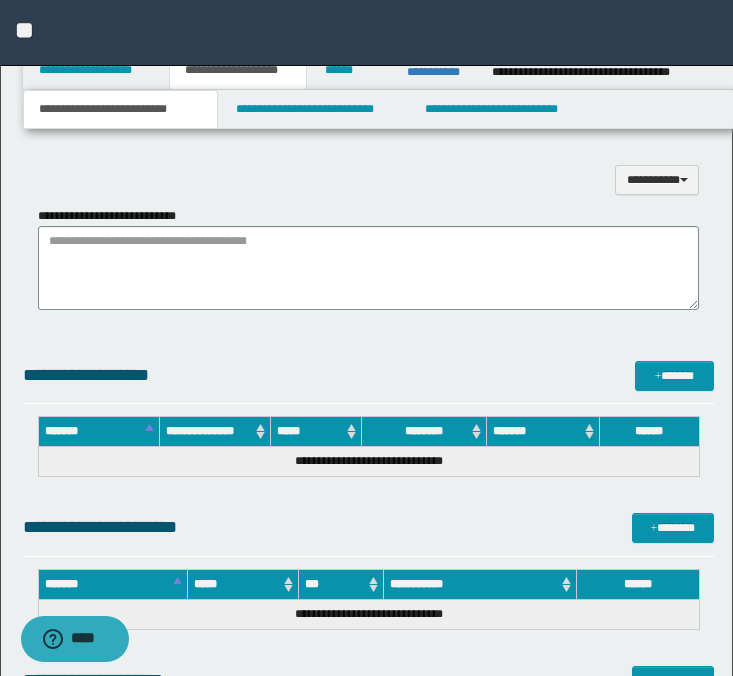 scroll, scrollTop: 1388, scrollLeft: 0, axis: vertical 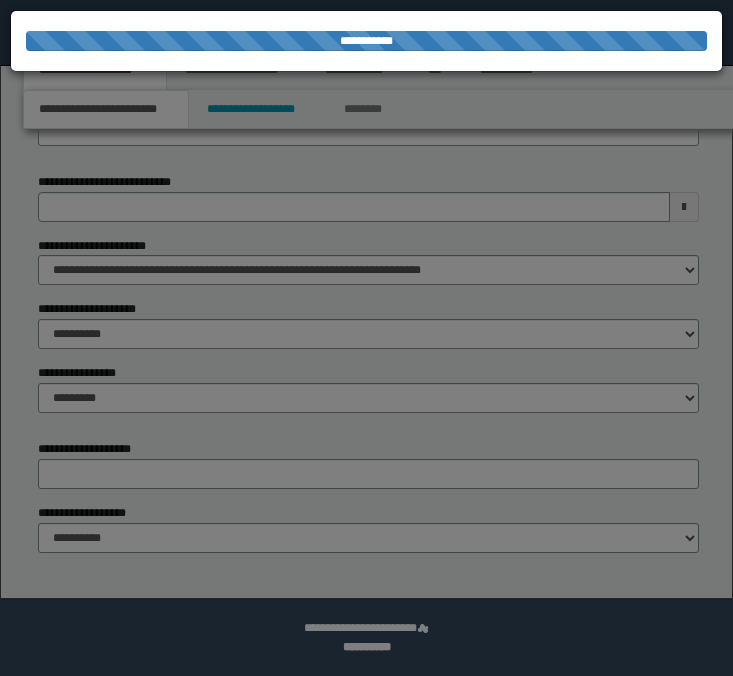 select on "*" 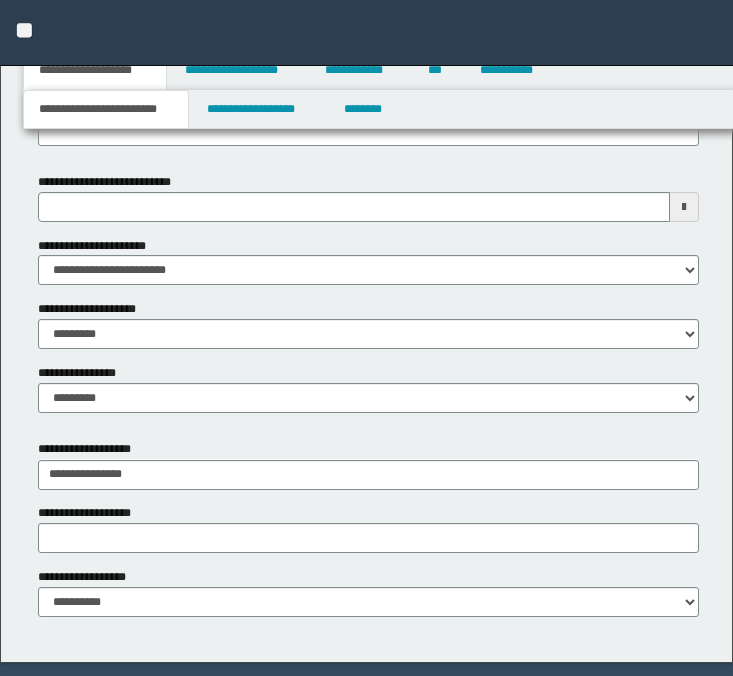 scroll, scrollTop: 969, scrollLeft: 0, axis: vertical 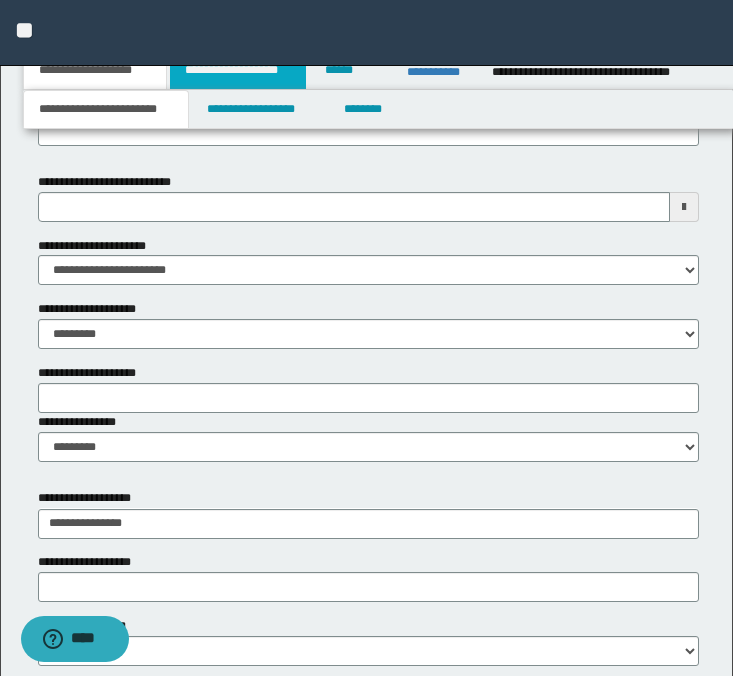 click on "**********" at bounding box center (238, 70) 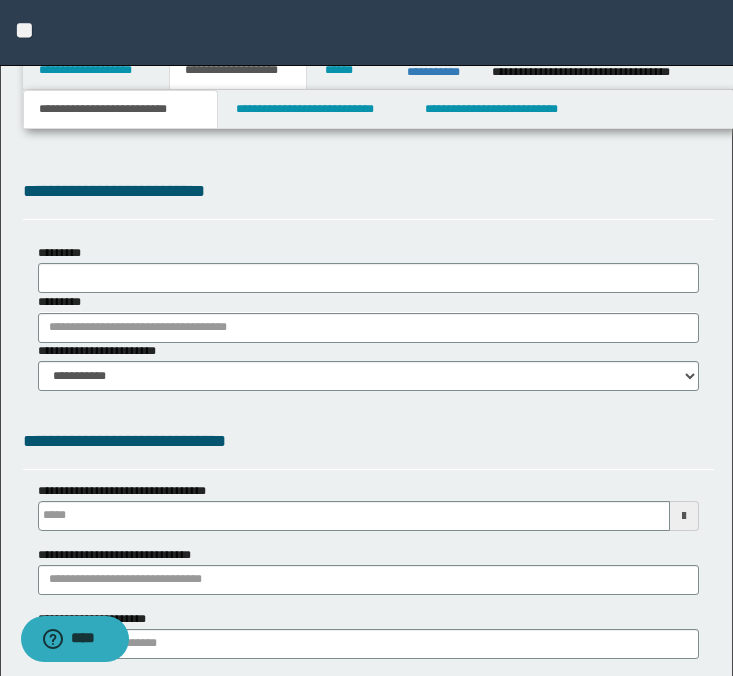 type 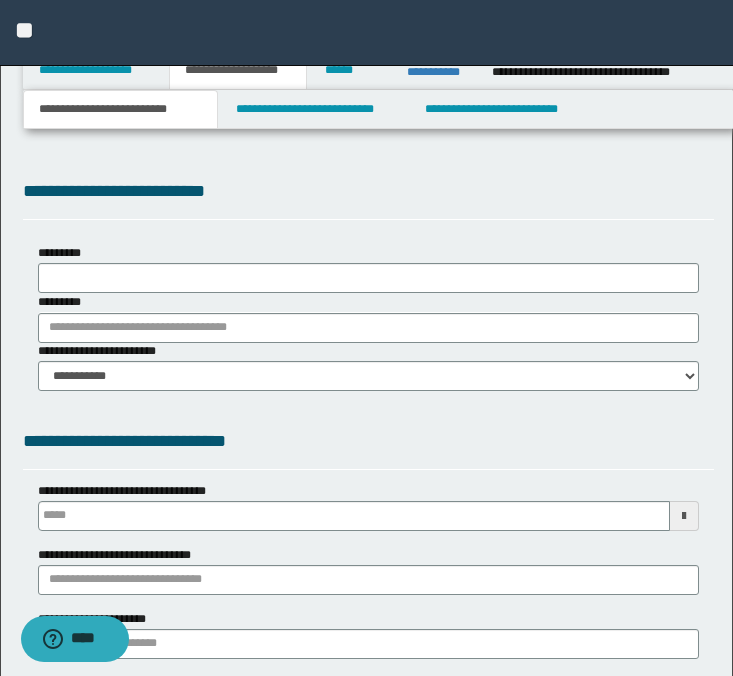 scroll, scrollTop: 0, scrollLeft: 0, axis: both 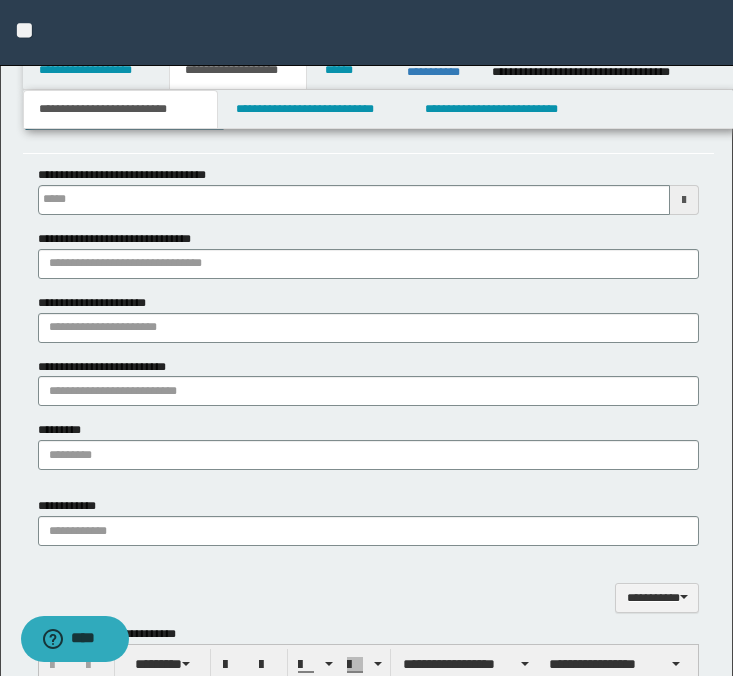 select on "*" 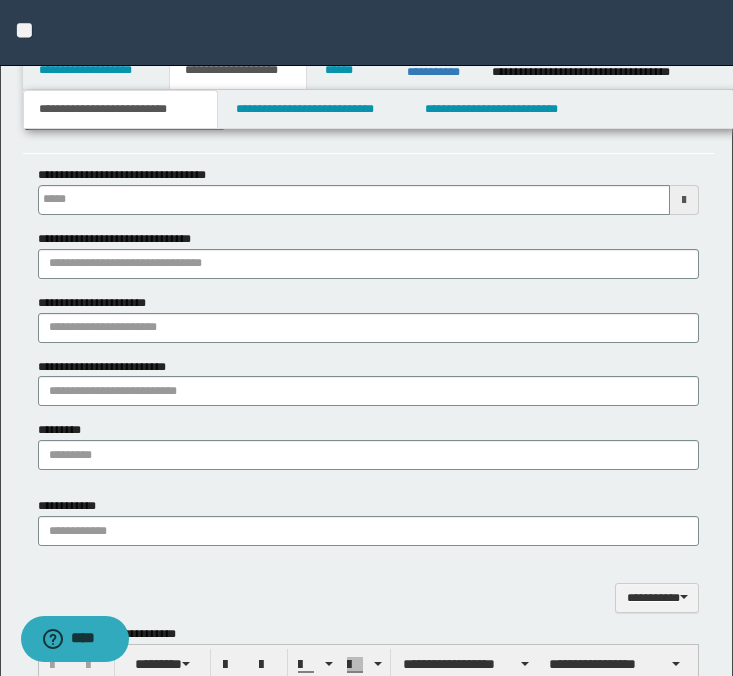 type 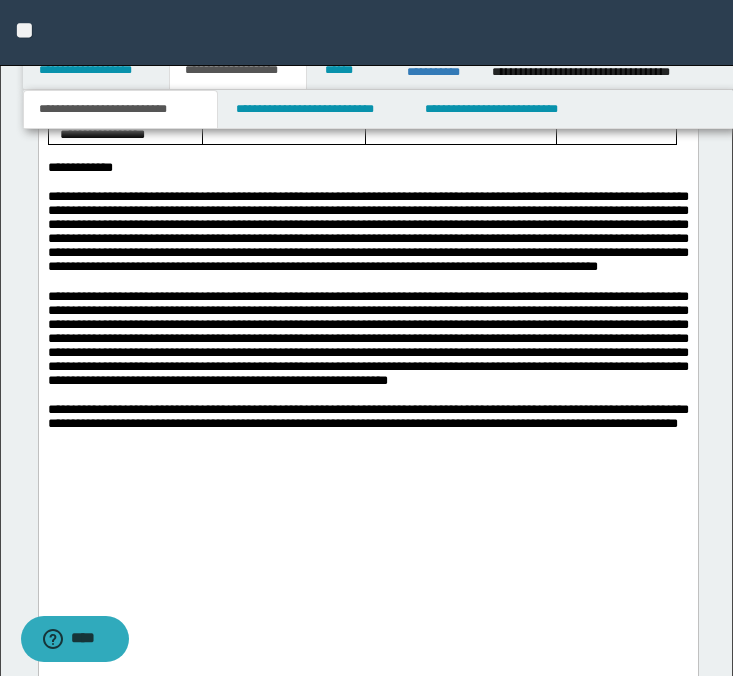 scroll, scrollTop: 3121, scrollLeft: 0, axis: vertical 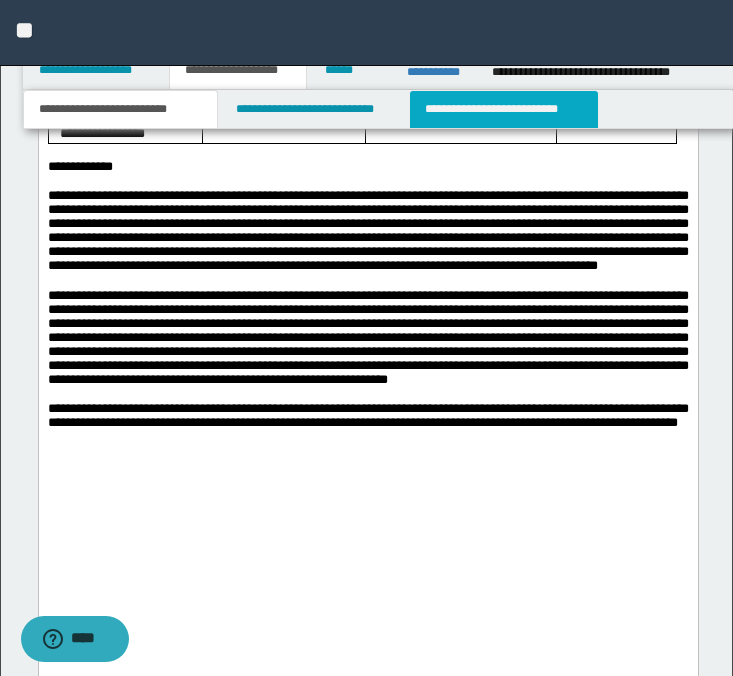 click on "**********" at bounding box center (504, 109) 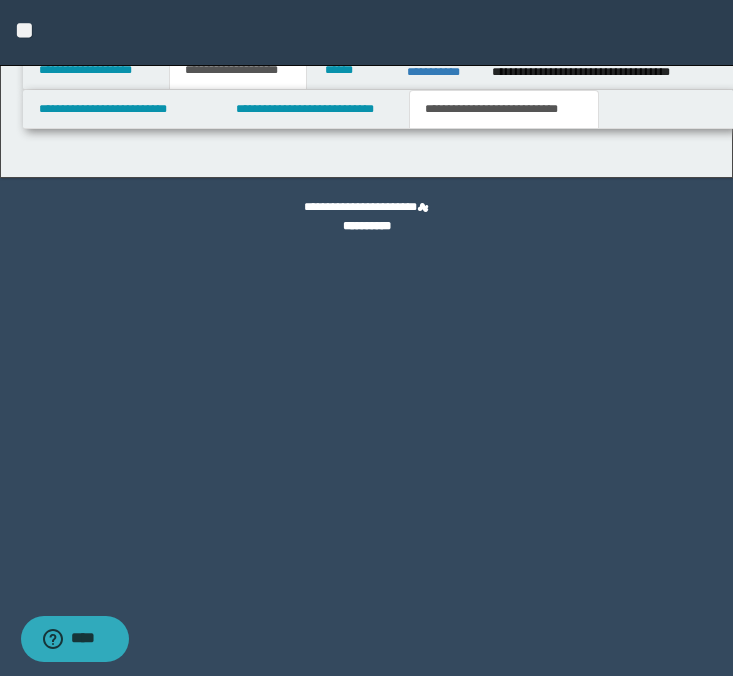 scroll, scrollTop: 0, scrollLeft: 0, axis: both 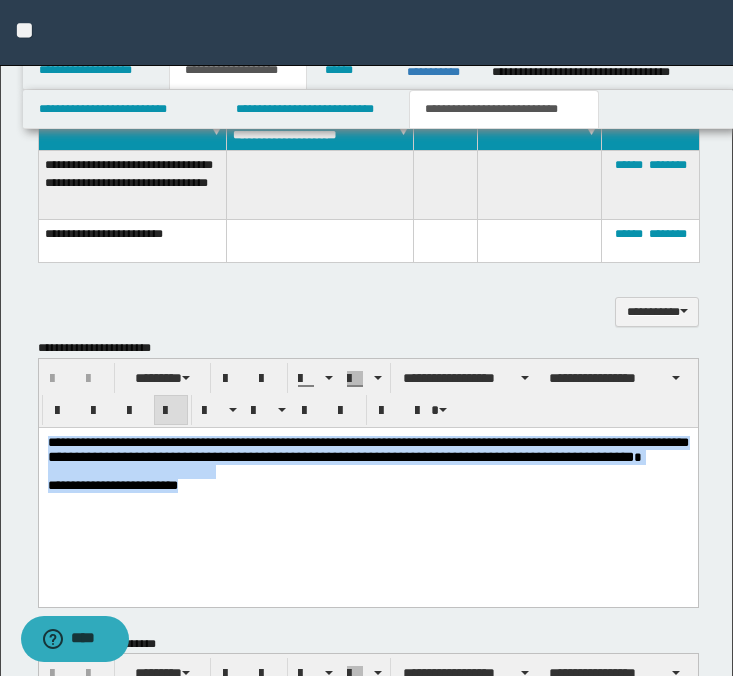 drag, startPoint x: 256, startPoint y: 493, endPoint x: 51, endPoint y: 414, distance: 219.69524 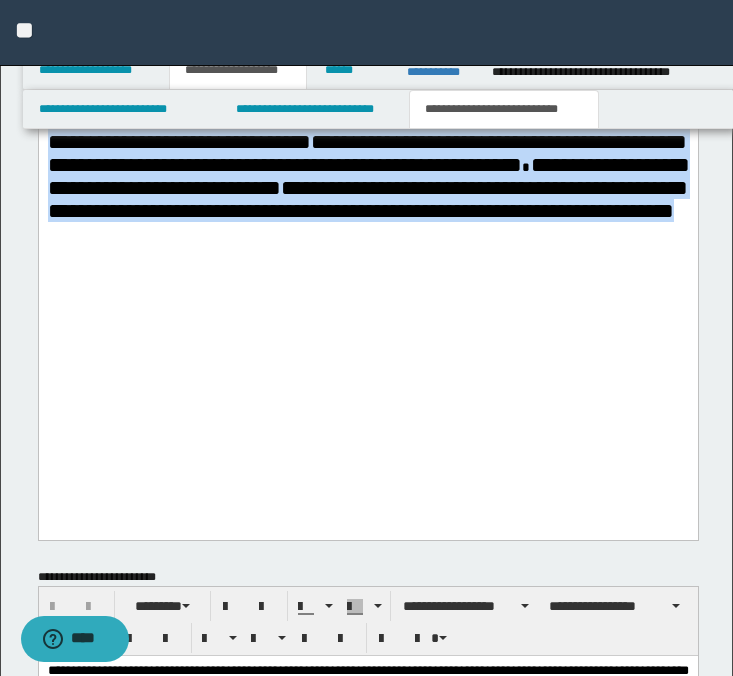 drag, startPoint x: 47, startPoint y: -831, endPoint x: 373, endPoint y: 437, distance: 1309.2365 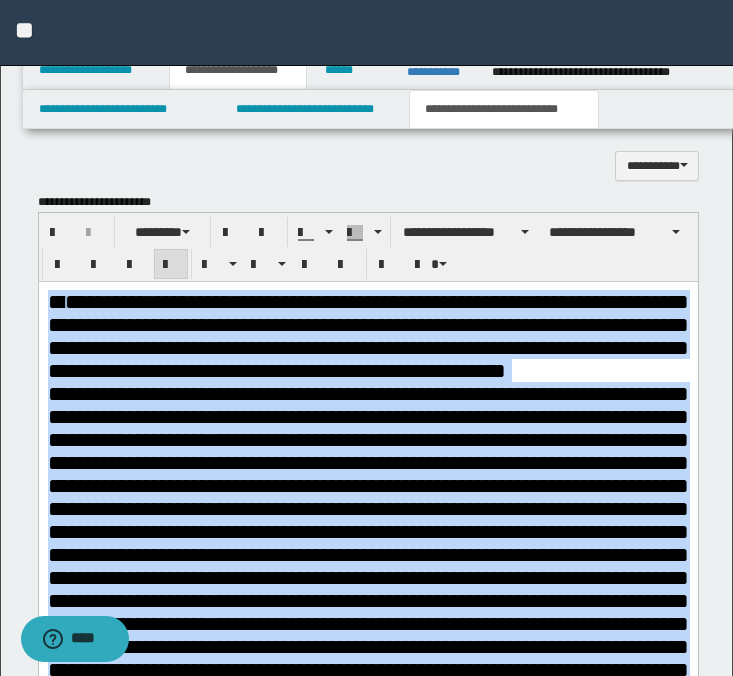 scroll, scrollTop: 732, scrollLeft: 0, axis: vertical 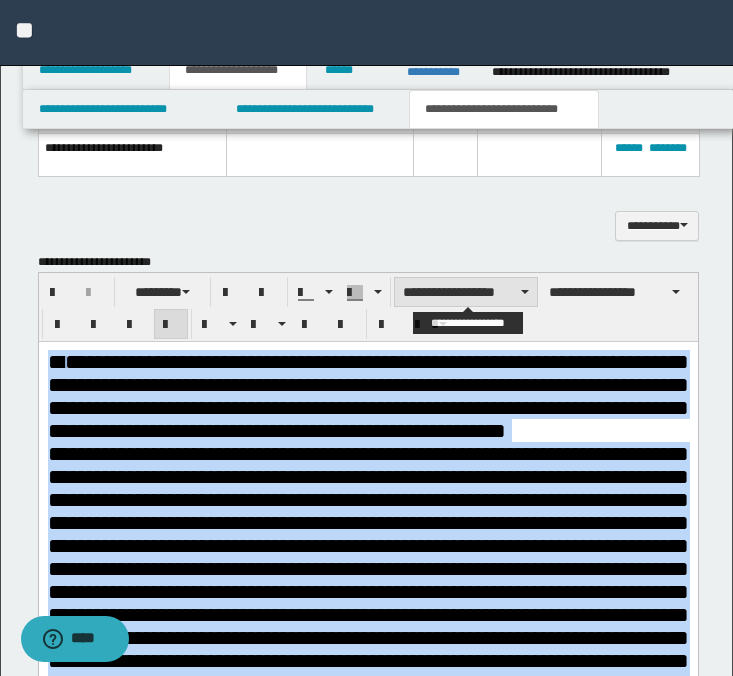 click on "**********" at bounding box center (466, 292) 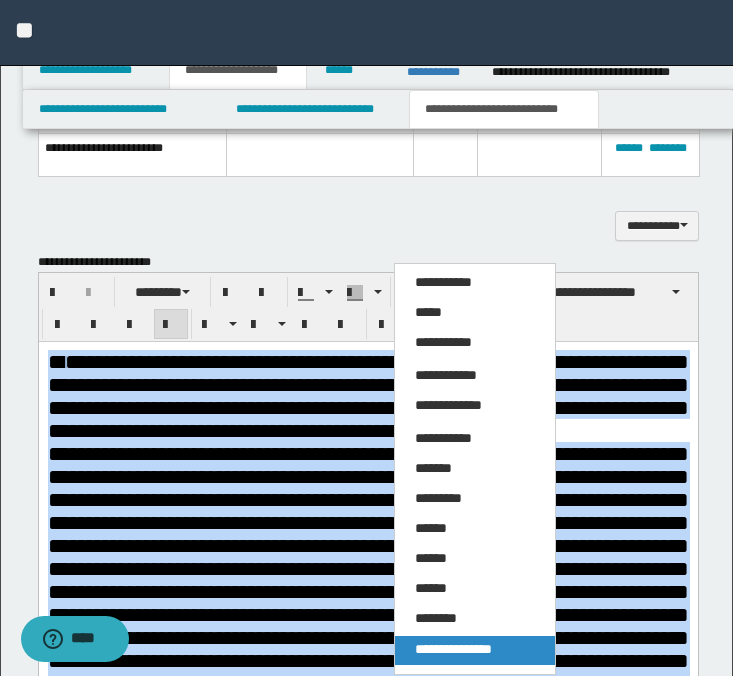 click on "**********" at bounding box center (453, 649) 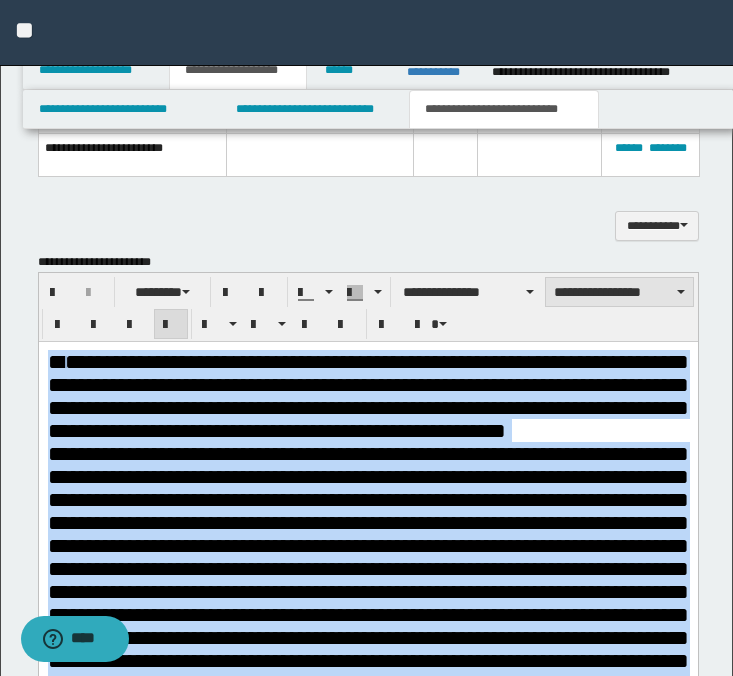 click on "**********" at bounding box center (619, 292) 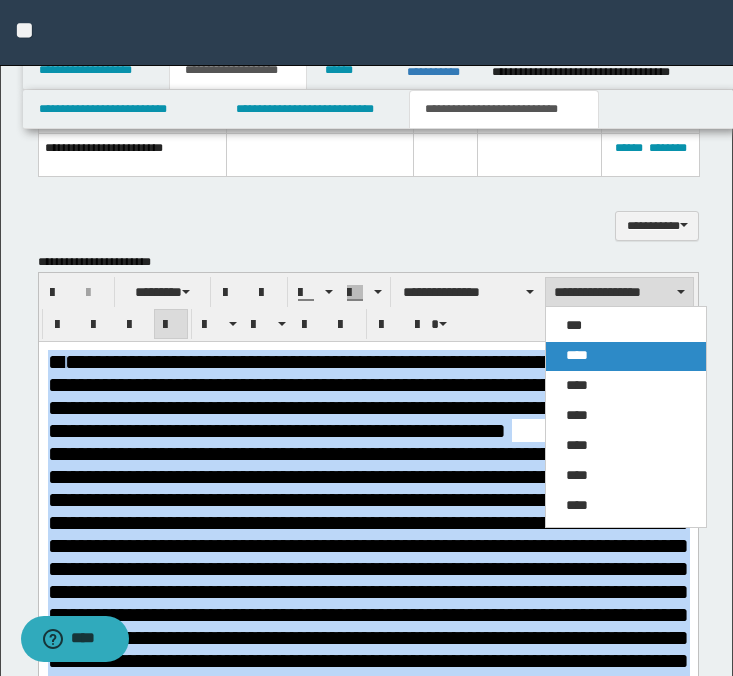 drag, startPoint x: 612, startPoint y: 363, endPoint x: 574, endPoint y: 21, distance: 344.10464 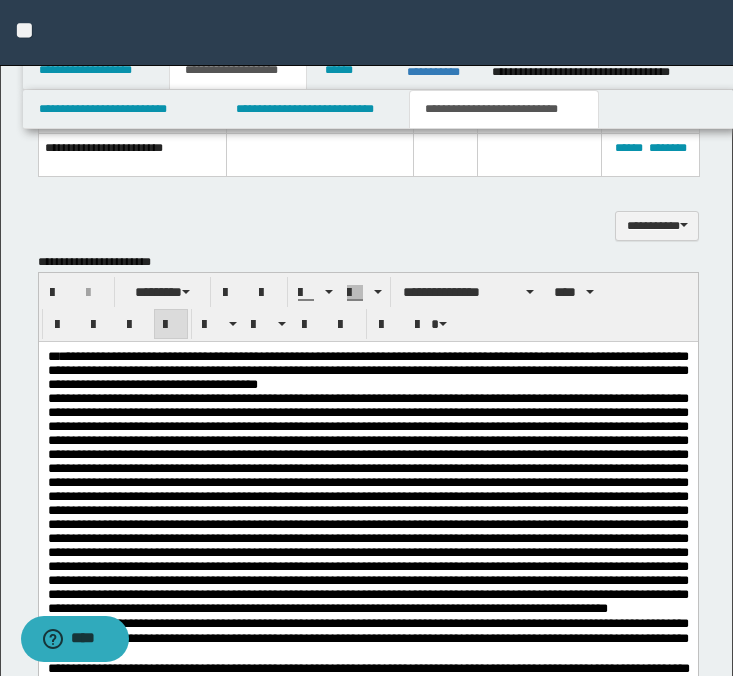click on "**********" at bounding box center (367, 370) 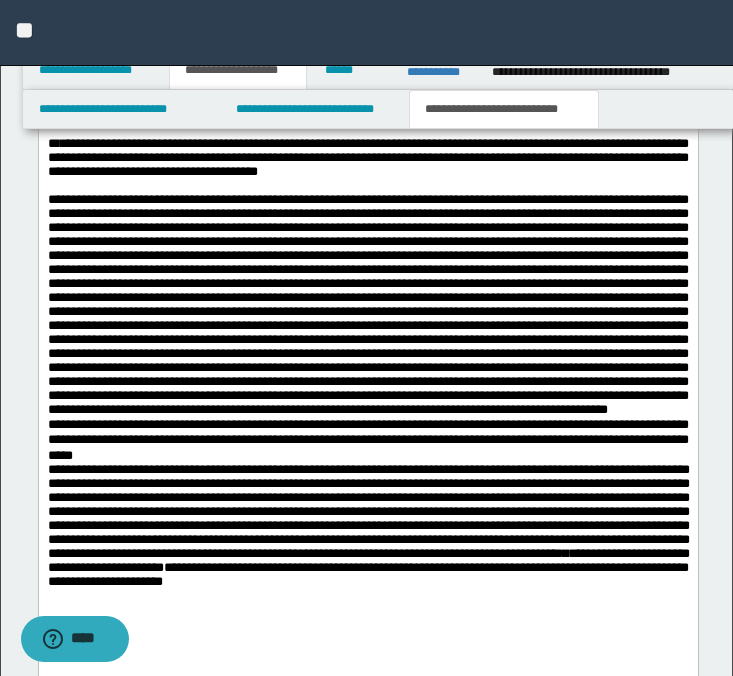 scroll, scrollTop: 956, scrollLeft: 0, axis: vertical 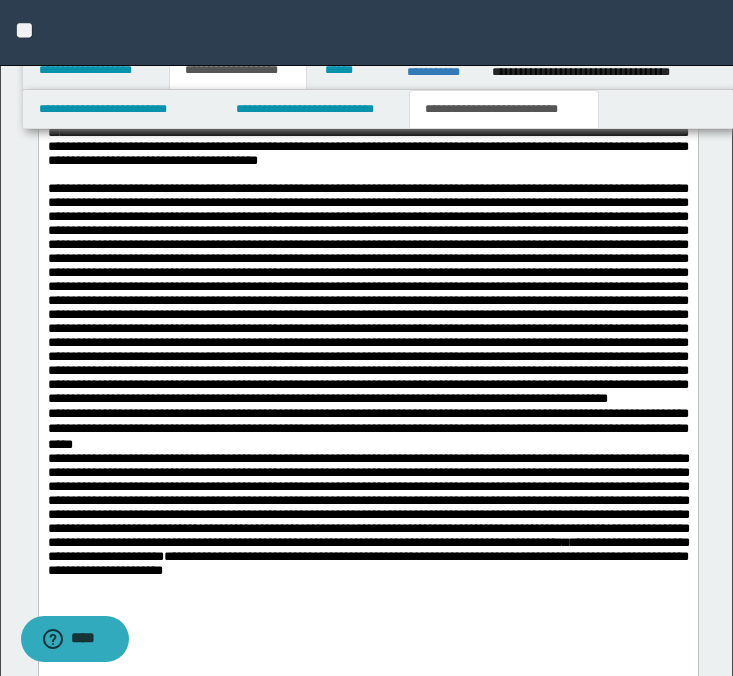 click on "**********" at bounding box center [367, 428] 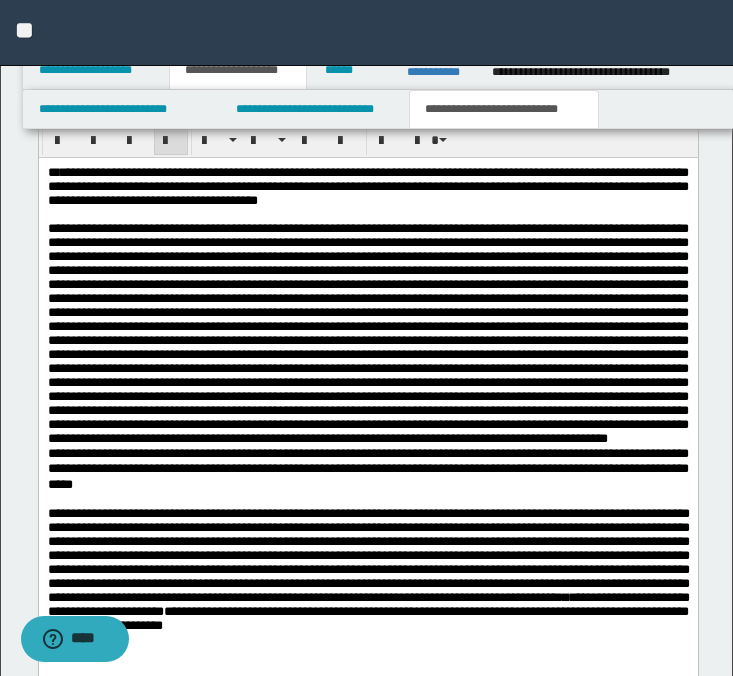 scroll, scrollTop: 920, scrollLeft: 0, axis: vertical 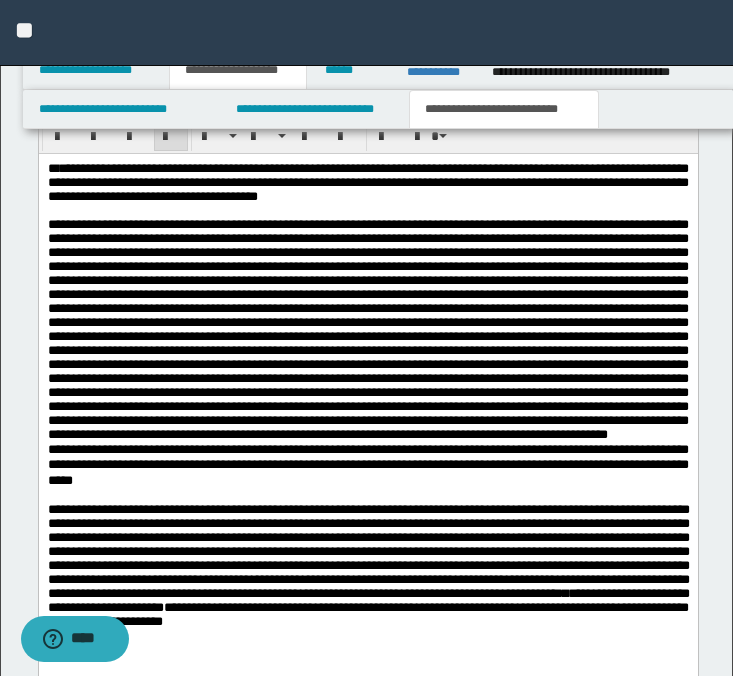 click on "**********" at bounding box center [367, 434] 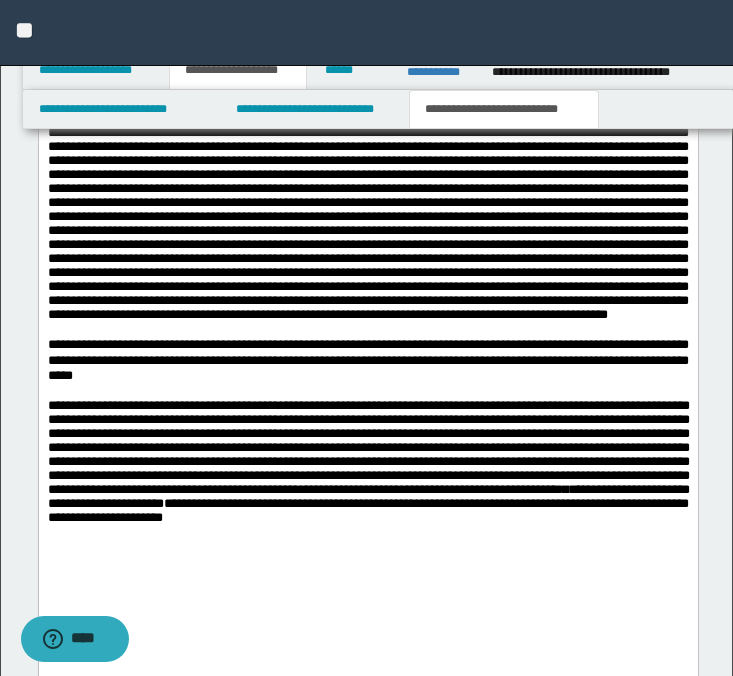 scroll, scrollTop: 1190, scrollLeft: 0, axis: vertical 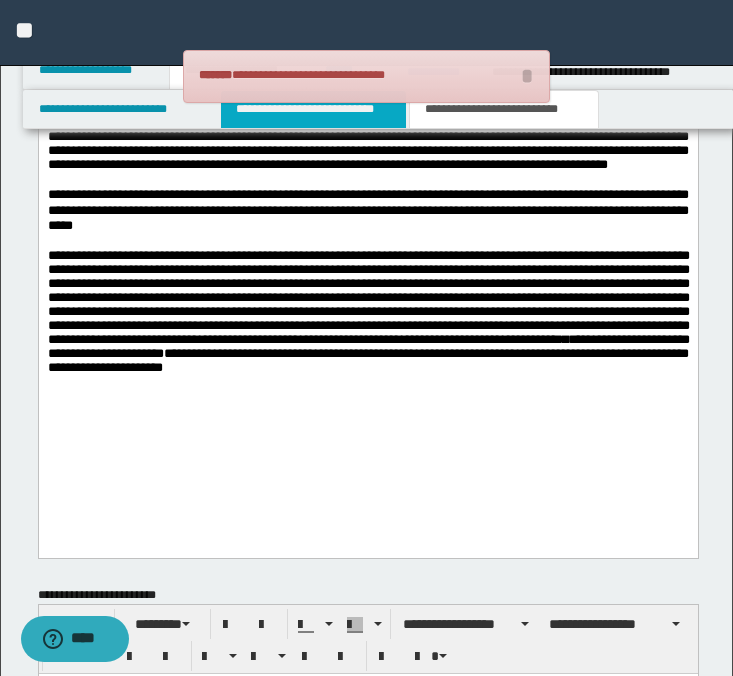 click on "**********" at bounding box center [314, 109] 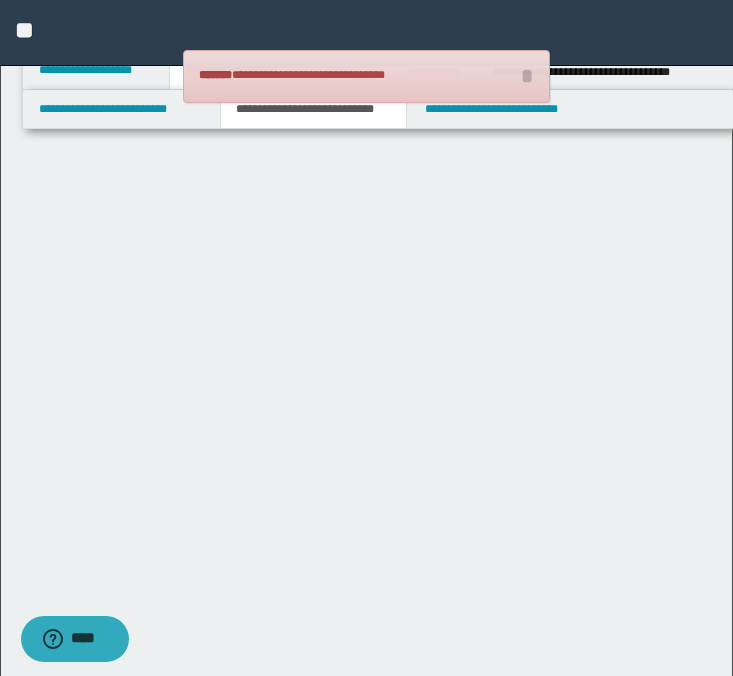 scroll, scrollTop: 0, scrollLeft: 0, axis: both 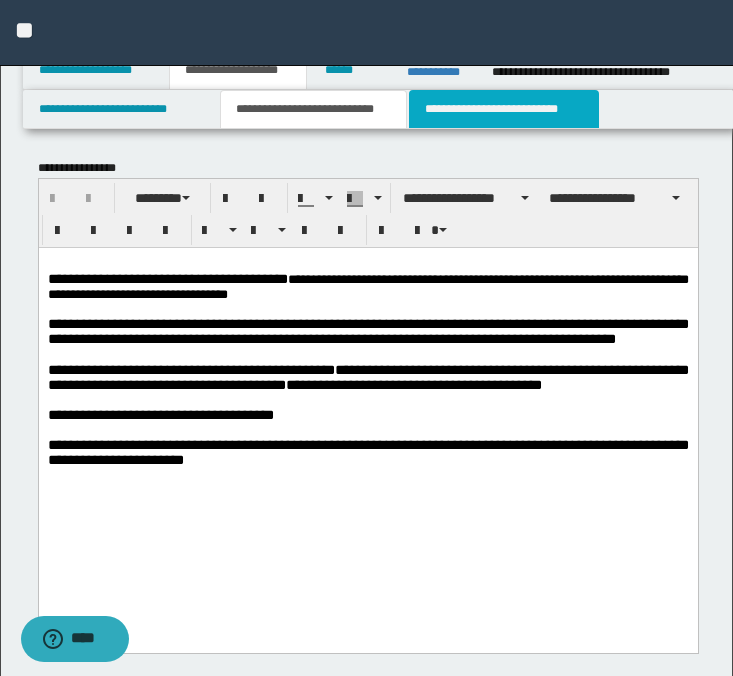click on "**********" at bounding box center (504, 109) 